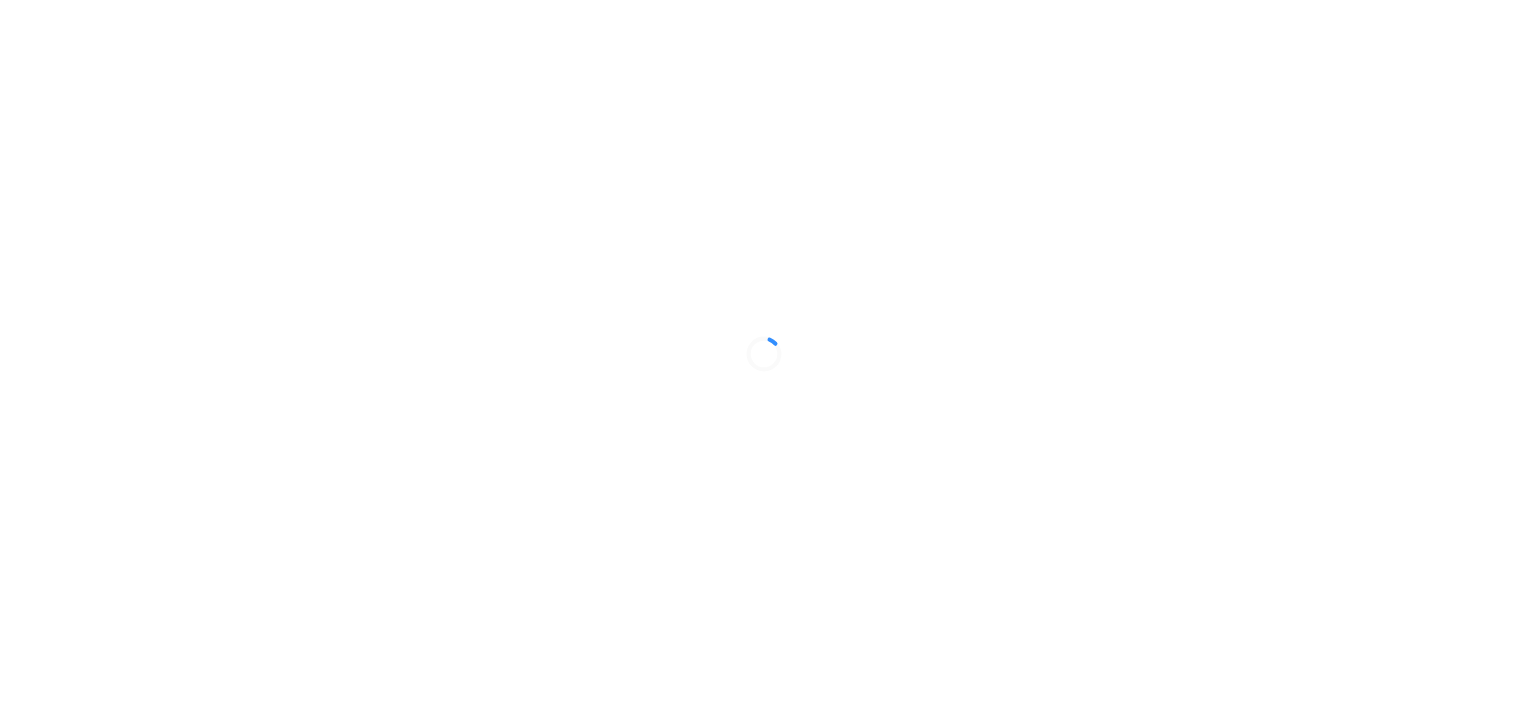 scroll, scrollTop: 0, scrollLeft: 0, axis: both 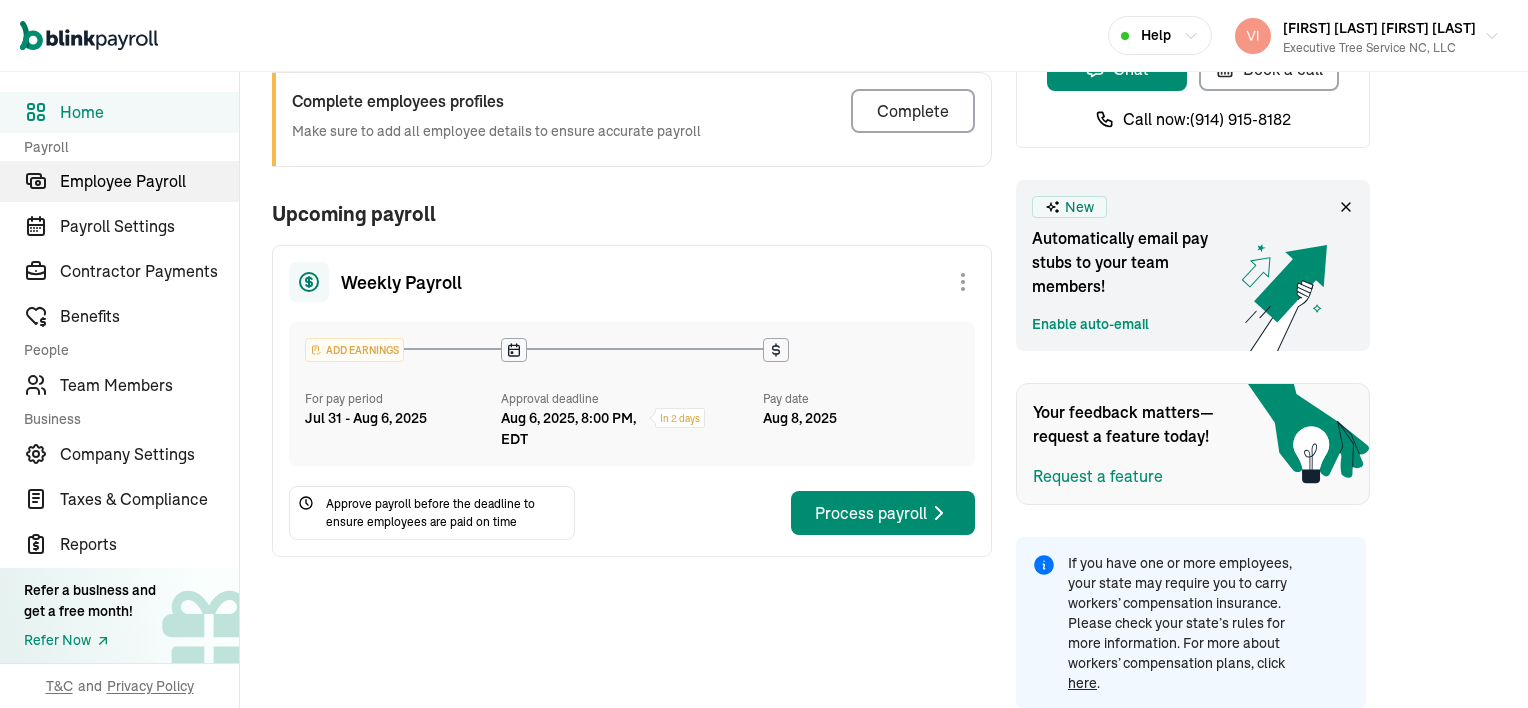 click on "Employee Payroll" at bounding box center (149, 181) 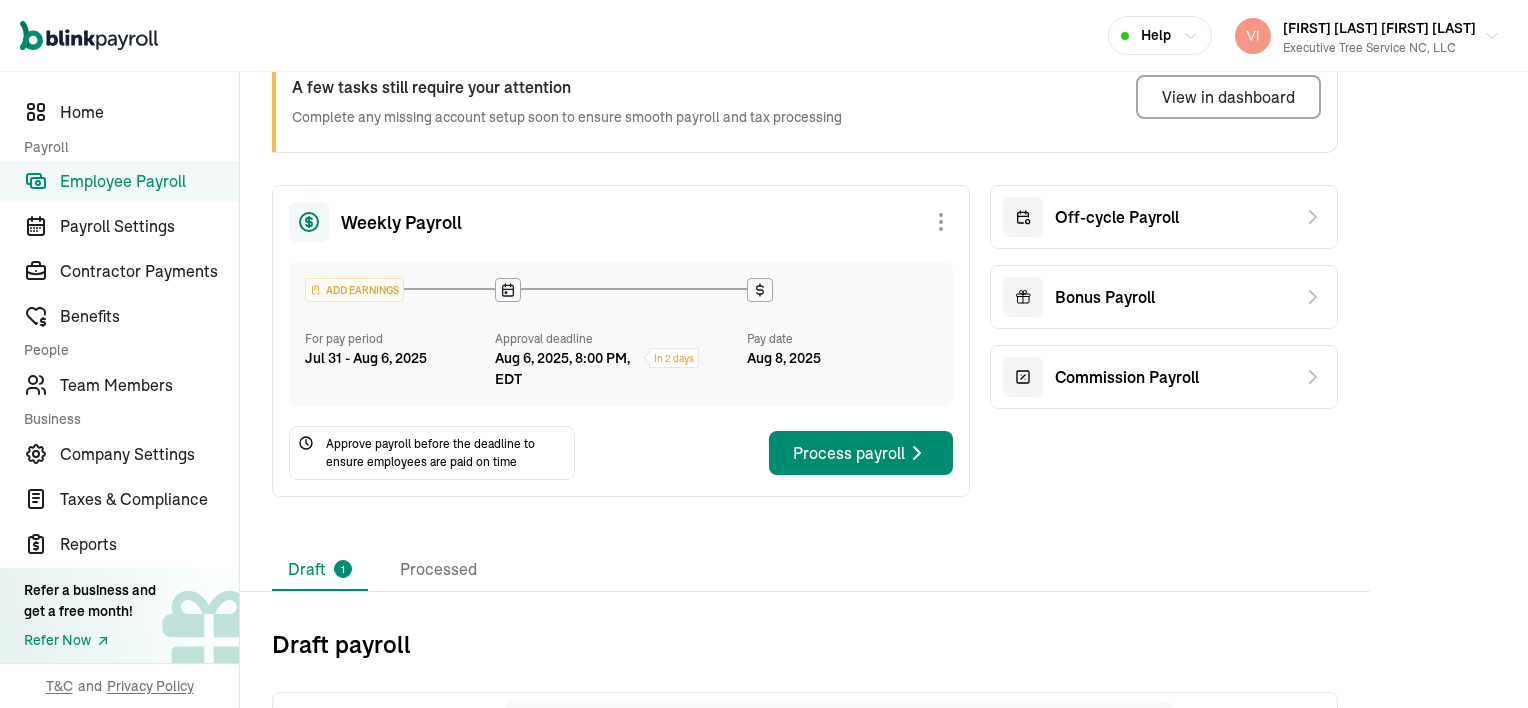 scroll, scrollTop: 211, scrollLeft: 0, axis: vertical 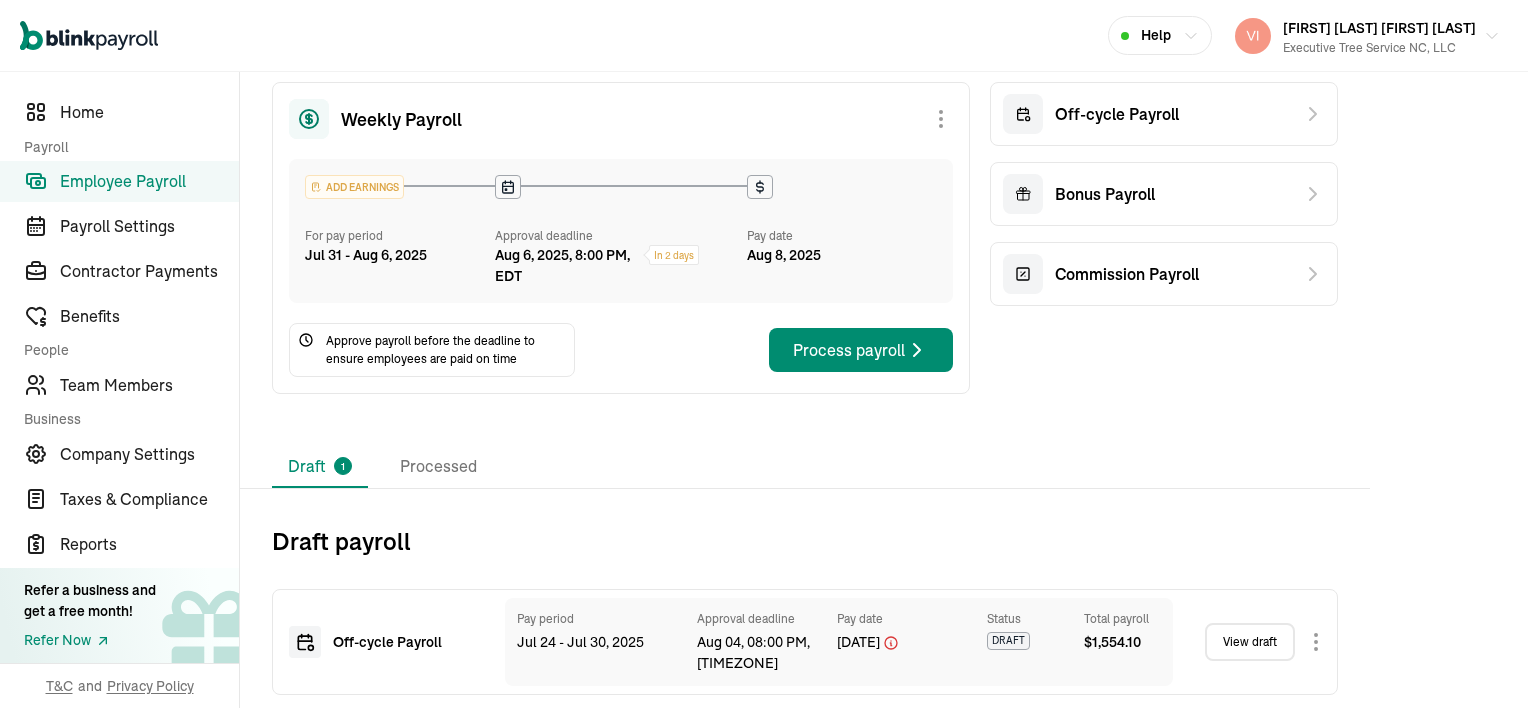 click on "View draft" at bounding box center (1250, 642) 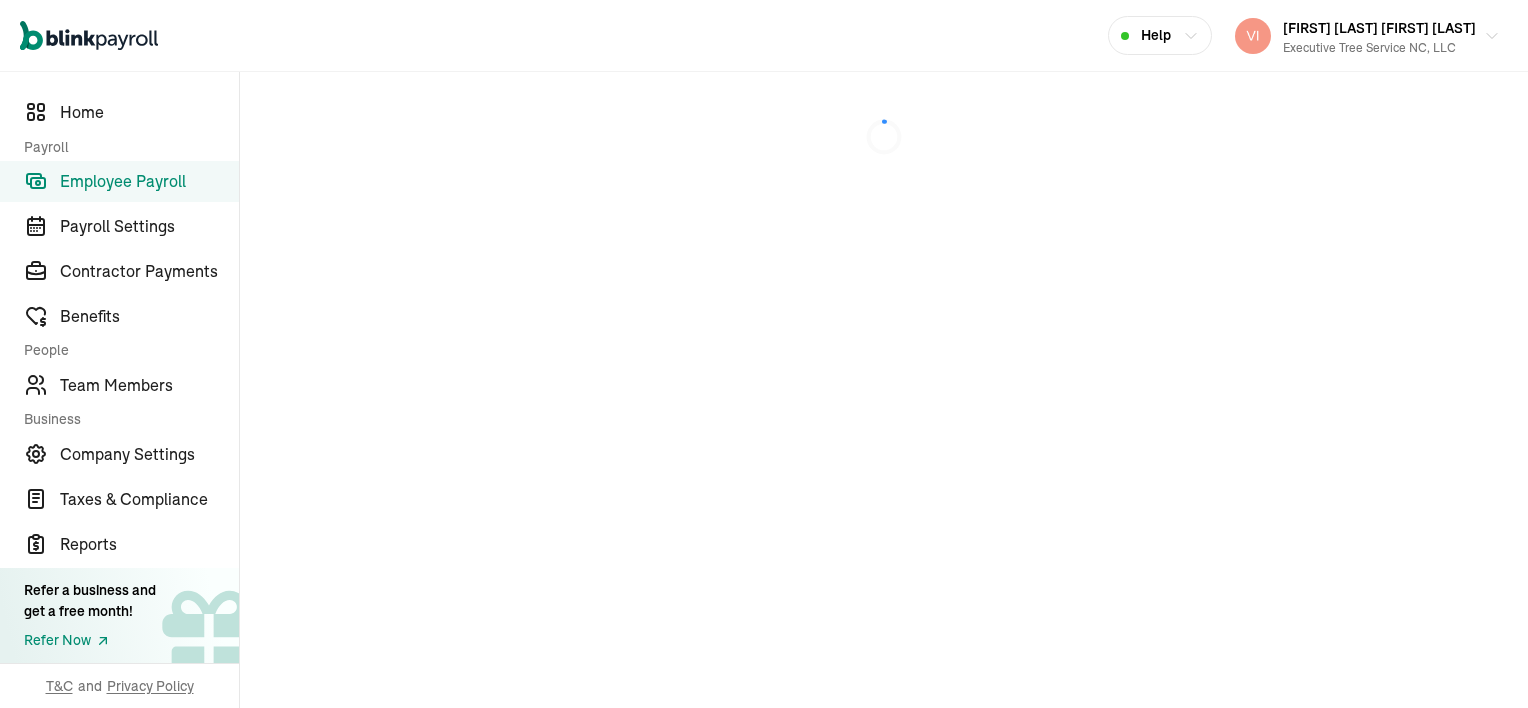 scroll, scrollTop: 0, scrollLeft: 0, axis: both 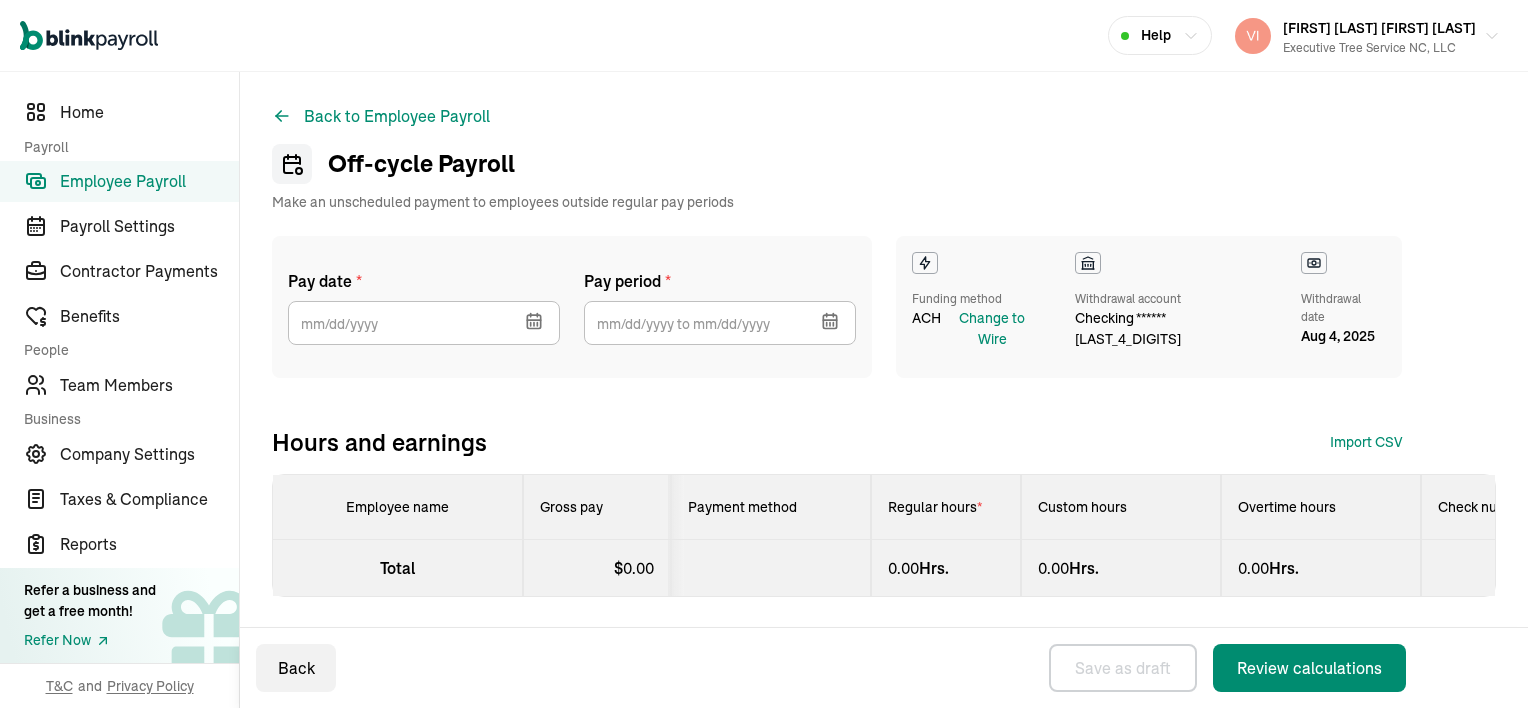 select on "manual" 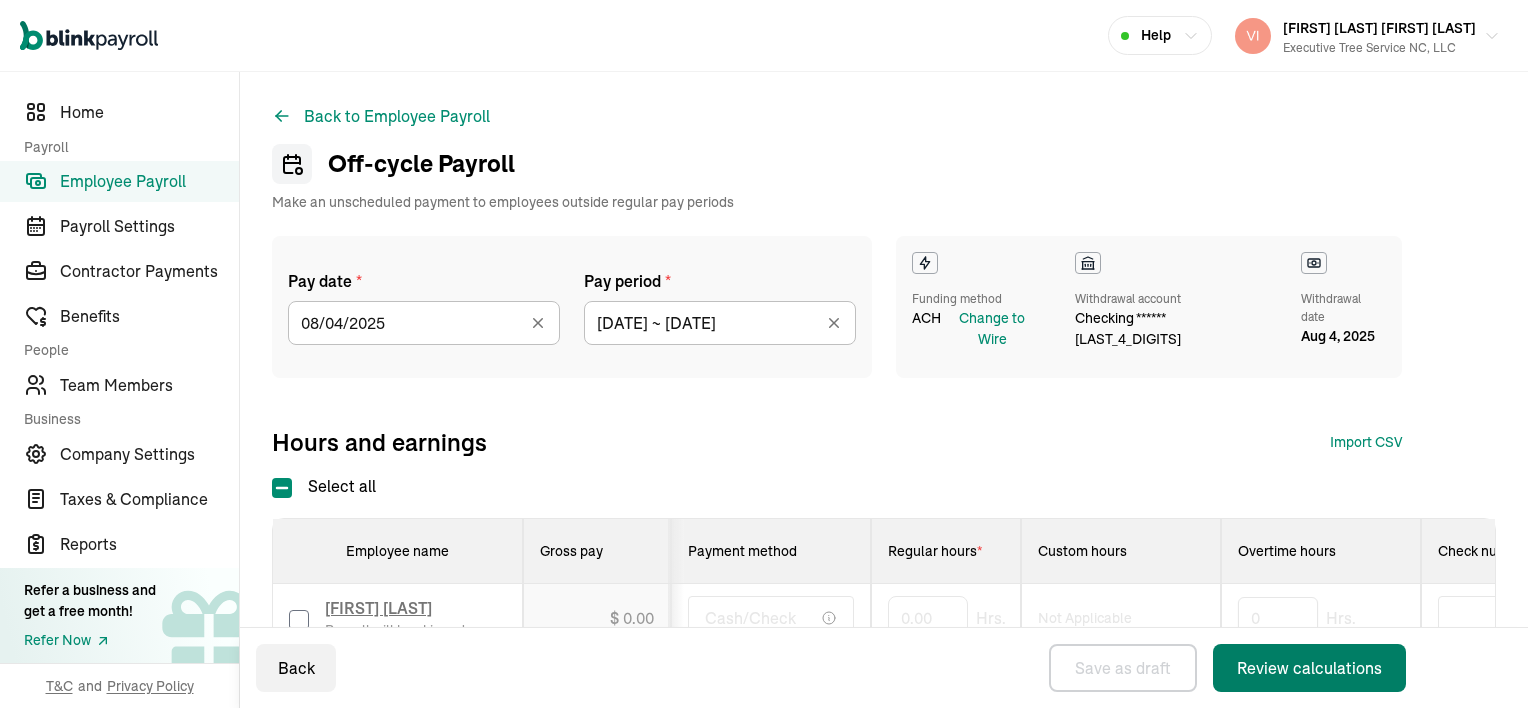 type on "[DATE] ~ [DATE]" 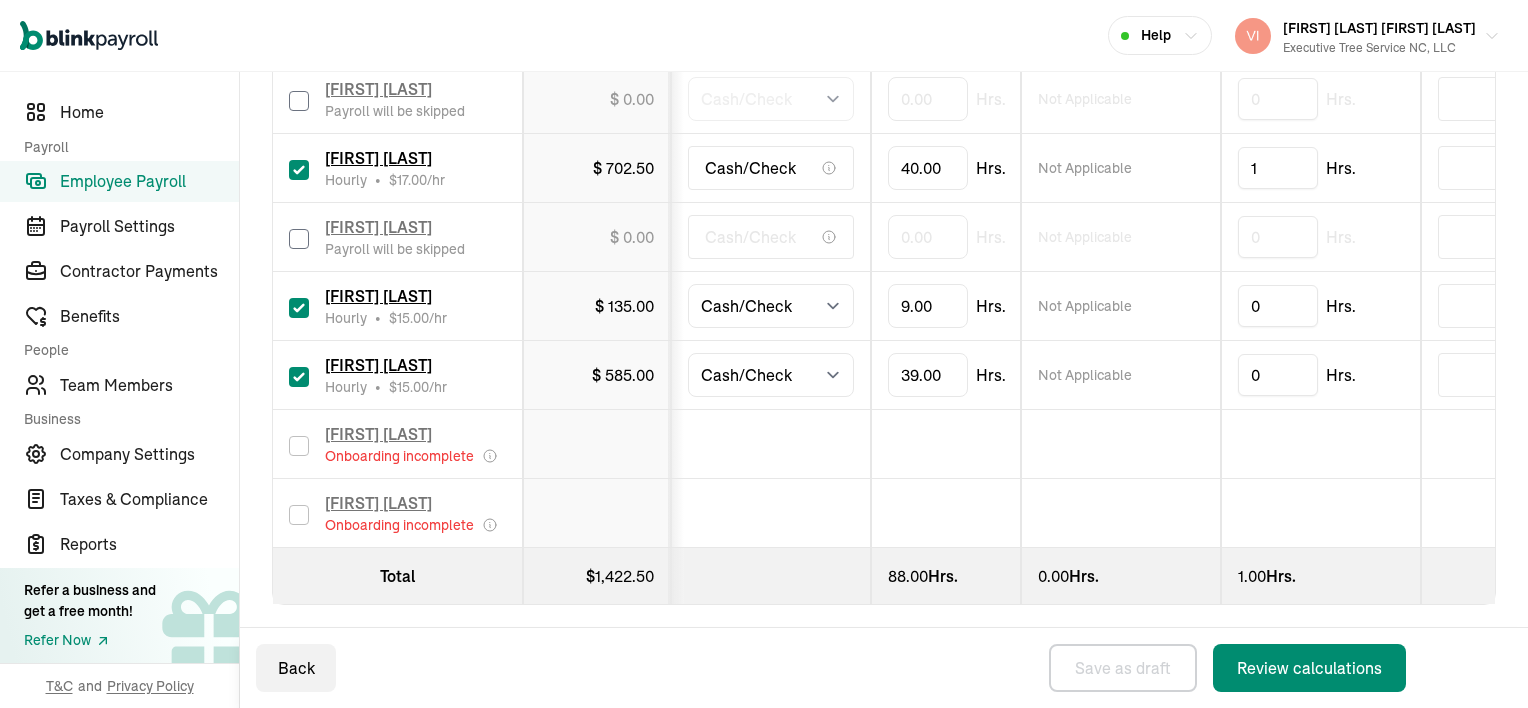 scroll, scrollTop: 600, scrollLeft: 0, axis: vertical 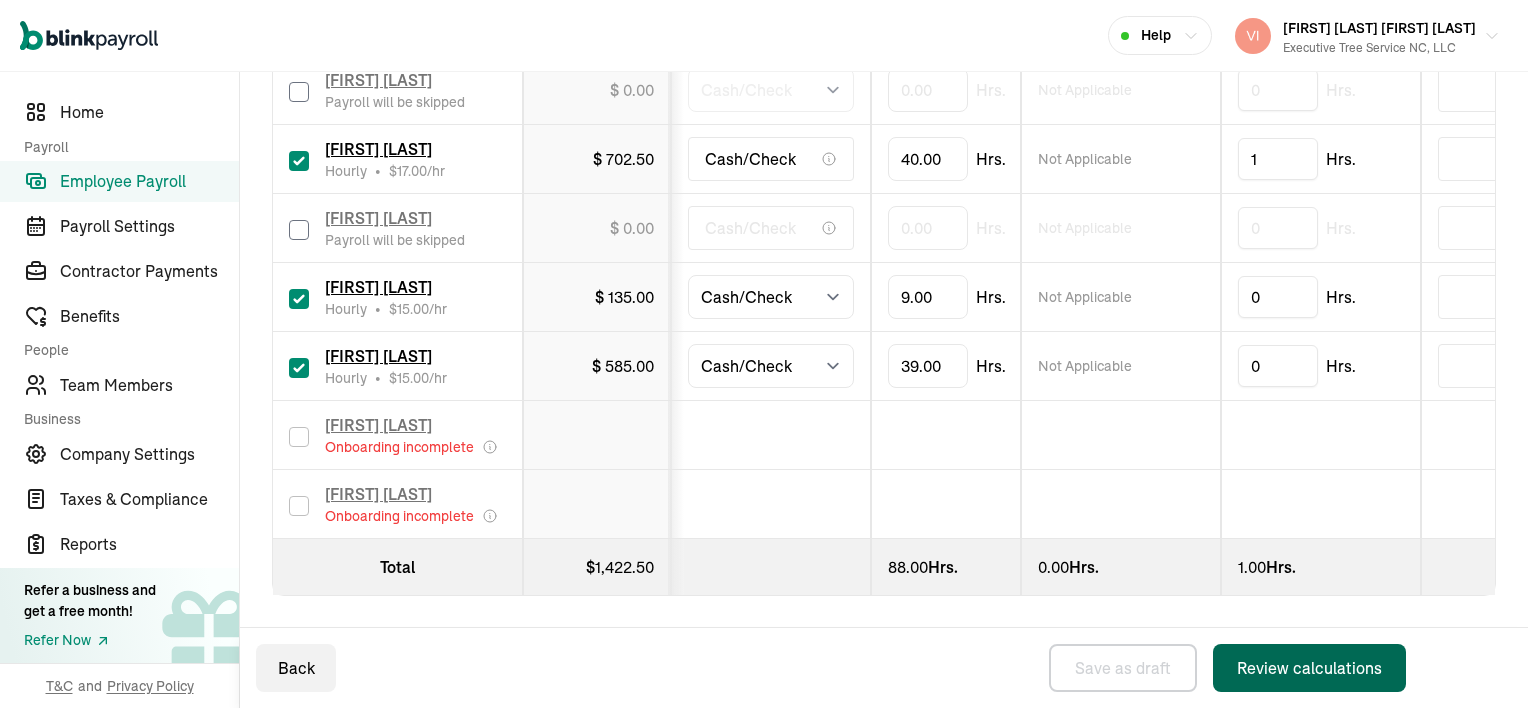 click on "Review calculations" at bounding box center (1309, 668) 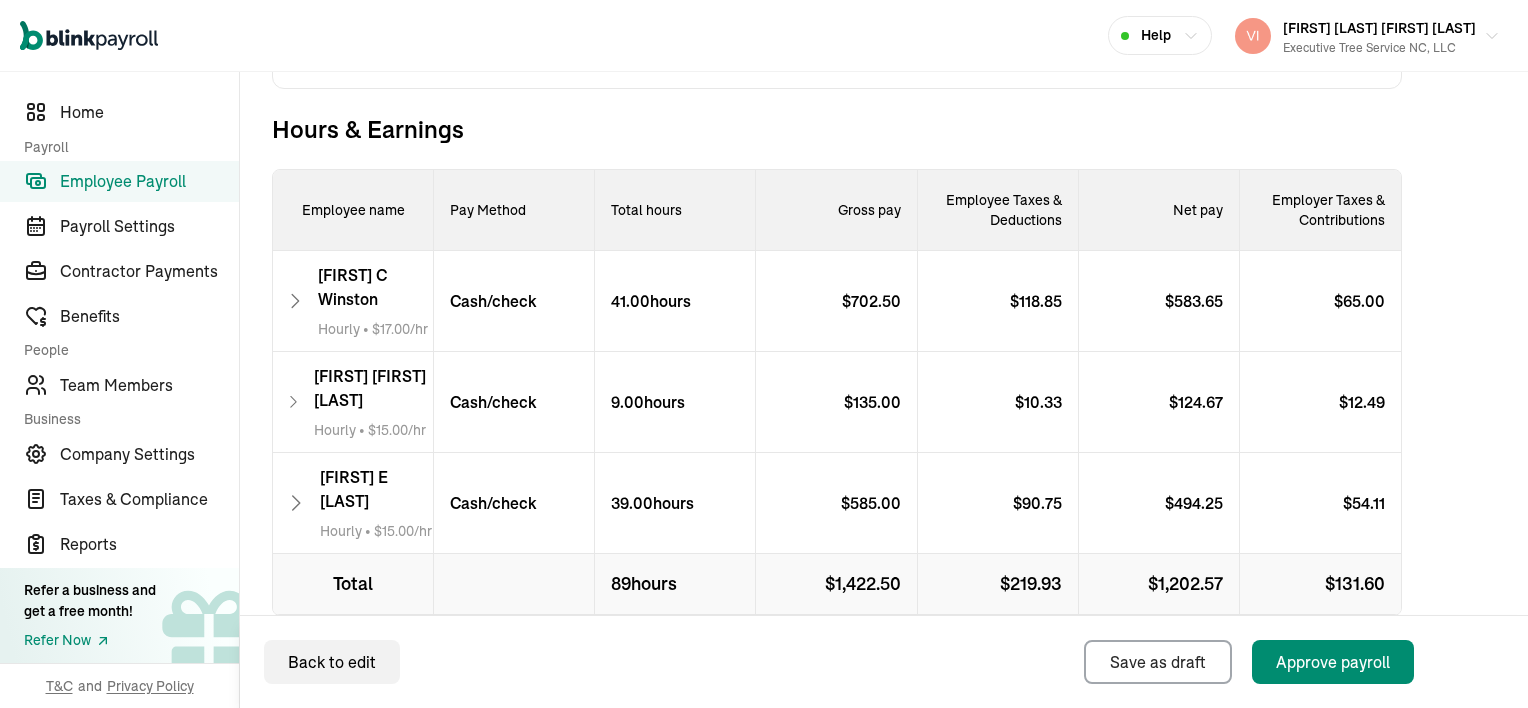 scroll, scrollTop: 689, scrollLeft: 0, axis: vertical 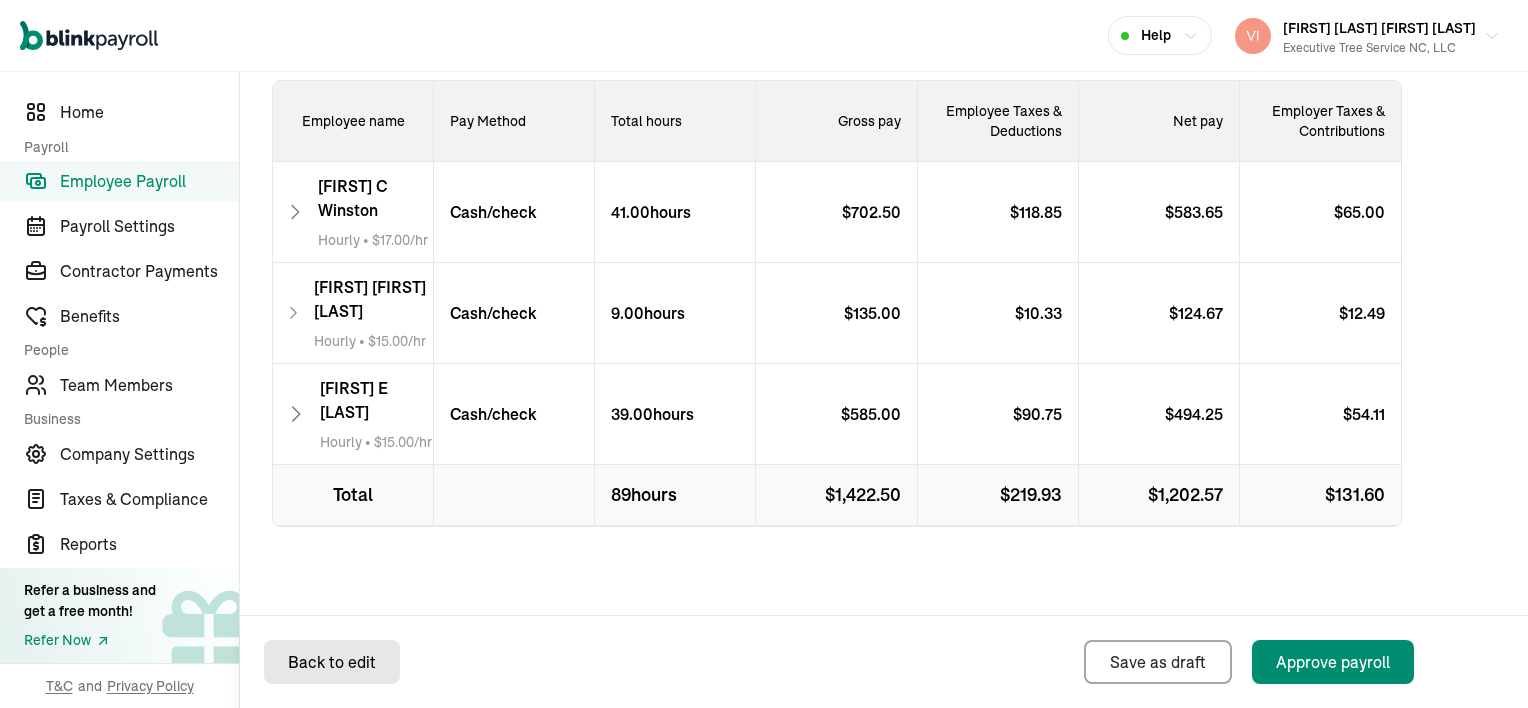 select on "manual" 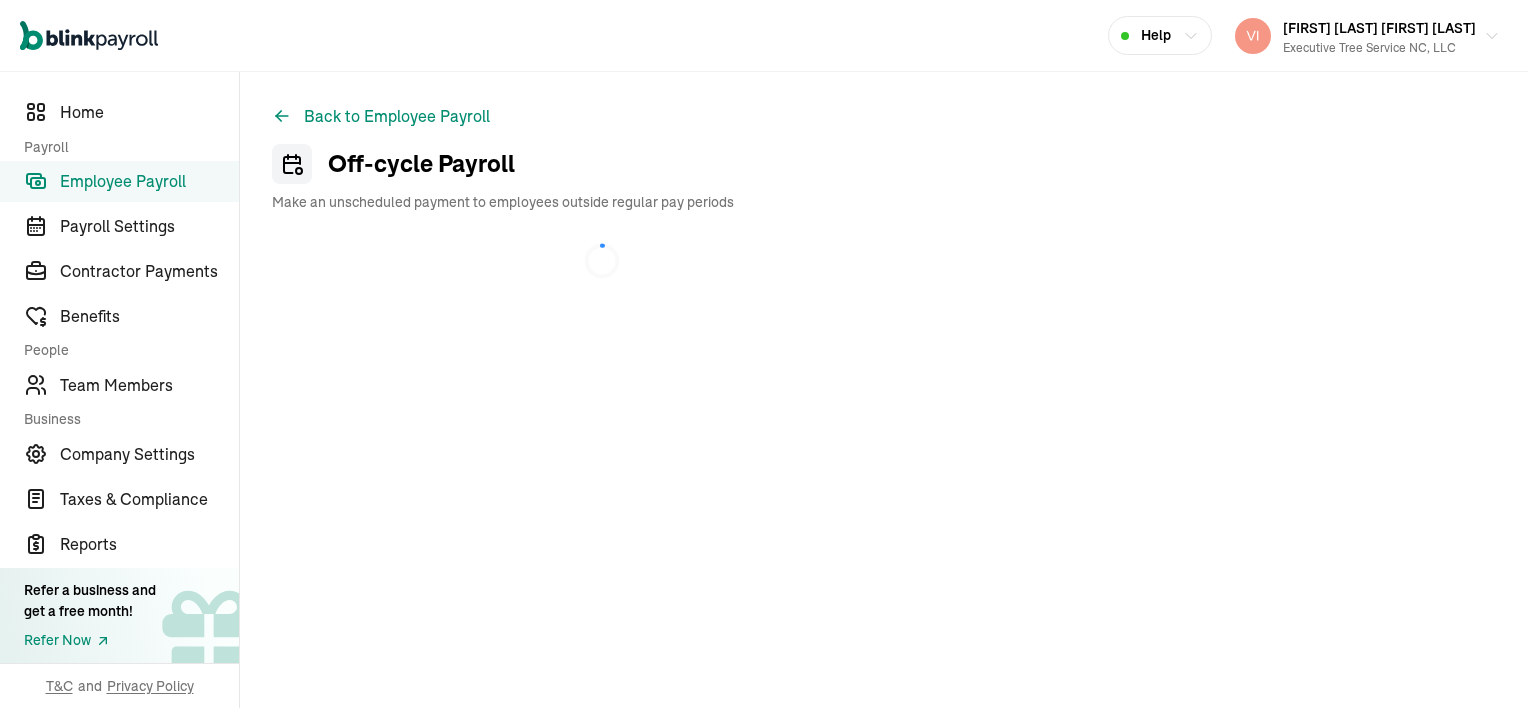 scroll, scrollTop: 0, scrollLeft: 0, axis: both 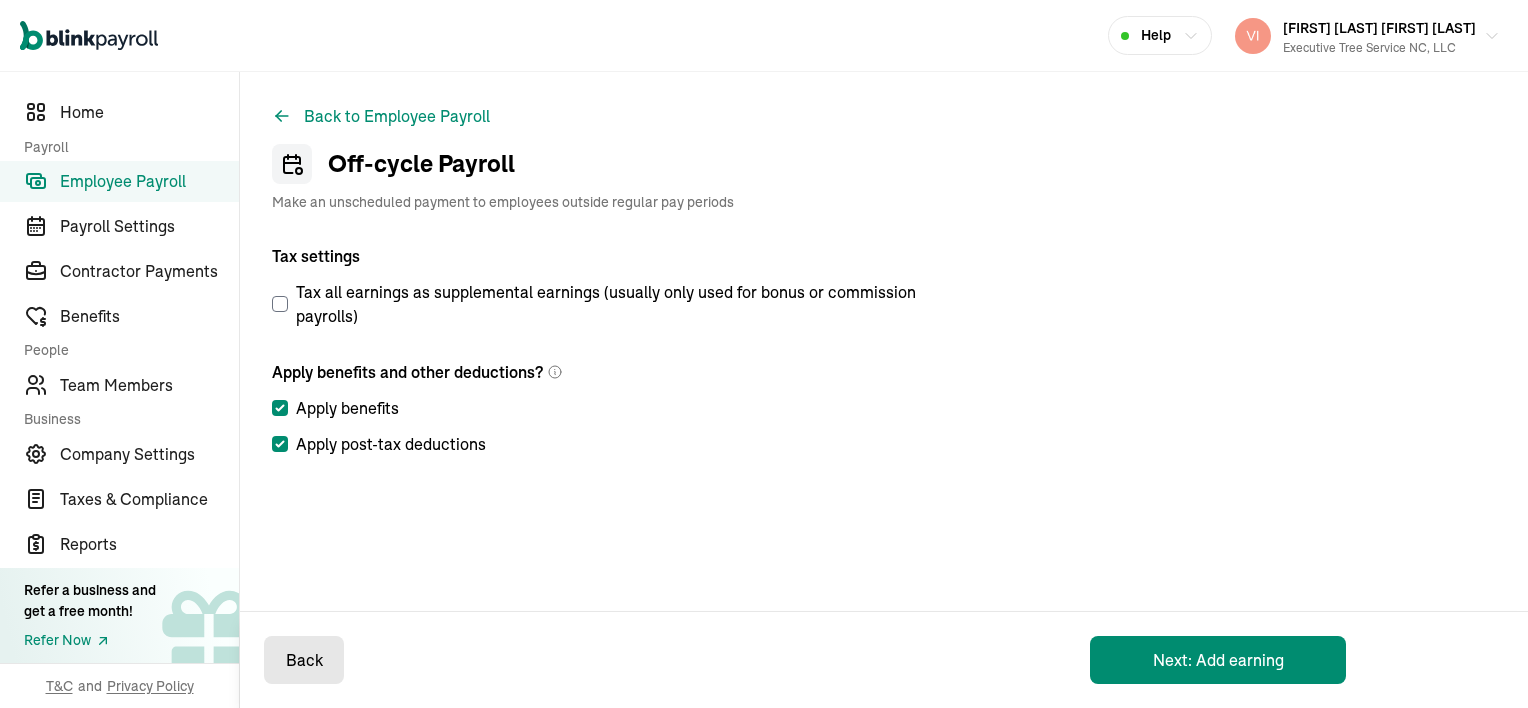 click on "Back to Employee Payroll Off-cycle Payroll Make an unscheduled payment to employees outside regular pay periods Tax settings Tax all earnings as supplemental earnings (usually only used for bonus or commission payrolls) Apply benefits and other deductions? Apply benefits Apply post-tax deductions Back Next: Add earning" at bounding box center (884, 390) 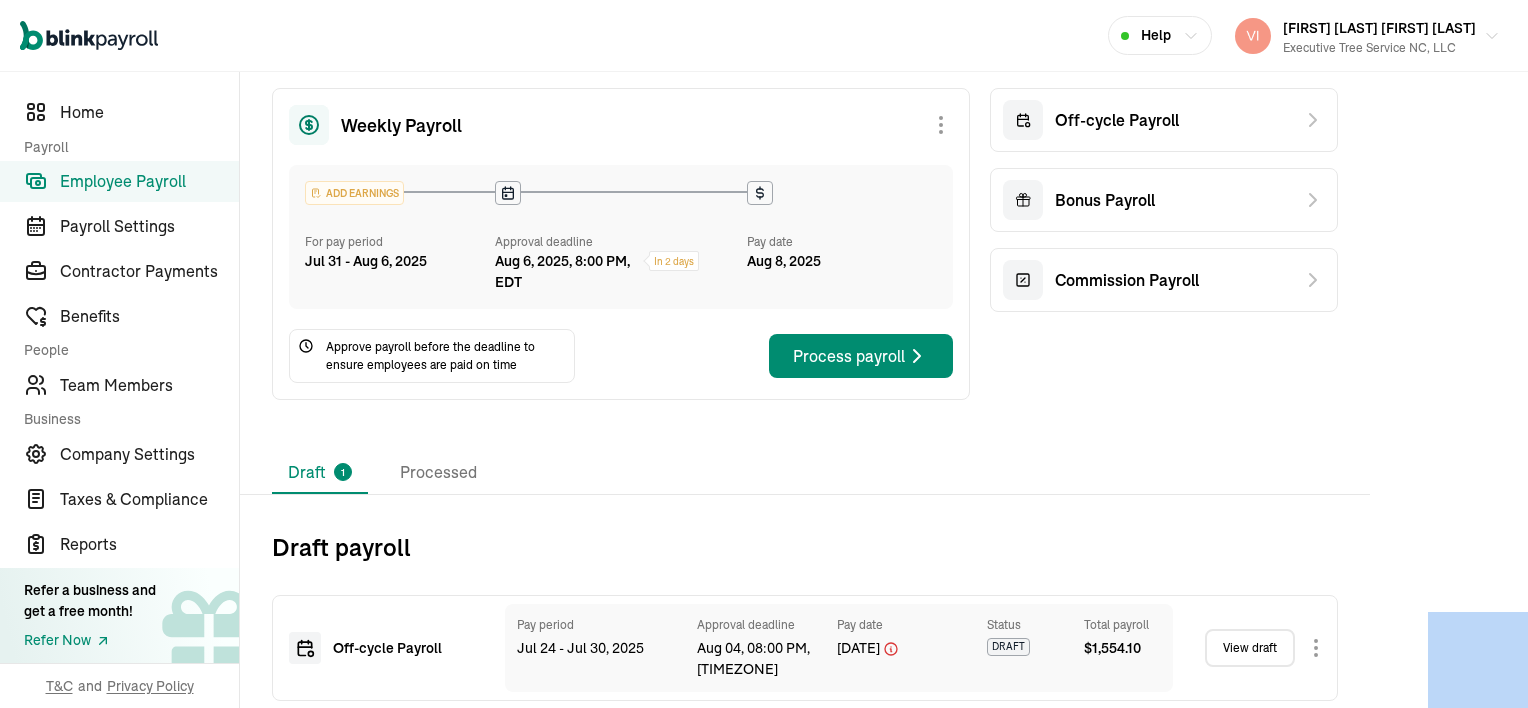 scroll, scrollTop: 211, scrollLeft: 0, axis: vertical 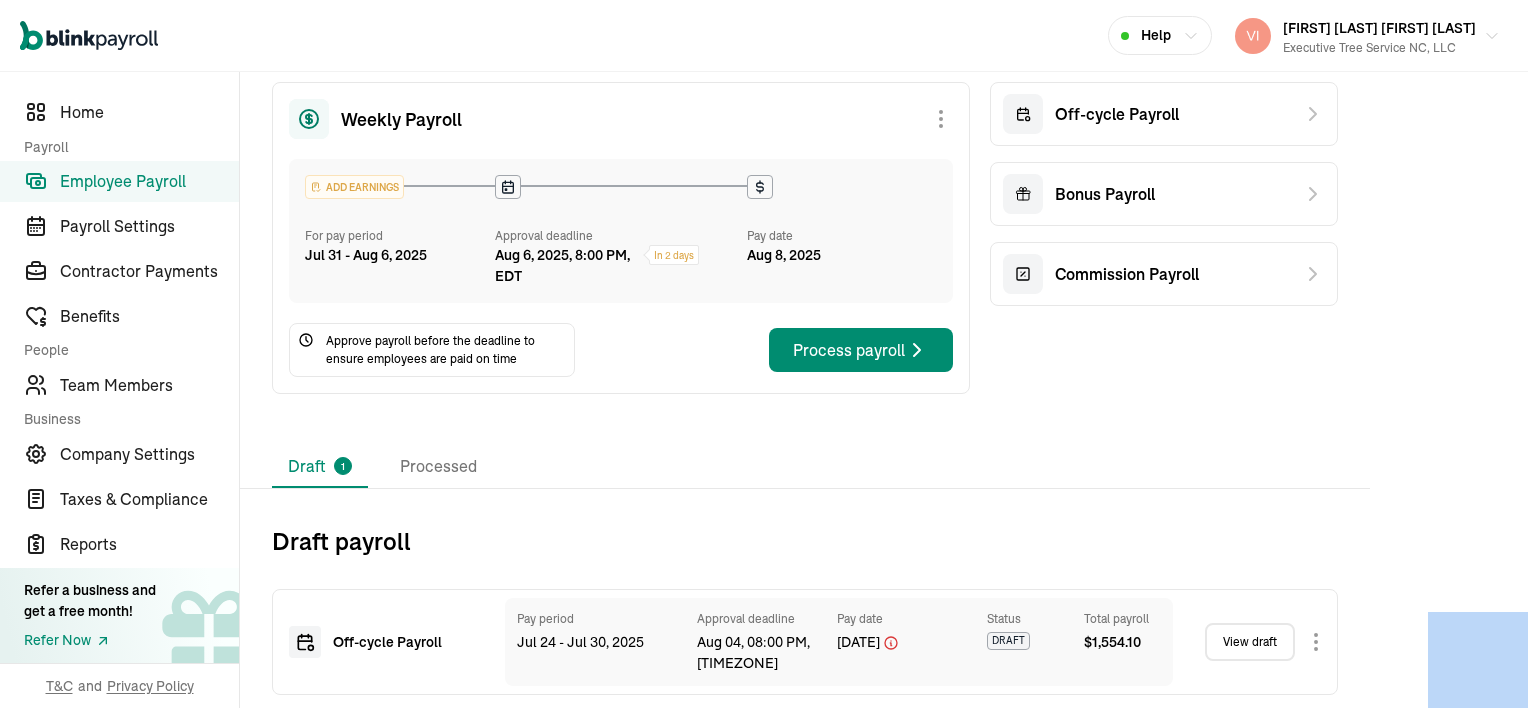 click on "View draft" at bounding box center (1250, 642) 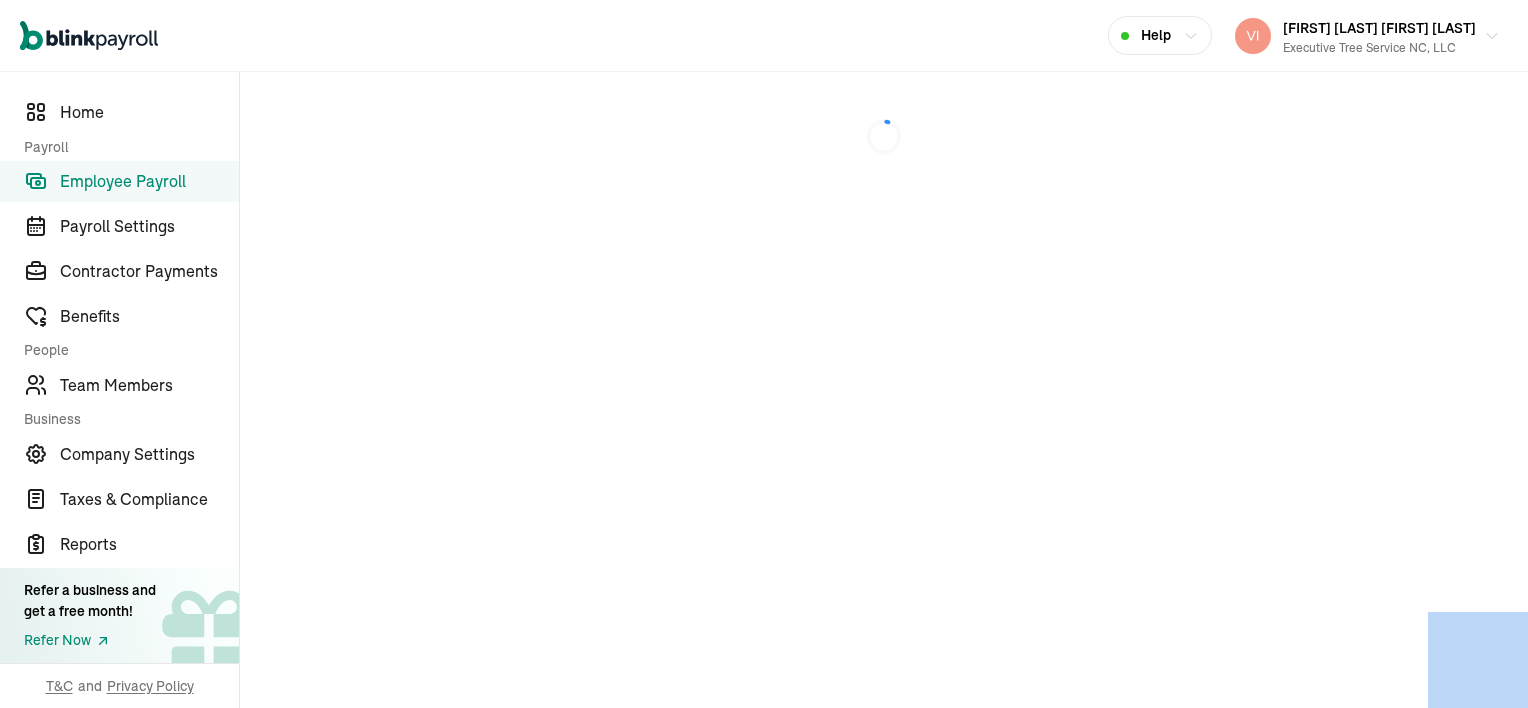 scroll, scrollTop: 0, scrollLeft: 0, axis: both 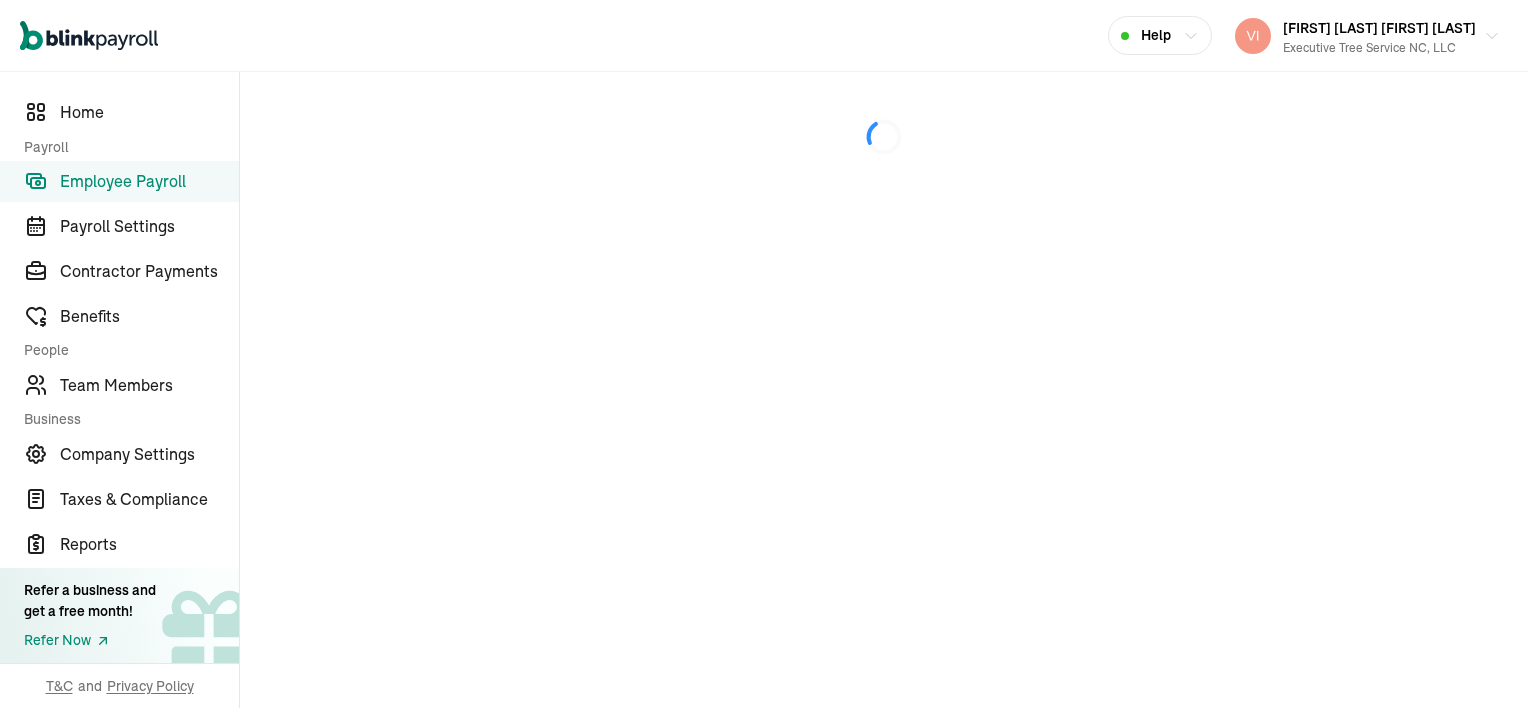 select on "manual" 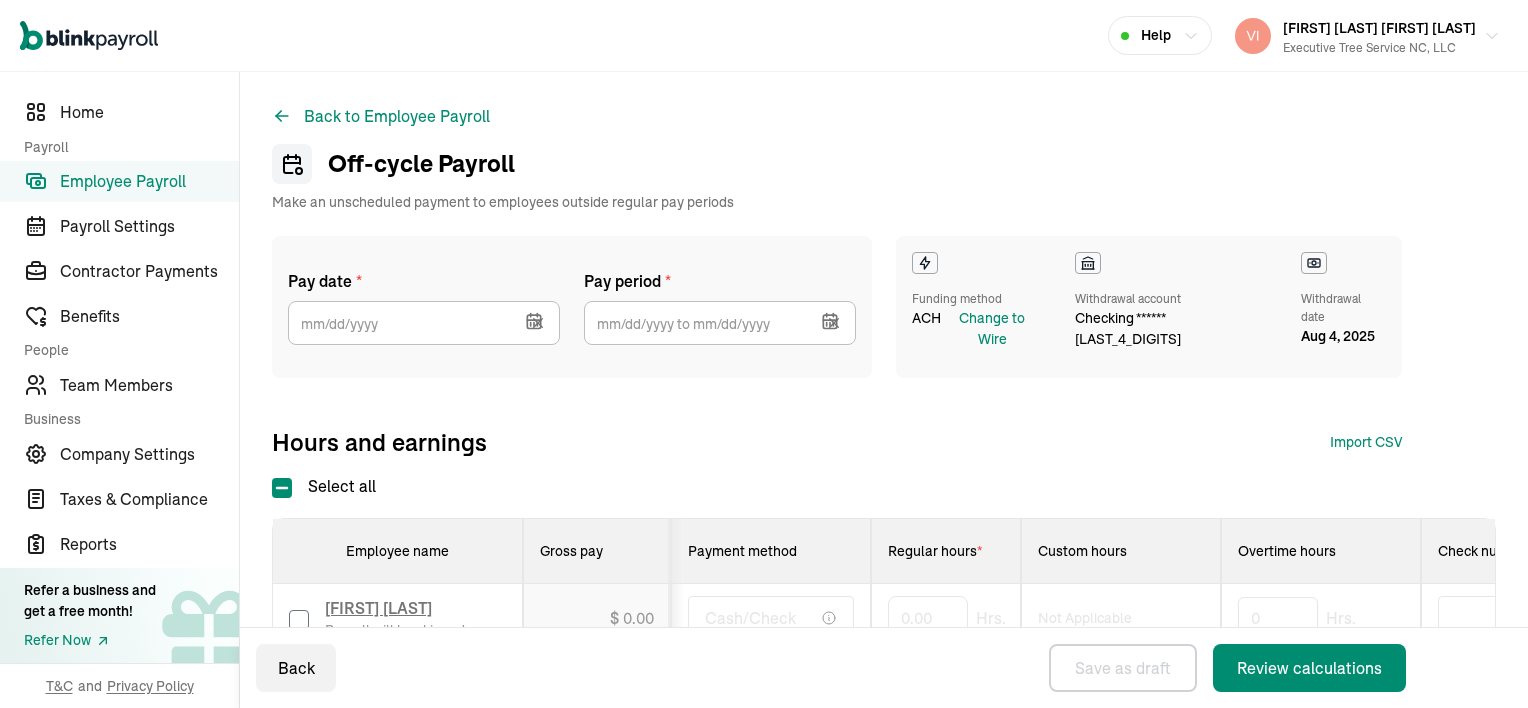 type on "08/04/2025" 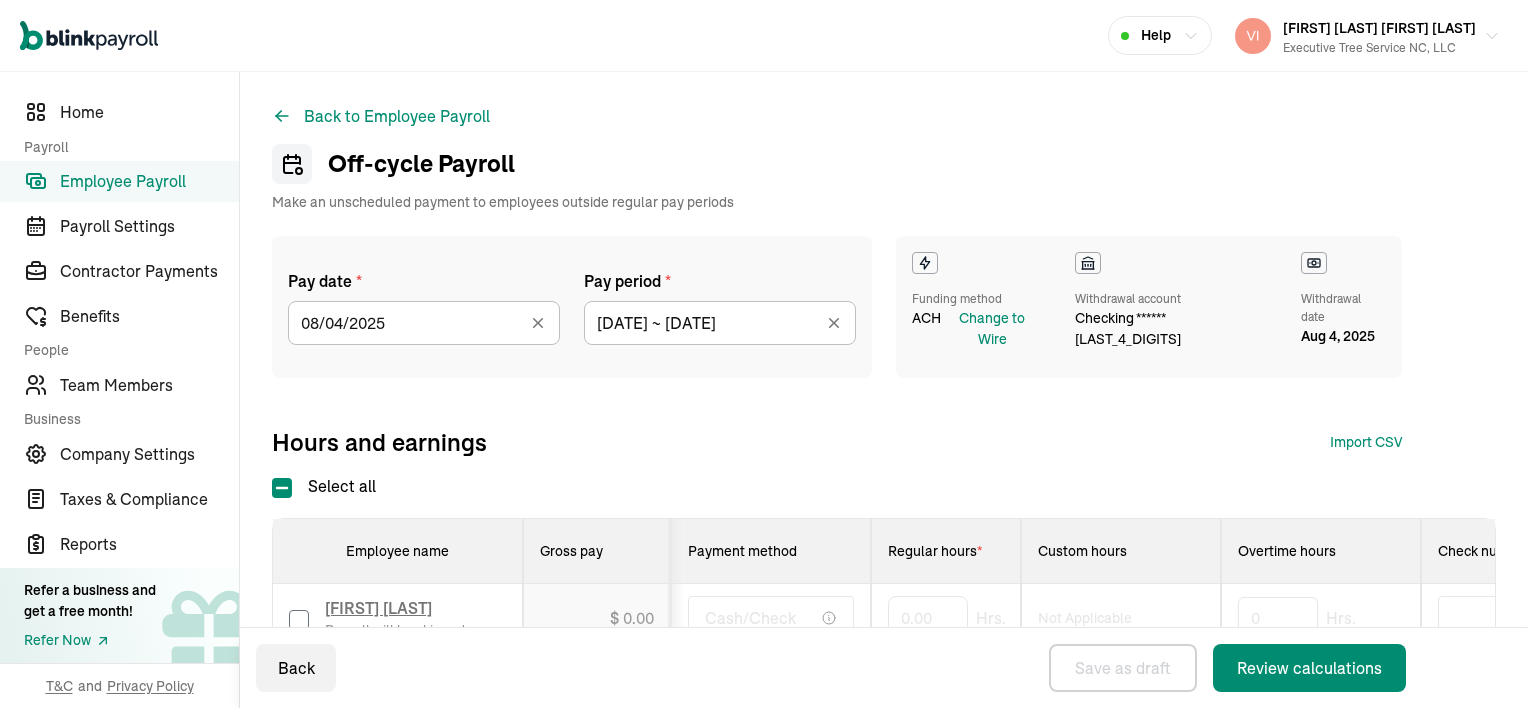click 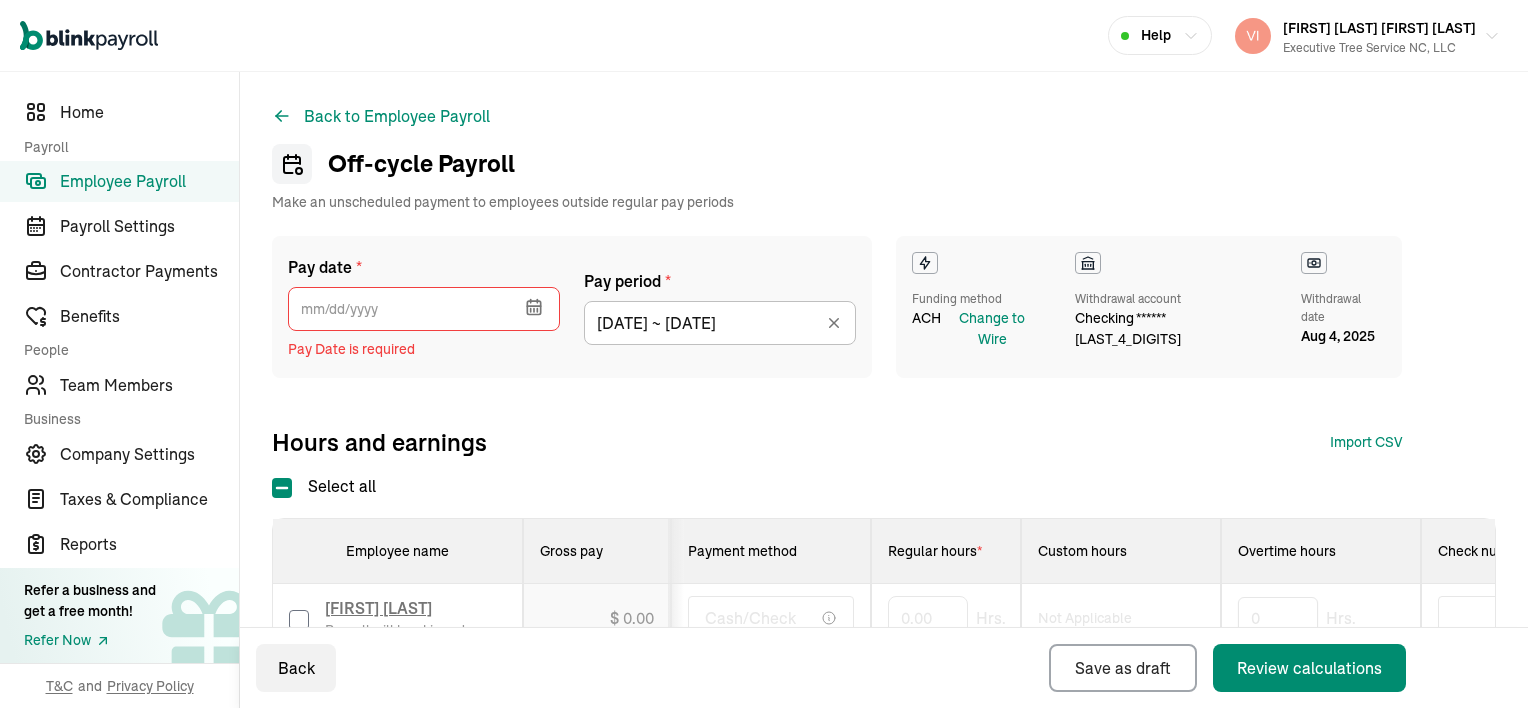 click 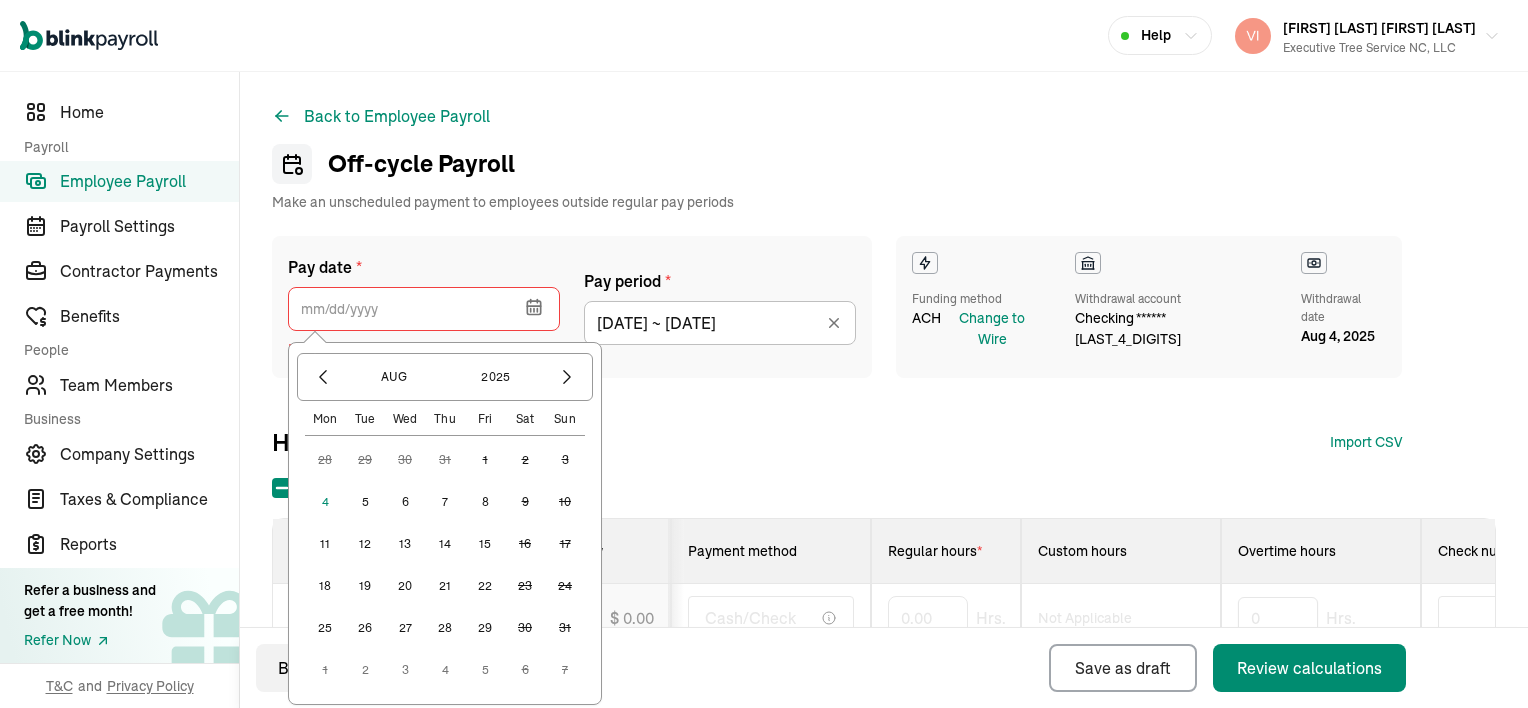 click on "6" at bounding box center (405, 502) 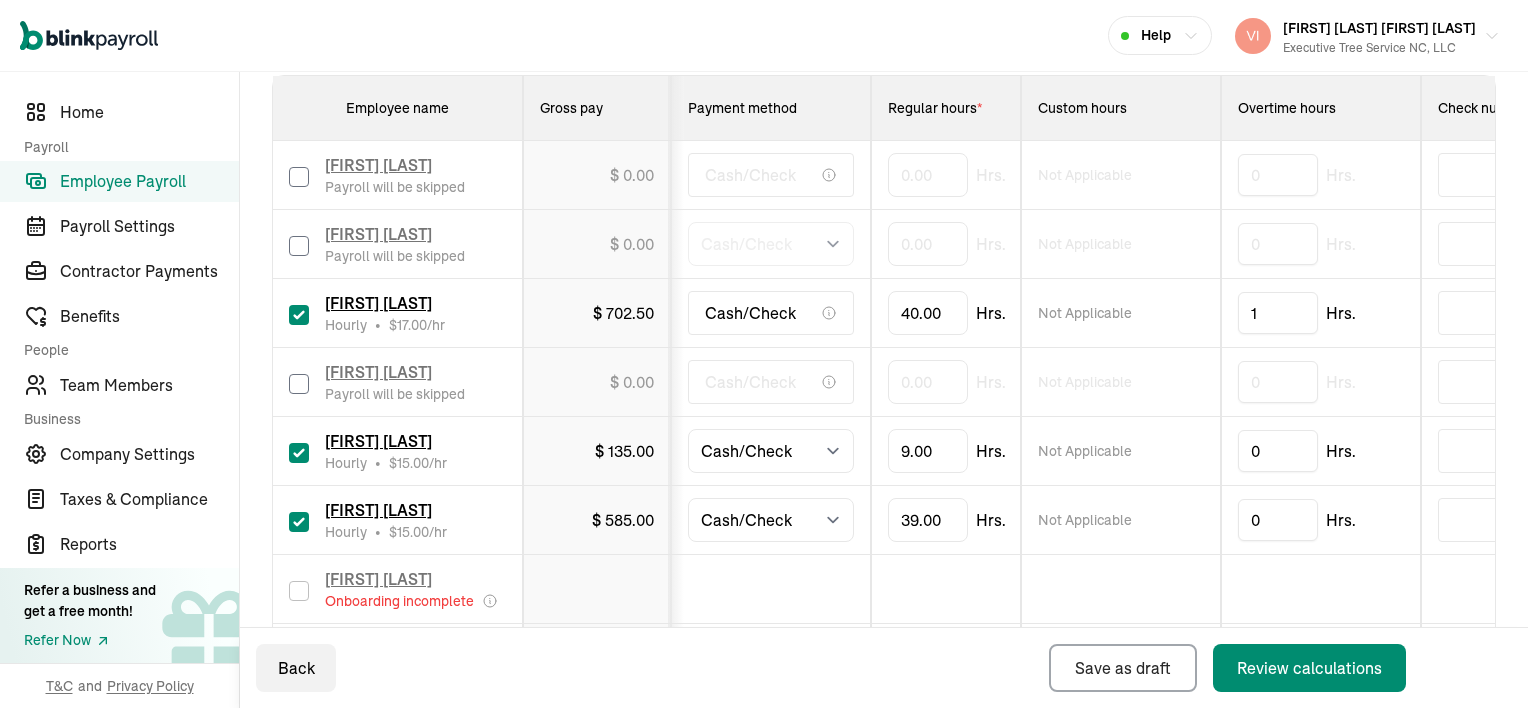 scroll, scrollTop: 610, scrollLeft: 0, axis: vertical 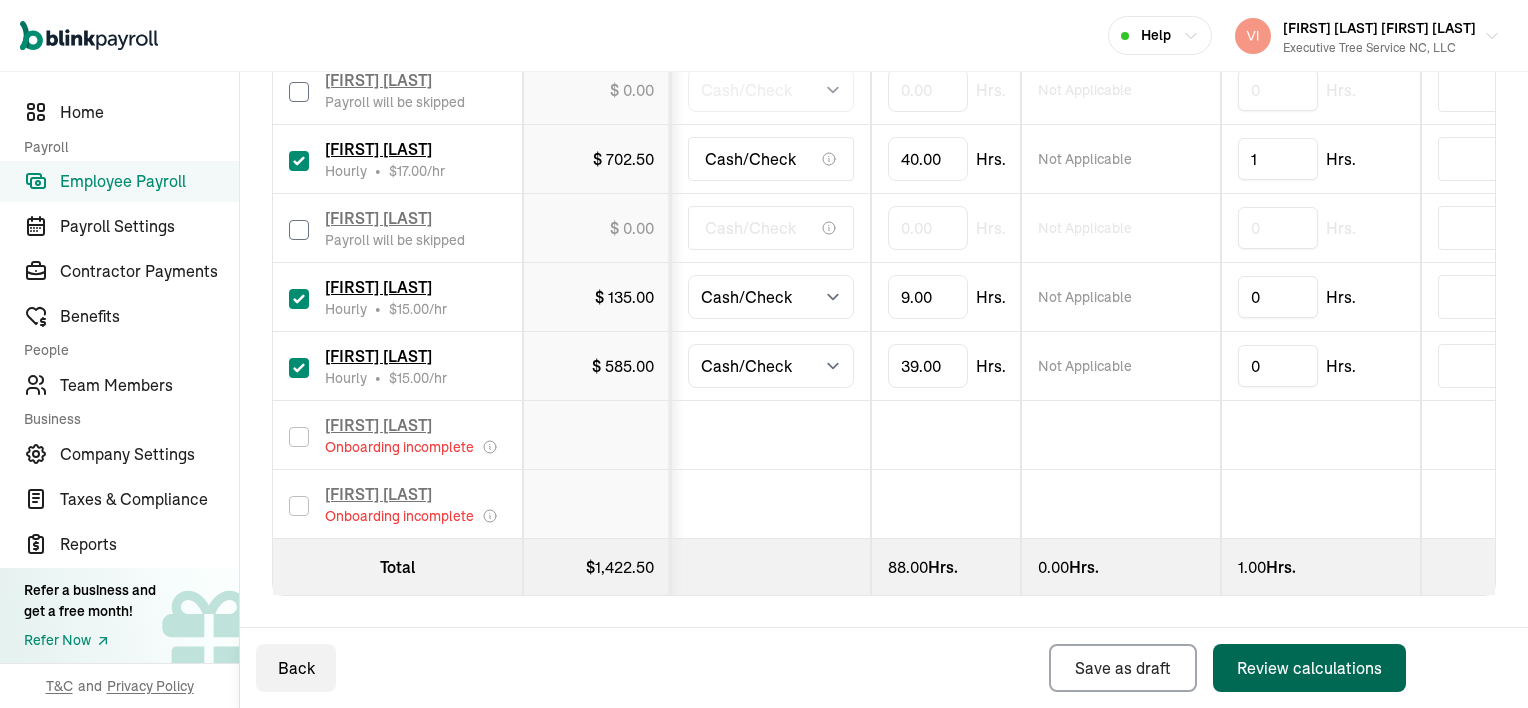 click on "Review calculations" at bounding box center [1309, 668] 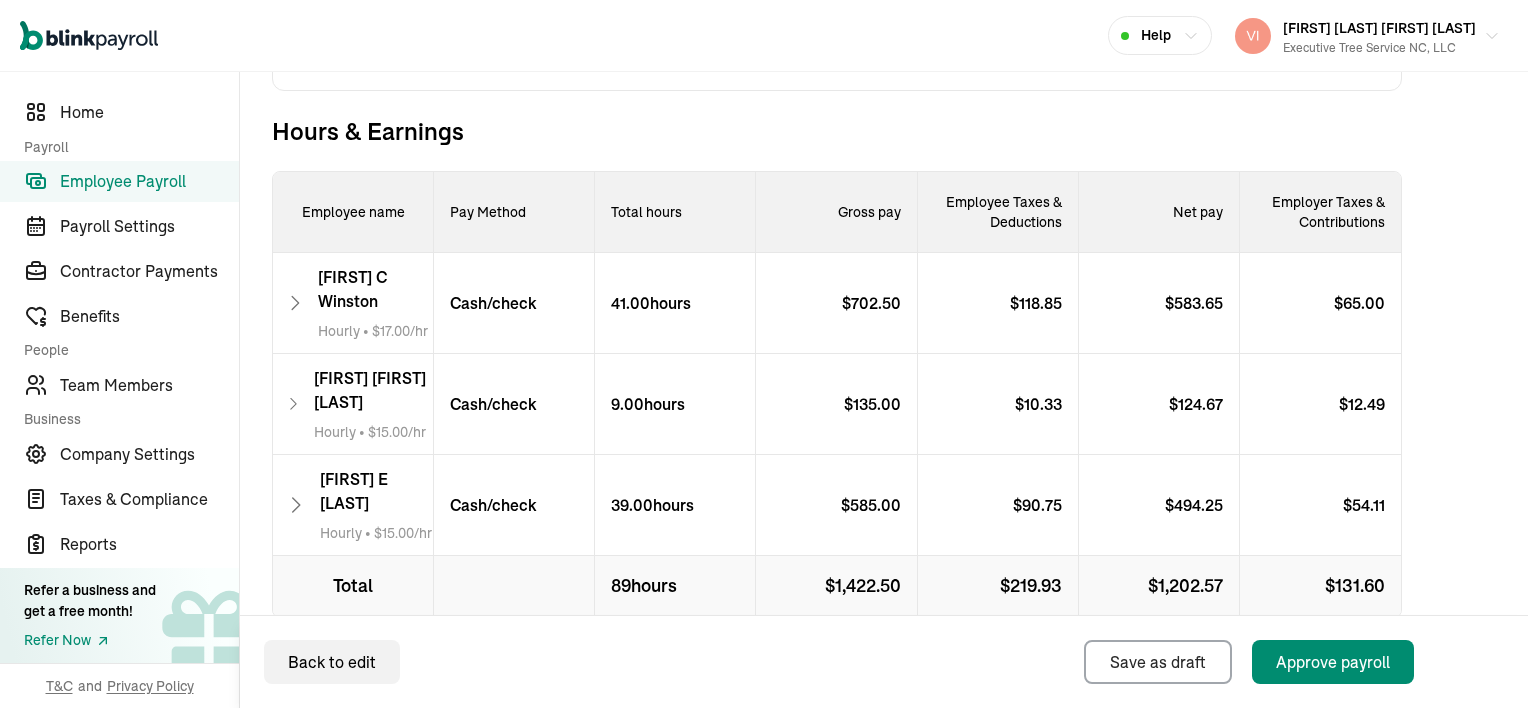 scroll, scrollTop: 689, scrollLeft: 0, axis: vertical 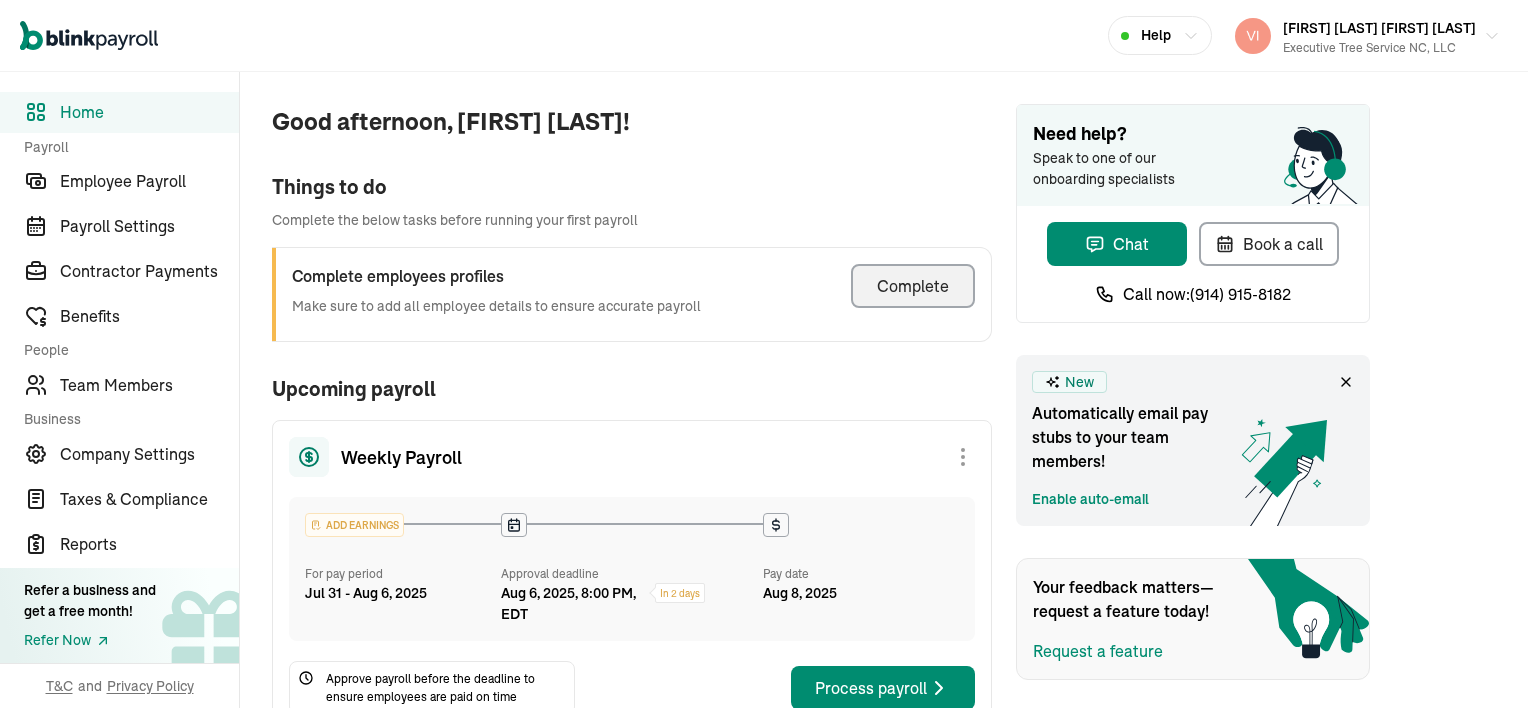 click on "Complete" at bounding box center [913, 286] 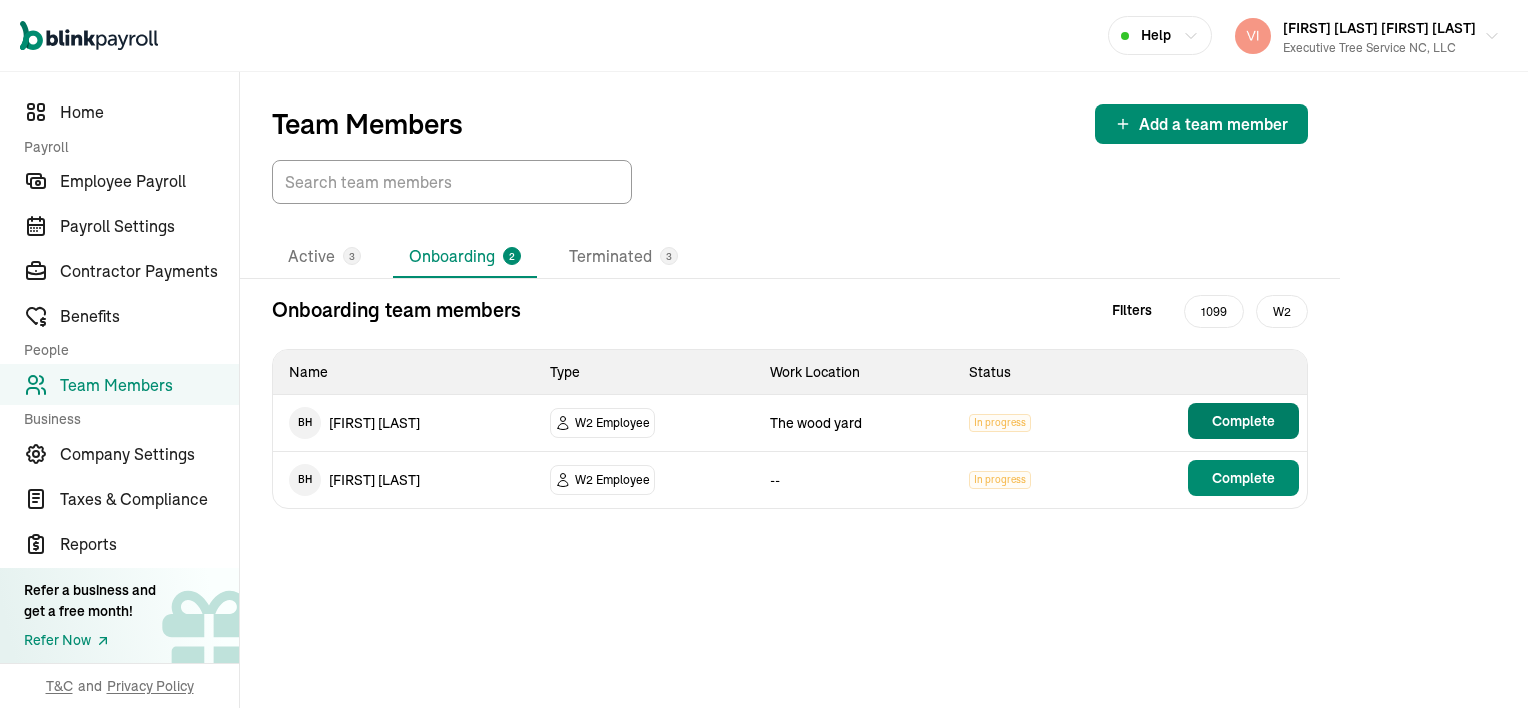 click on "Complete" at bounding box center [1243, 421] 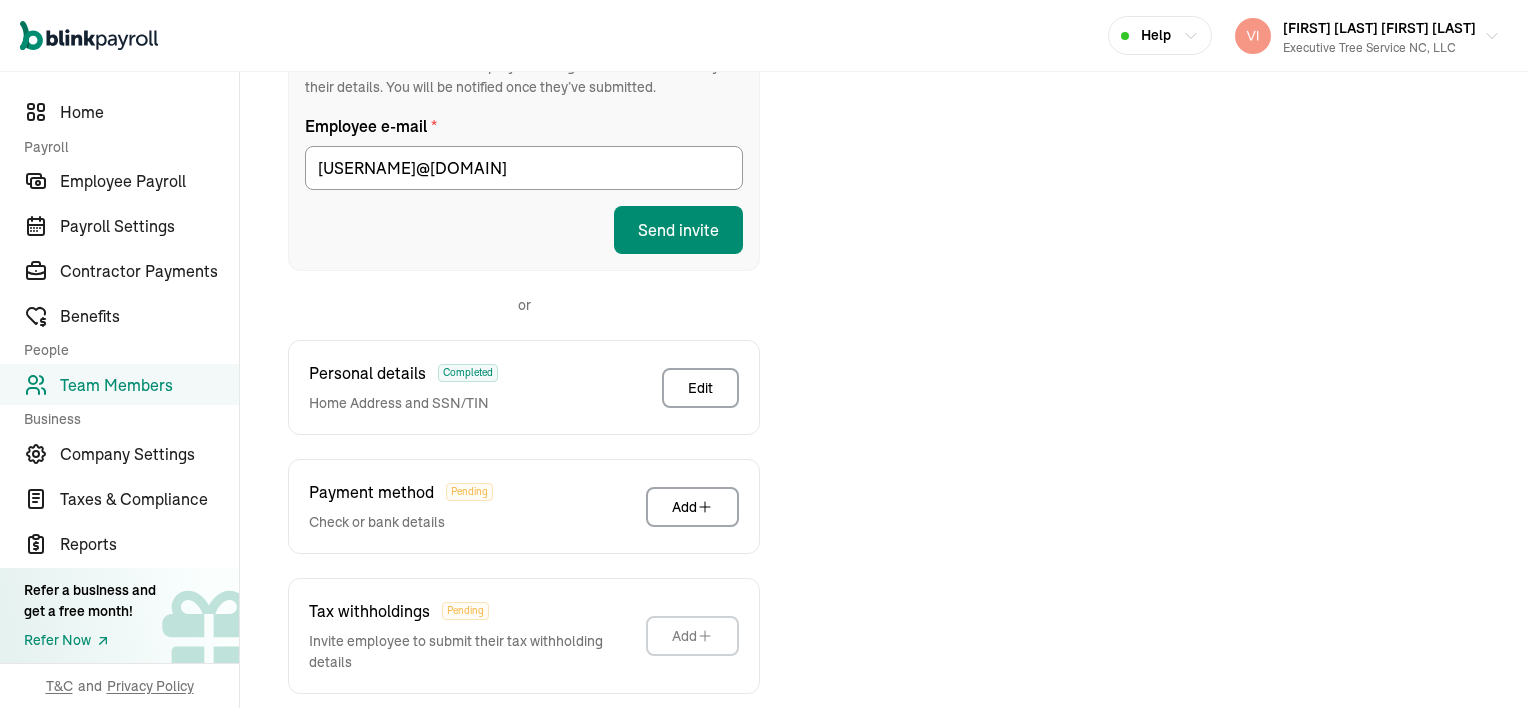 scroll, scrollTop: 430, scrollLeft: 0, axis: vertical 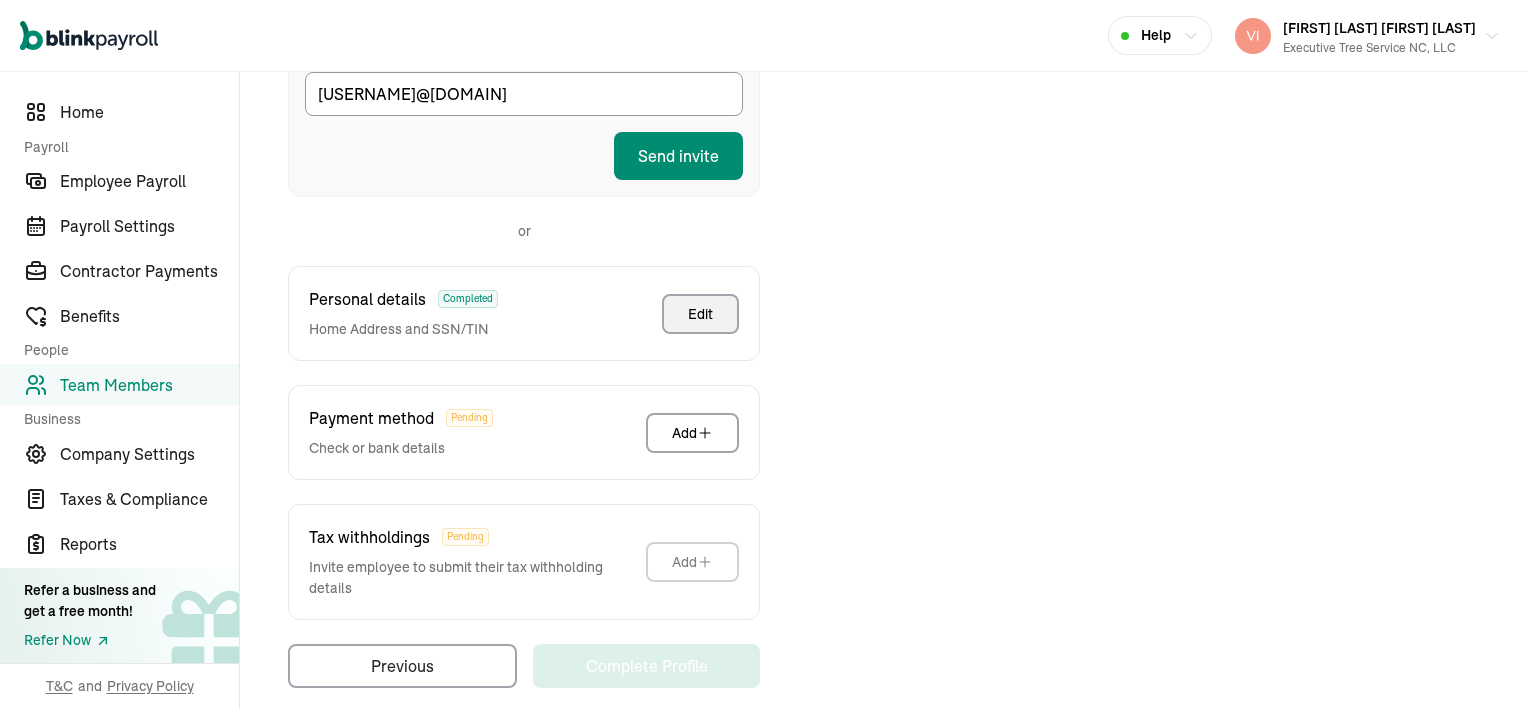 click on "Edit" at bounding box center (700, 314) 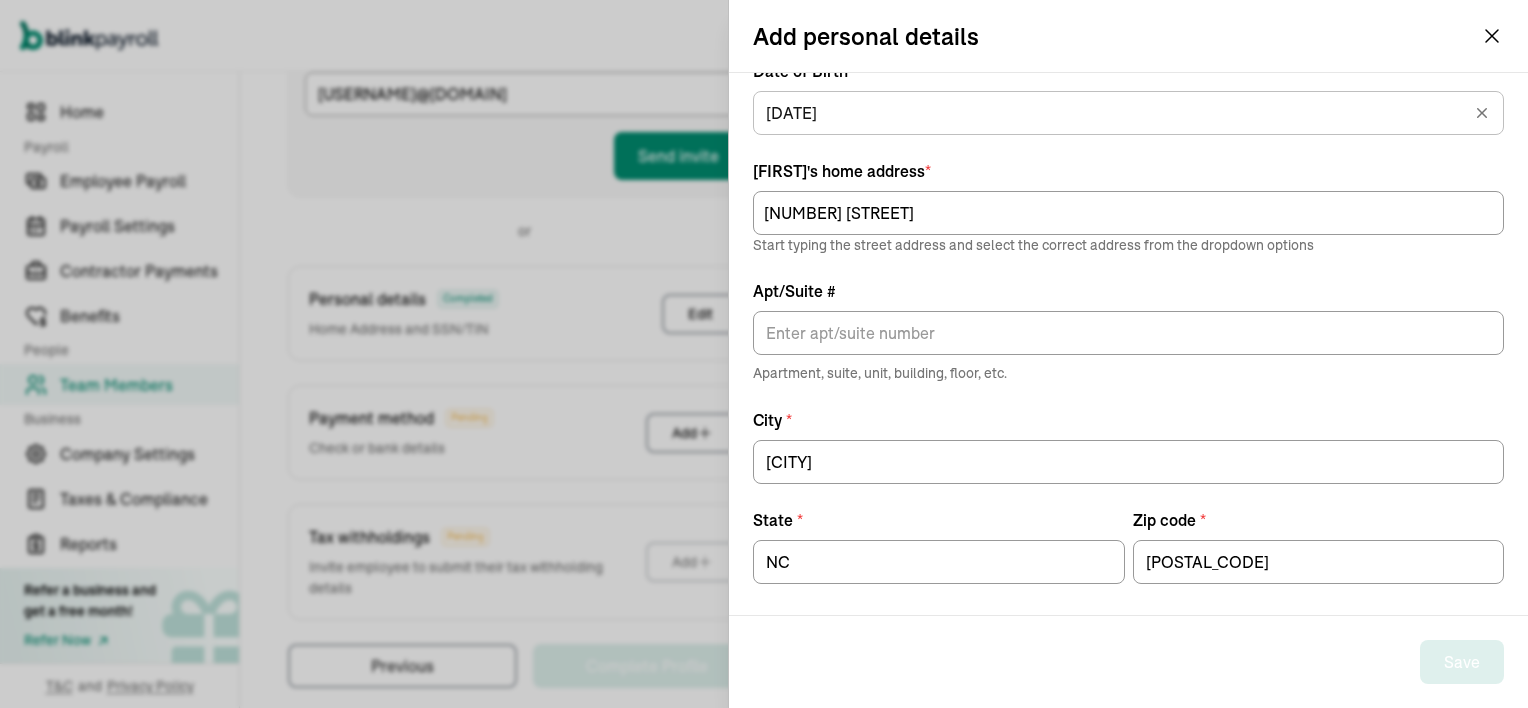 scroll, scrollTop: 146, scrollLeft: 0, axis: vertical 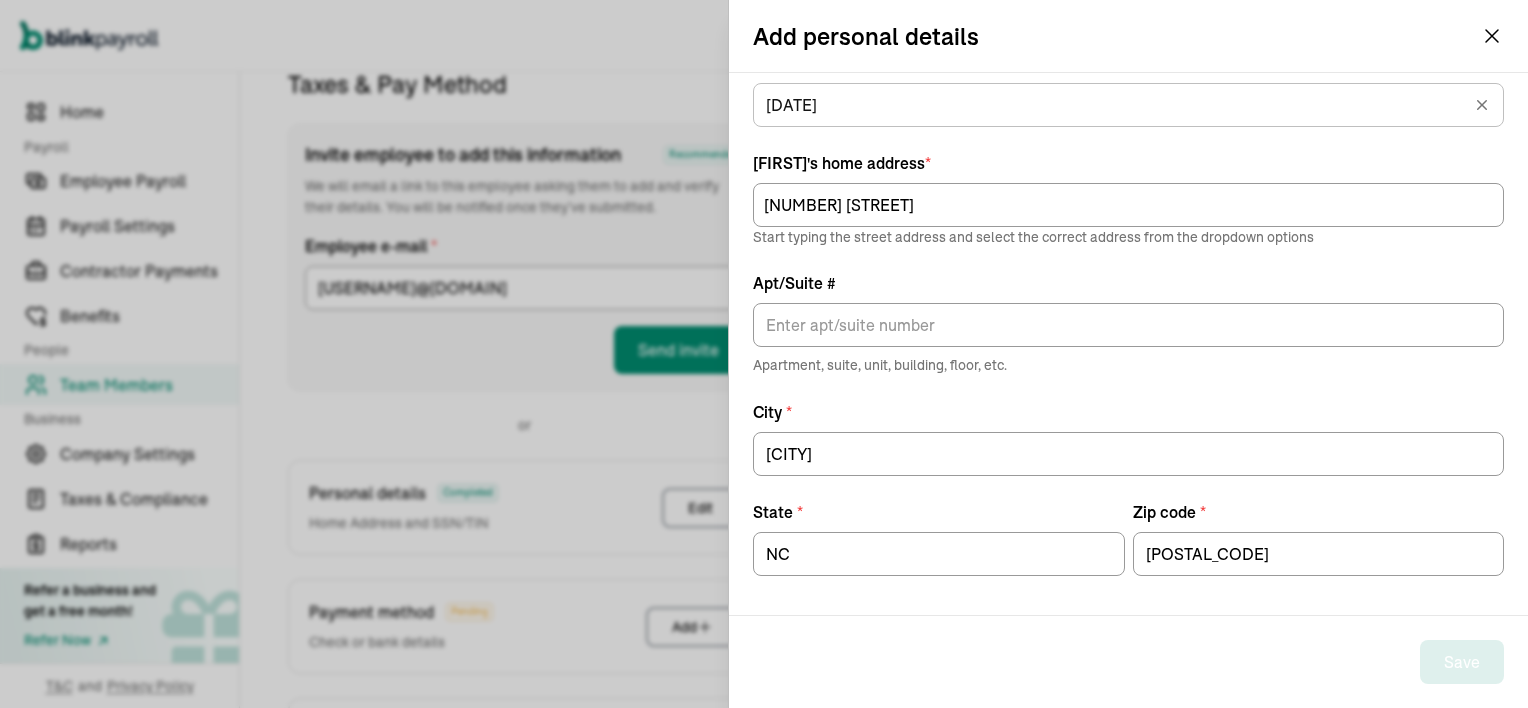 click on "Open main menu Help [FIRST] [LAST] [COMPANY_NAME]" at bounding box center (764, 36) 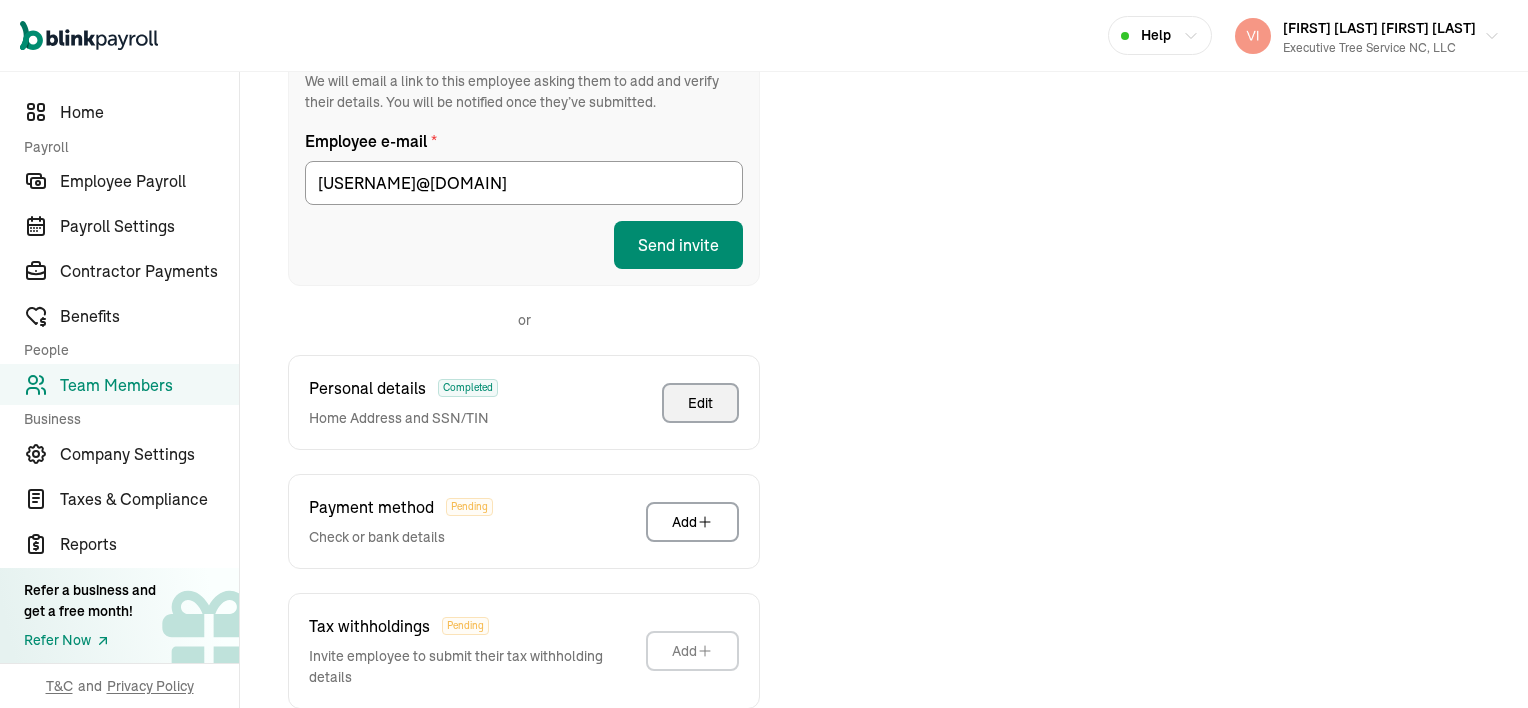 scroll, scrollTop: 430, scrollLeft: 0, axis: vertical 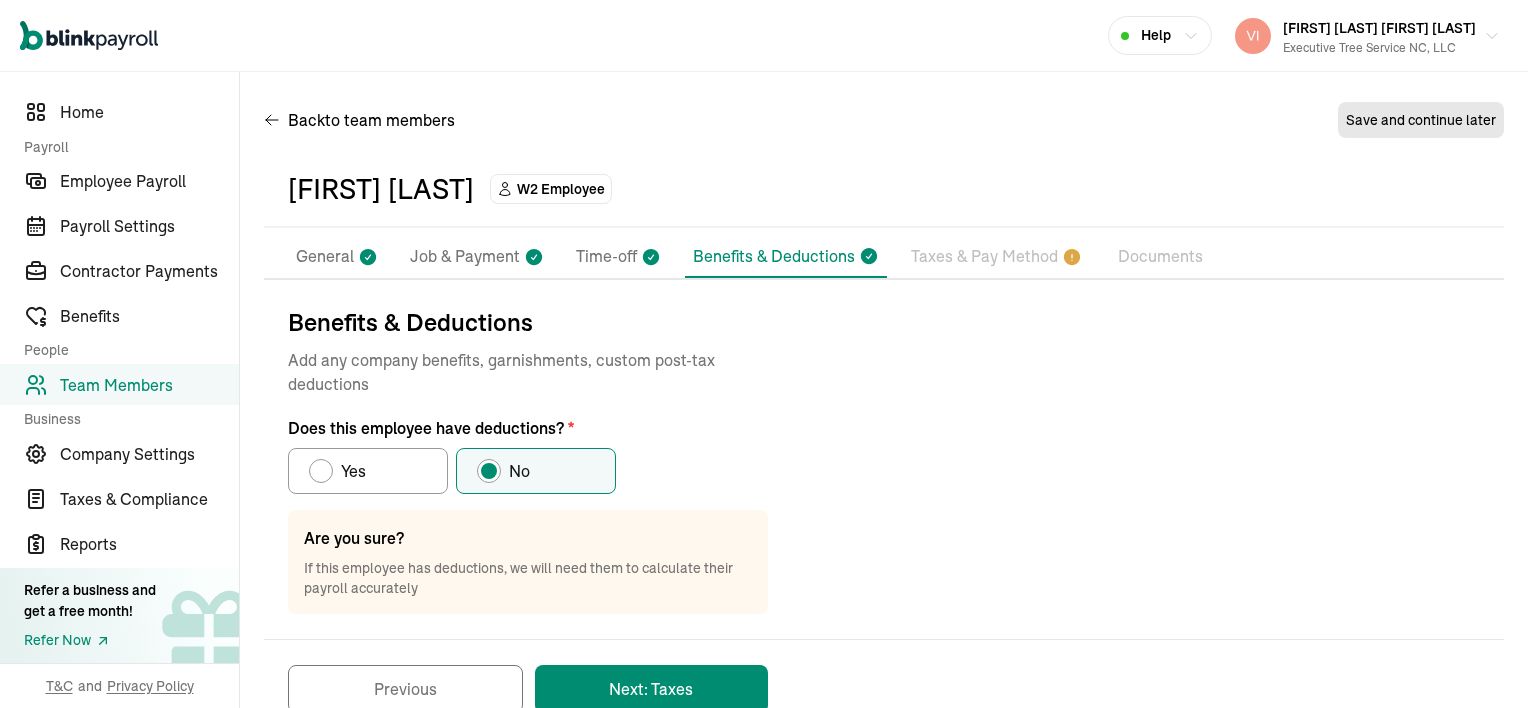 click on "Job & Payment" at bounding box center [465, 257] 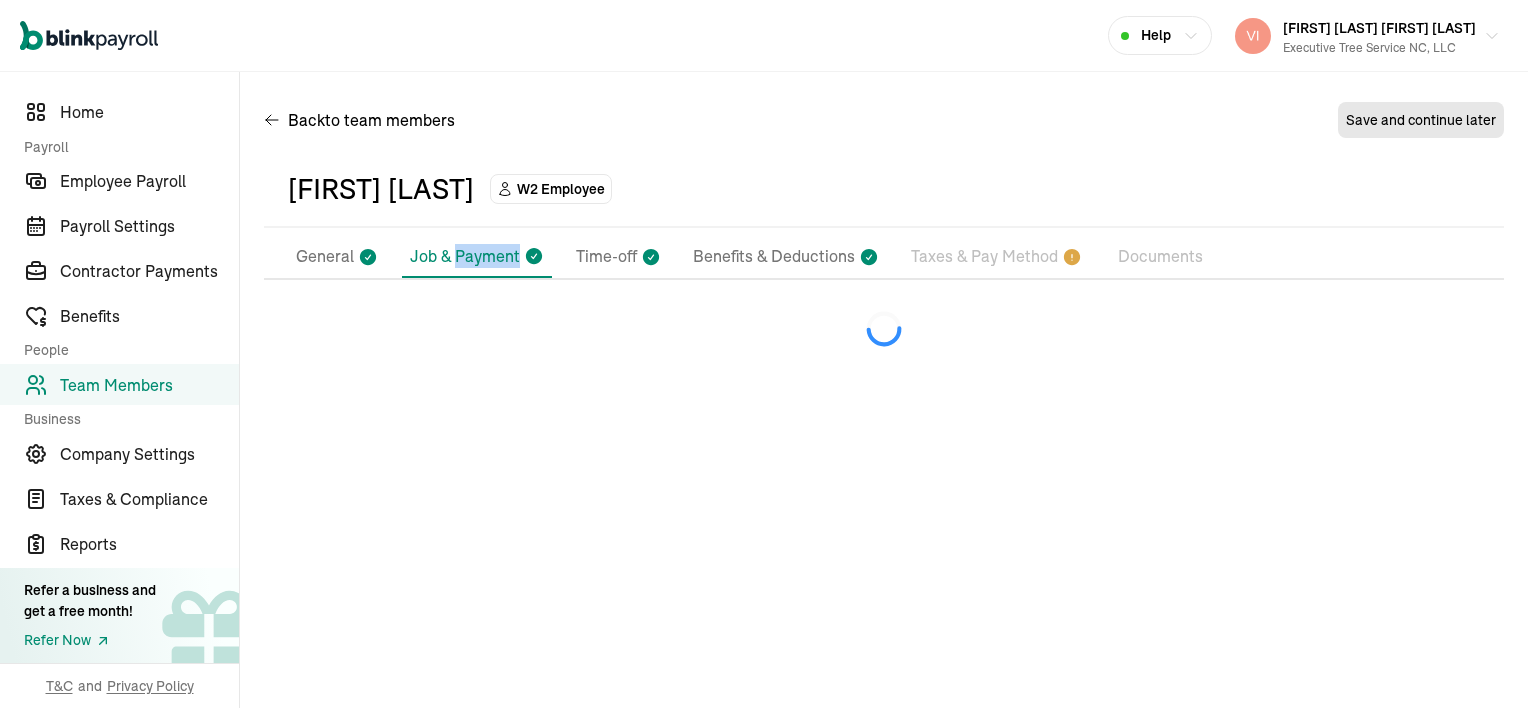 select on "[NUMBER] [STREET]" 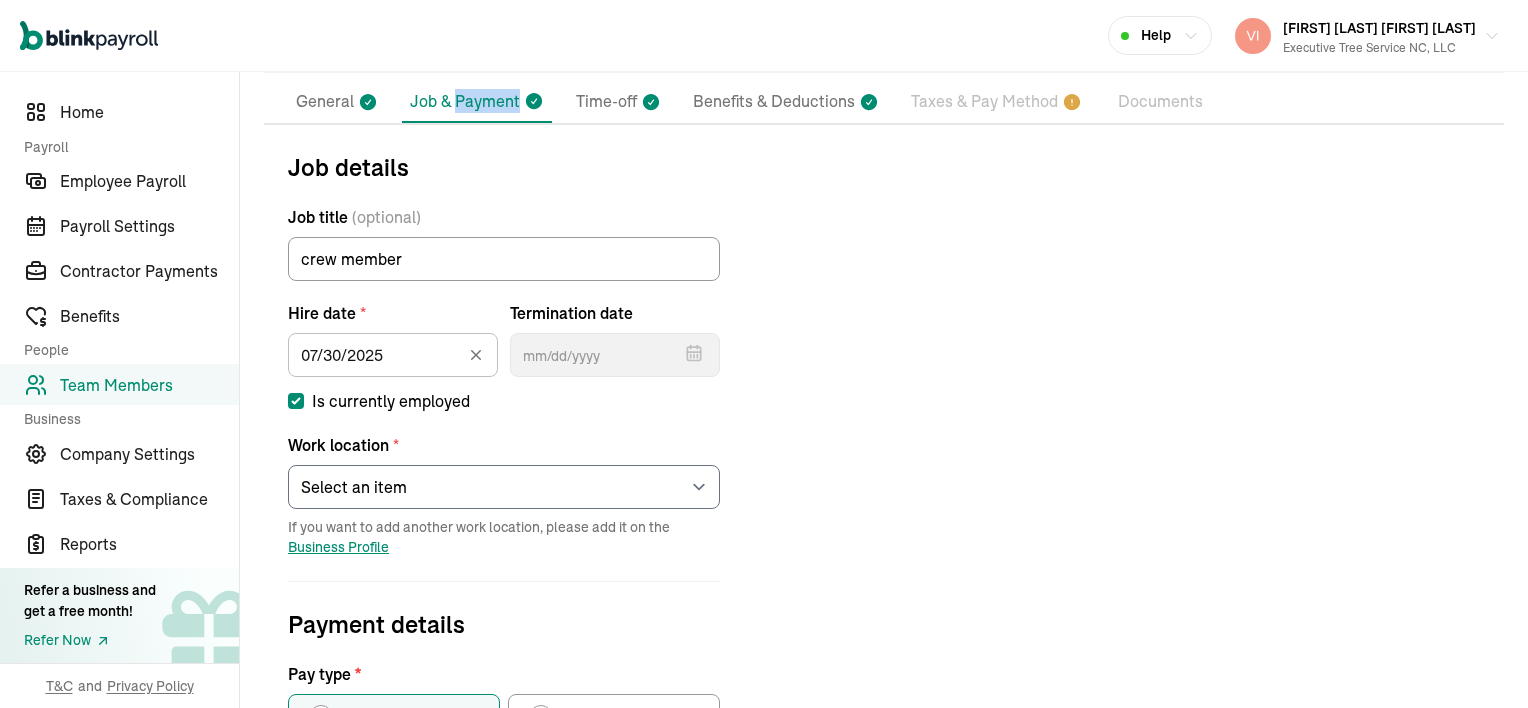 scroll, scrollTop: 200, scrollLeft: 0, axis: vertical 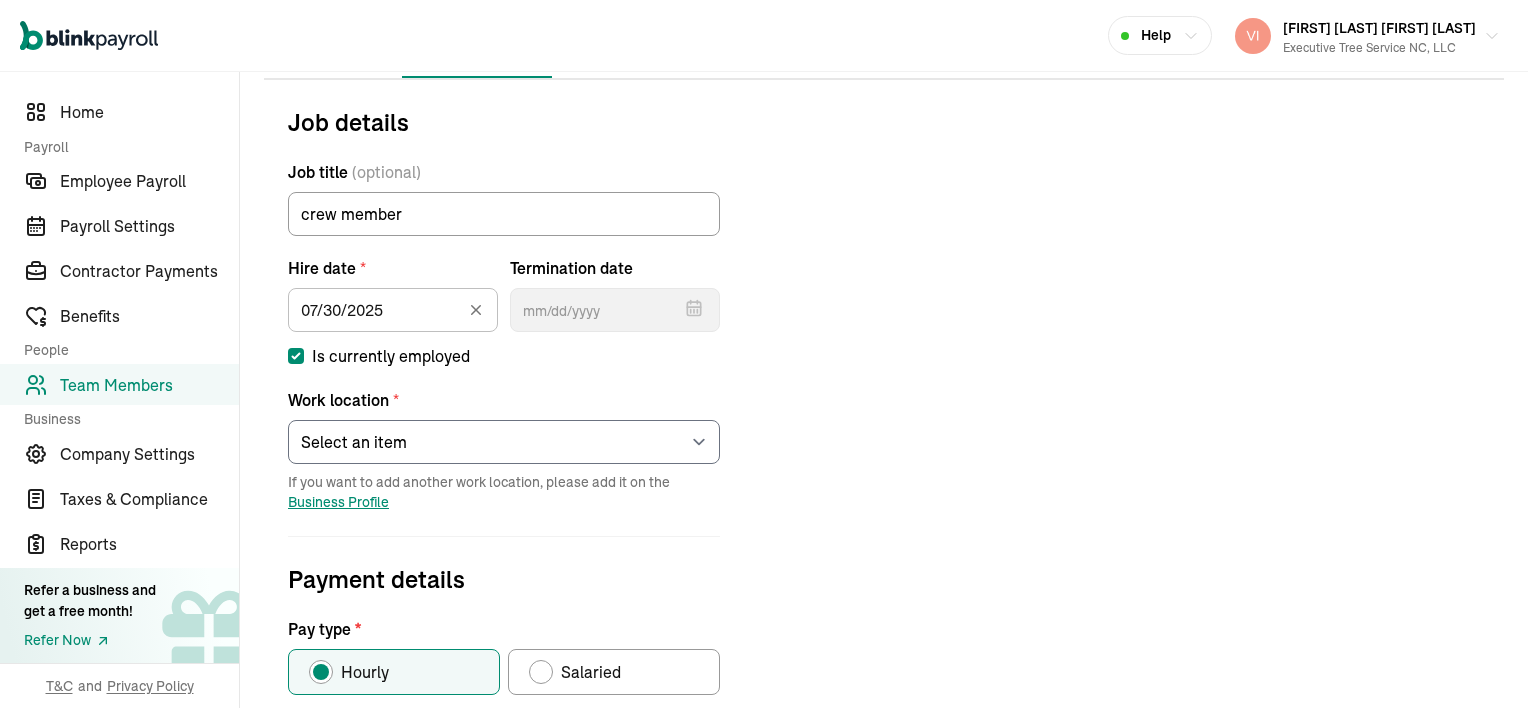 click on "Is currently employed" at bounding box center (296, 356) 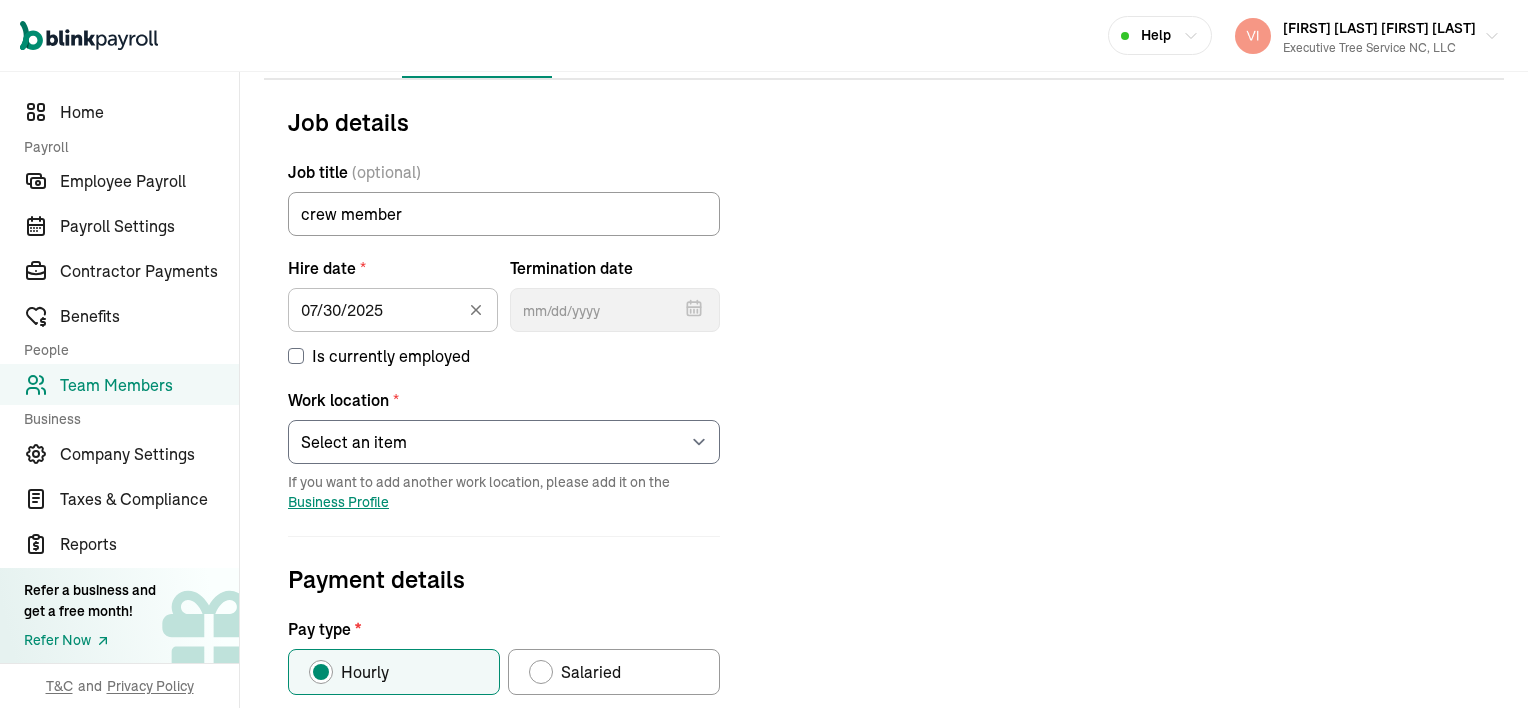 checkbox on "false" 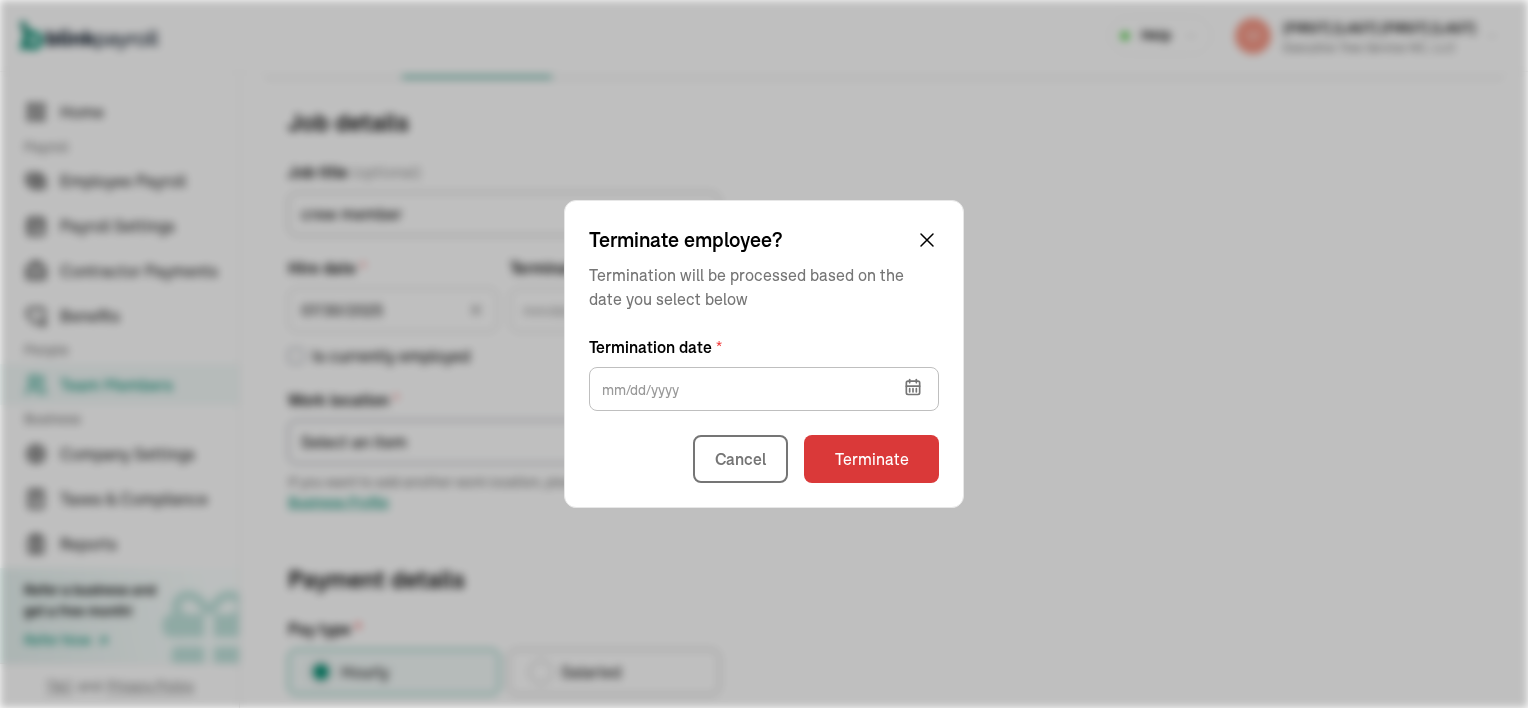 click 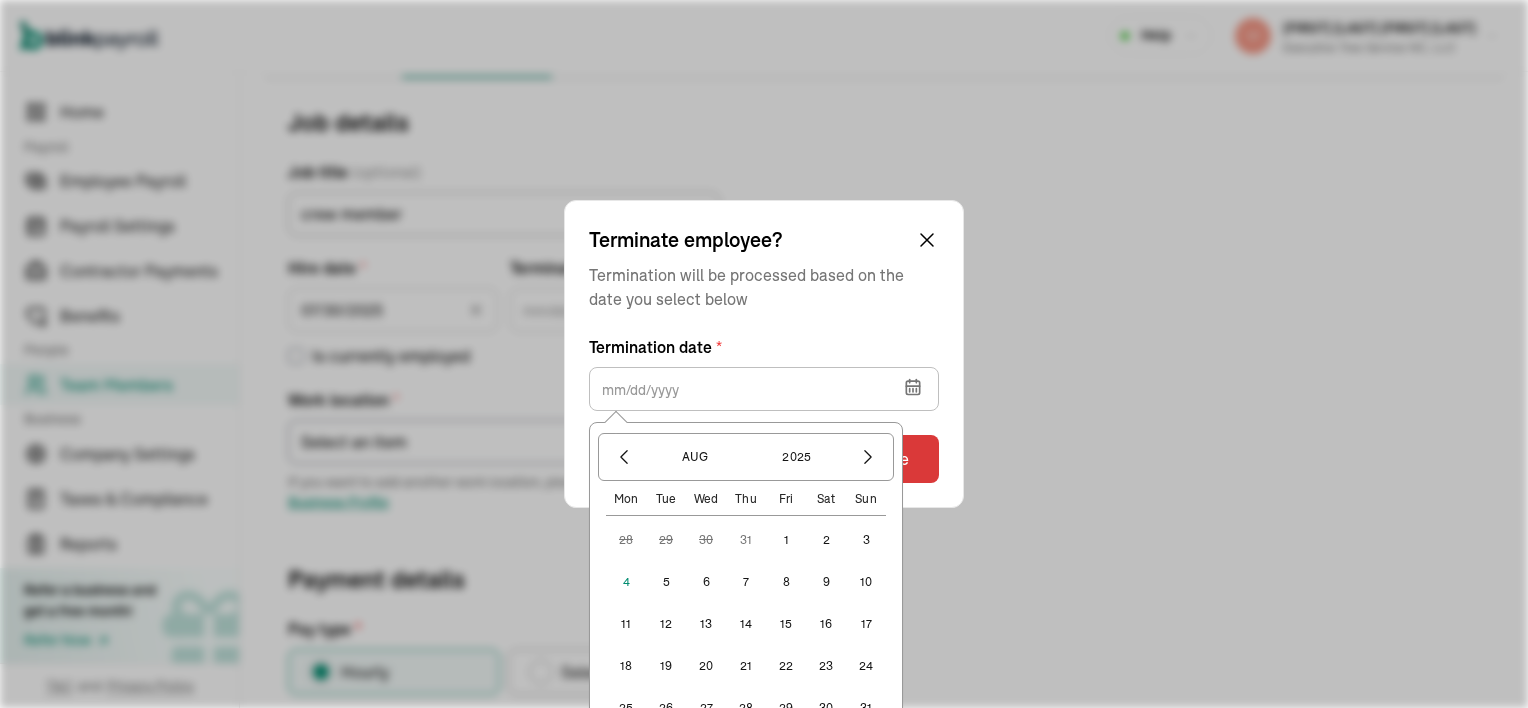 click on "2" at bounding box center (826, 540) 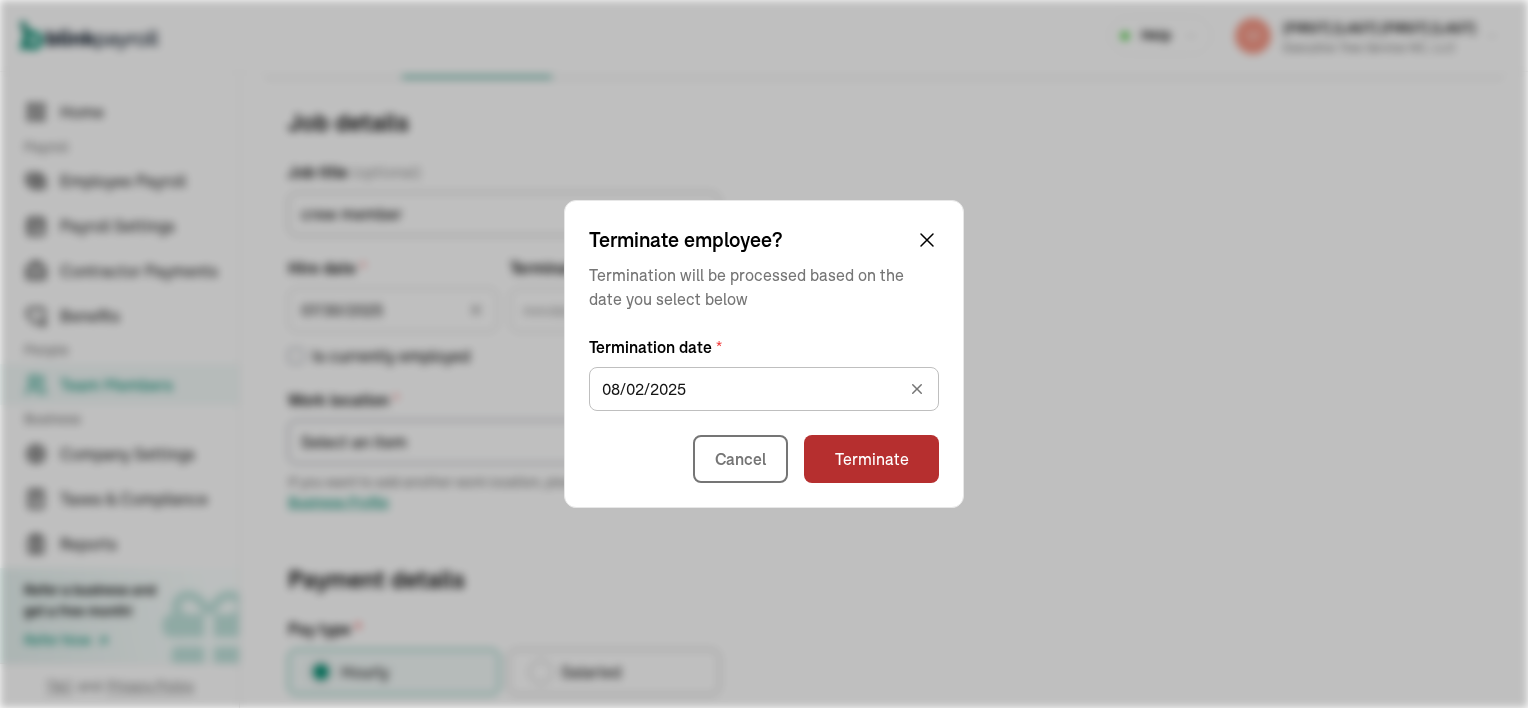 type on "08/02/2025" 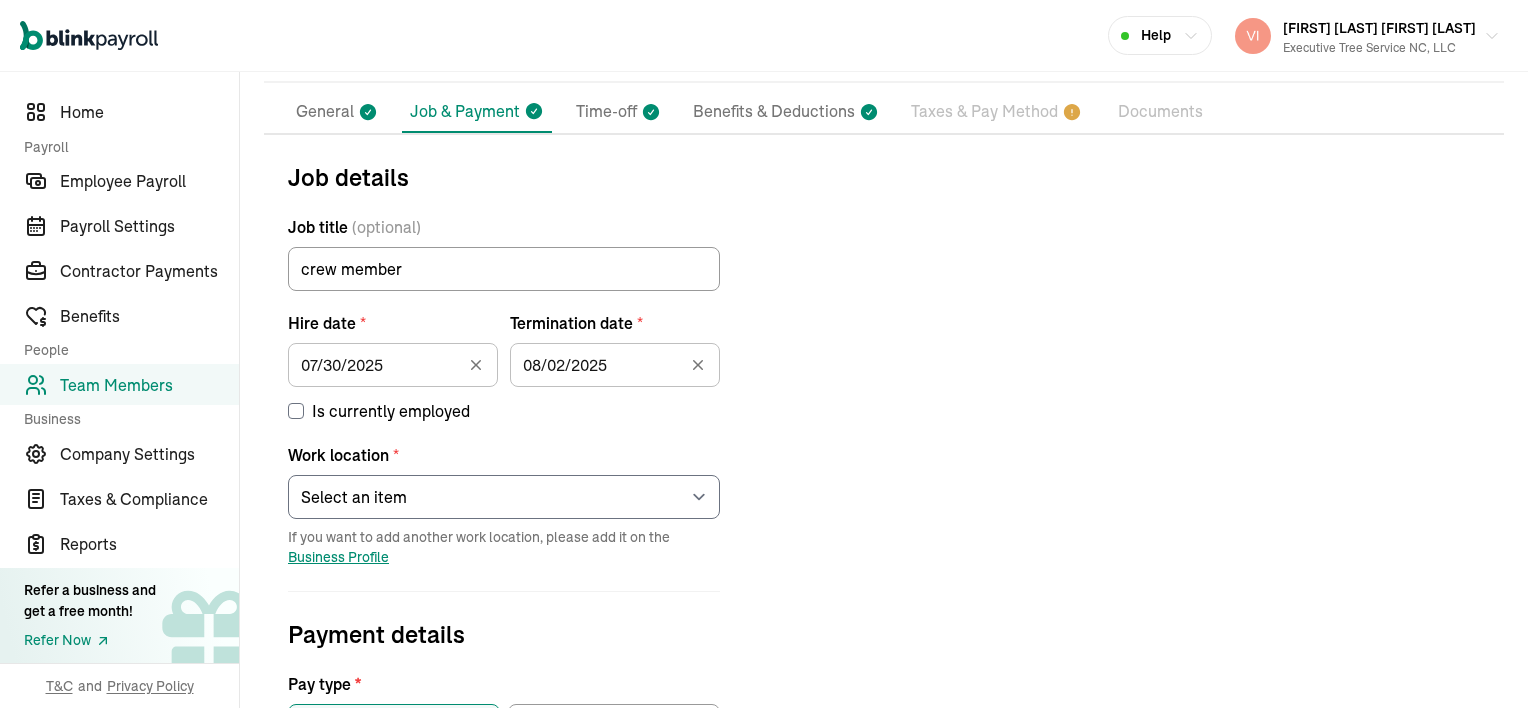 scroll, scrollTop: 0, scrollLeft: 0, axis: both 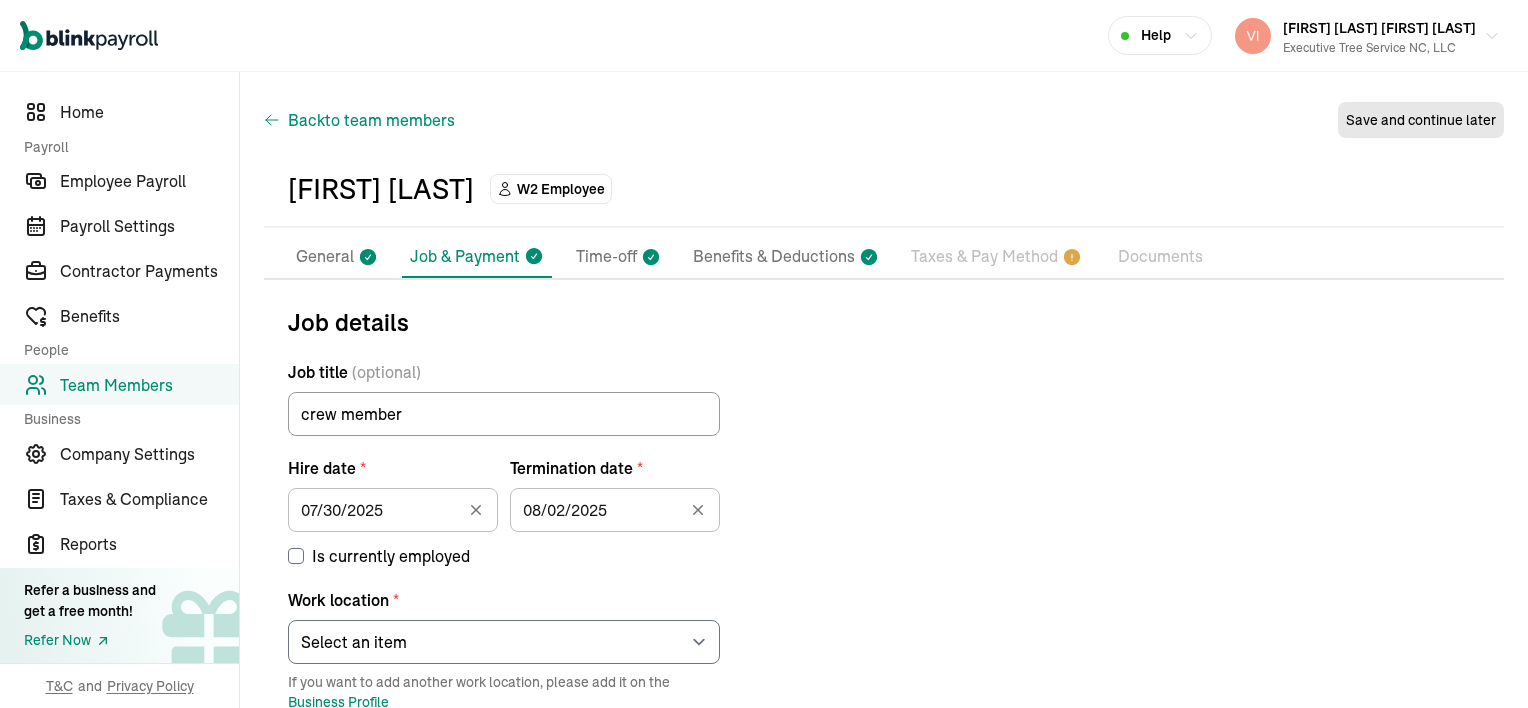 click 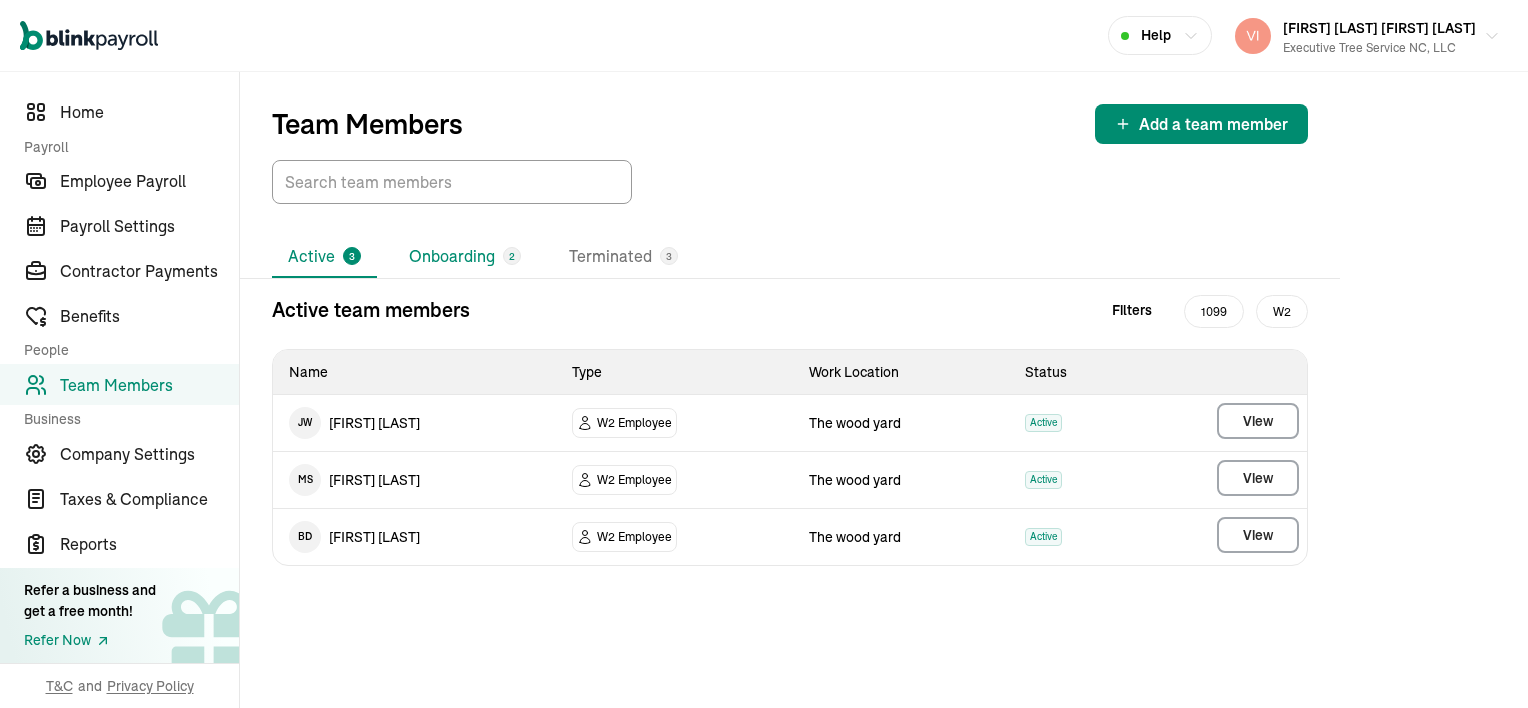 click on "Onboarding 2" at bounding box center [465, 257] 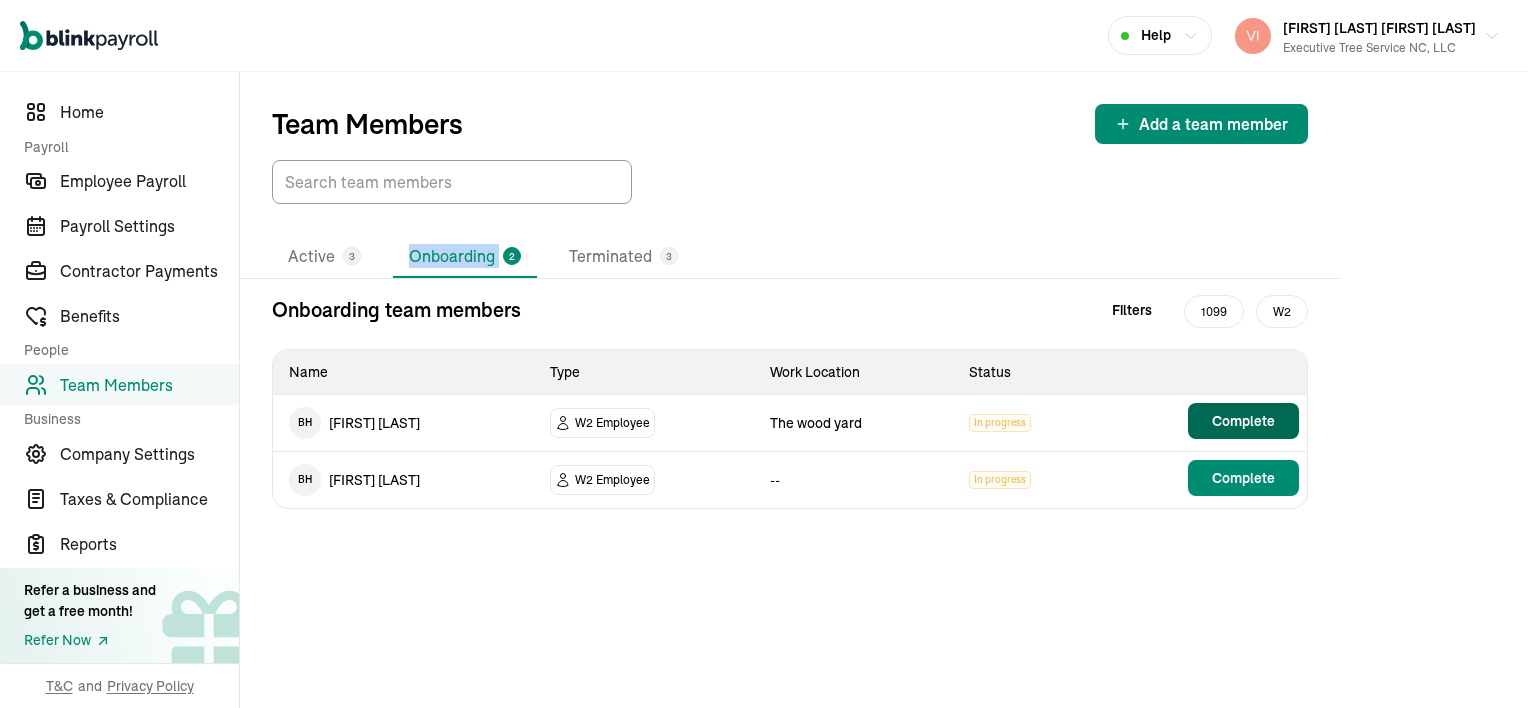 click on "Team Members Add a team member Active 3 Onboarding 2 Terminated 3 Onboarding team members Filters 1099 W2 Name Type Work Location Status B H [FIRST] [LAST] W2 Employee The wood yard In progress   Complete B H [FIRST] [LAST] W2 Employee -- In progress   Complete B H [FIRST] [LAST] Type W2 Employee Work Location The wood yard Status In progress   Complete B H [FIRST] [LAST] Type W2 Employee Work Location -- Status In progress   Complete Add a team member" at bounding box center (884, 390) 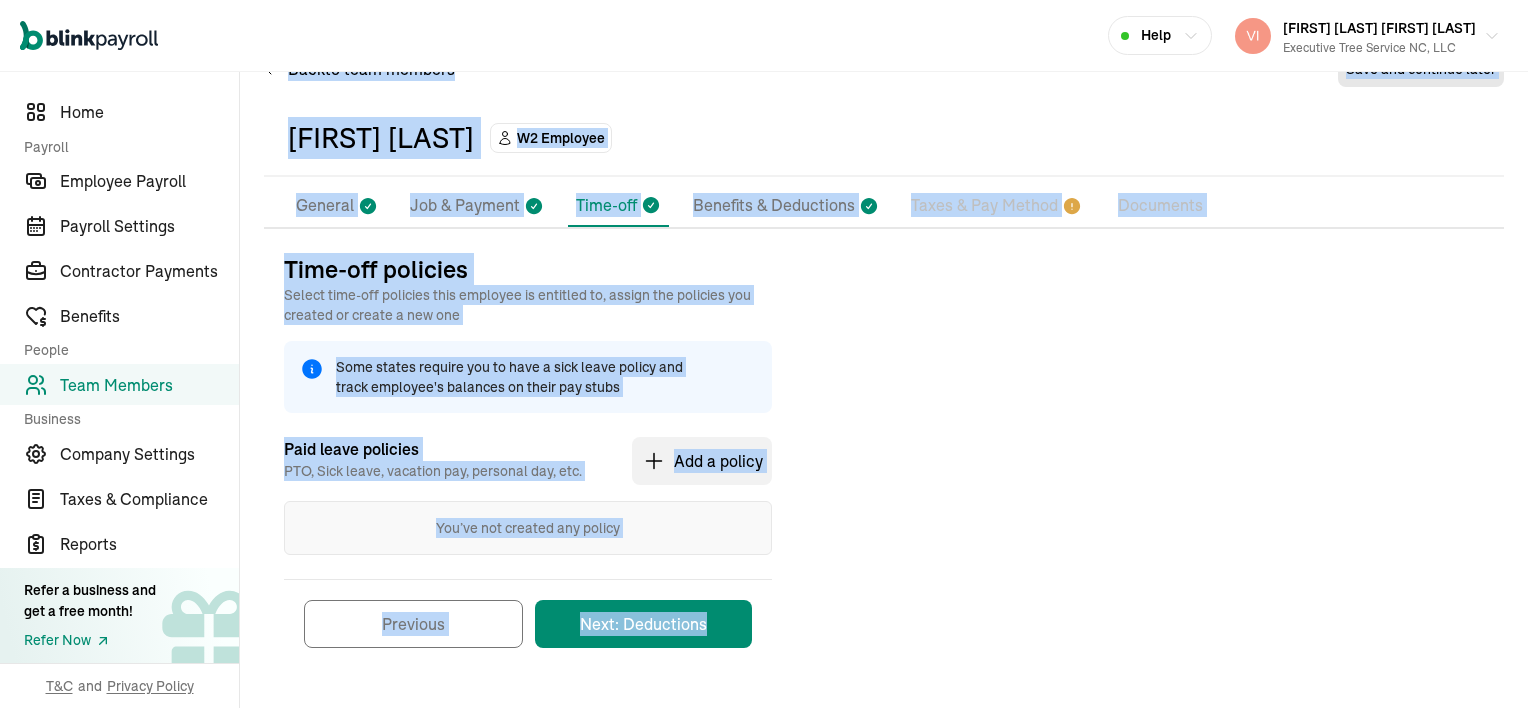 scroll, scrollTop: 53, scrollLeft: 0, axis: vertical 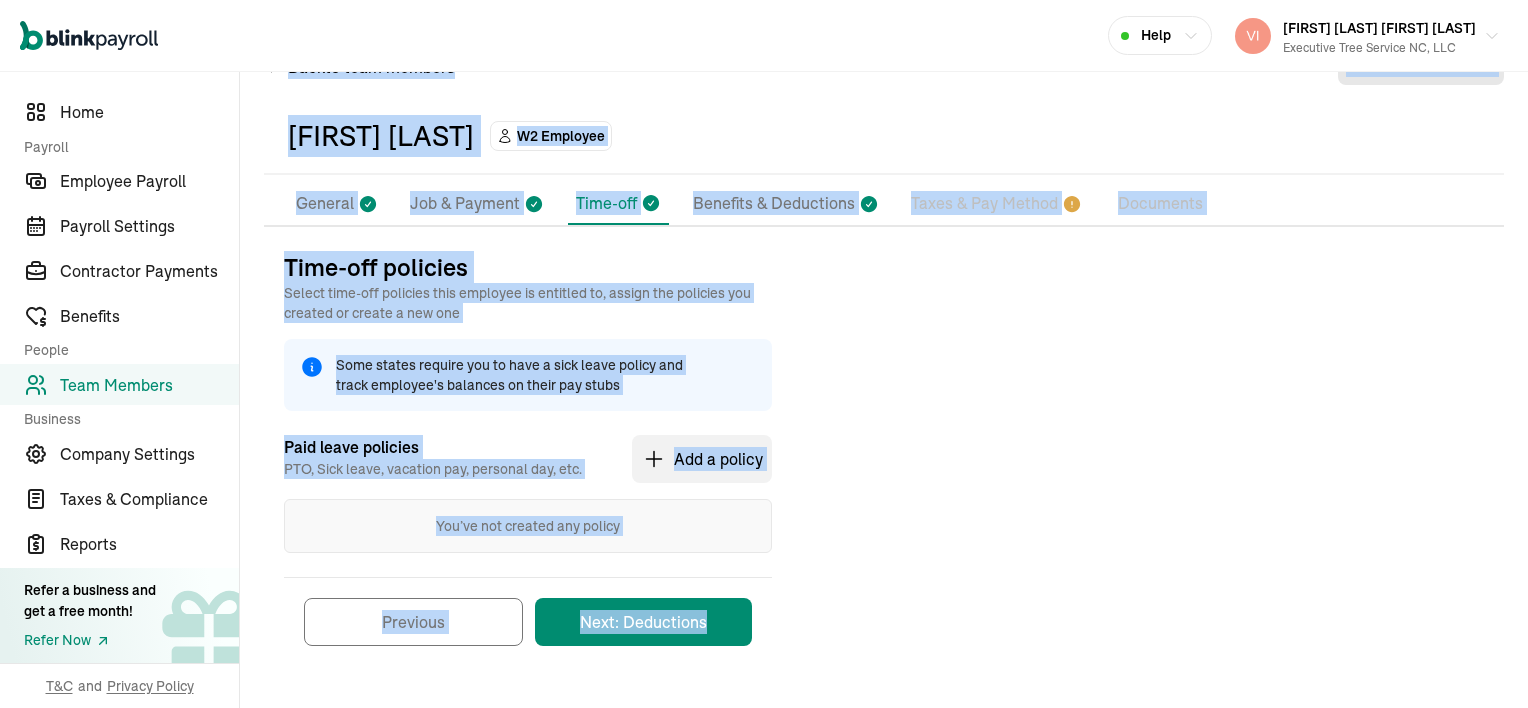 click on "Time-off policies  Select time-off policies this employee is entitled to, assign the policies you created or
create a new one Some states require you to have a sick leave policy and track employee's balances on their pay stubs Paid leave policies PTO, Sick leave, vacation pay, personal day, etc. Add a policy You’ve not created any policy Previous Next: Deductions" at bounding box center [884, 458] 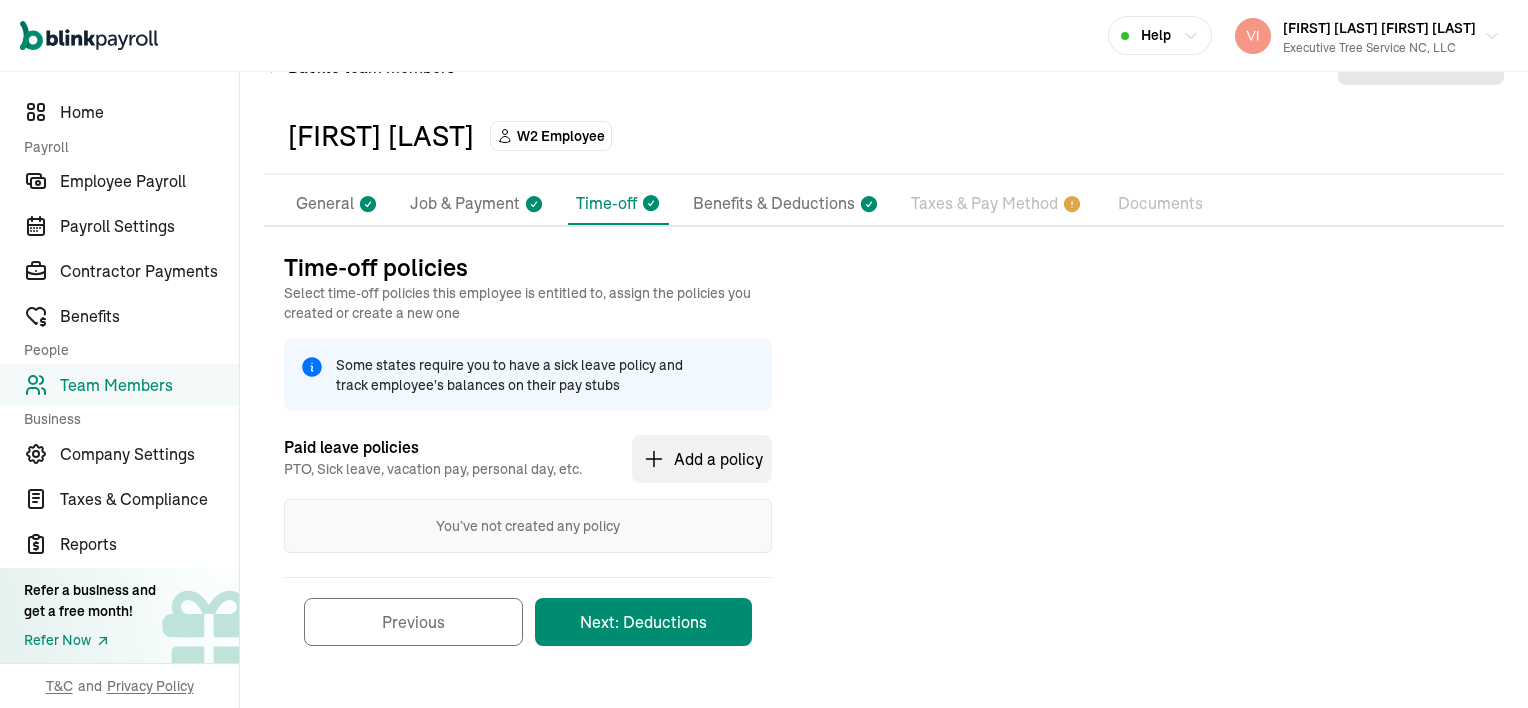 click on "Job & Payment" at bounding box center [465, 204] 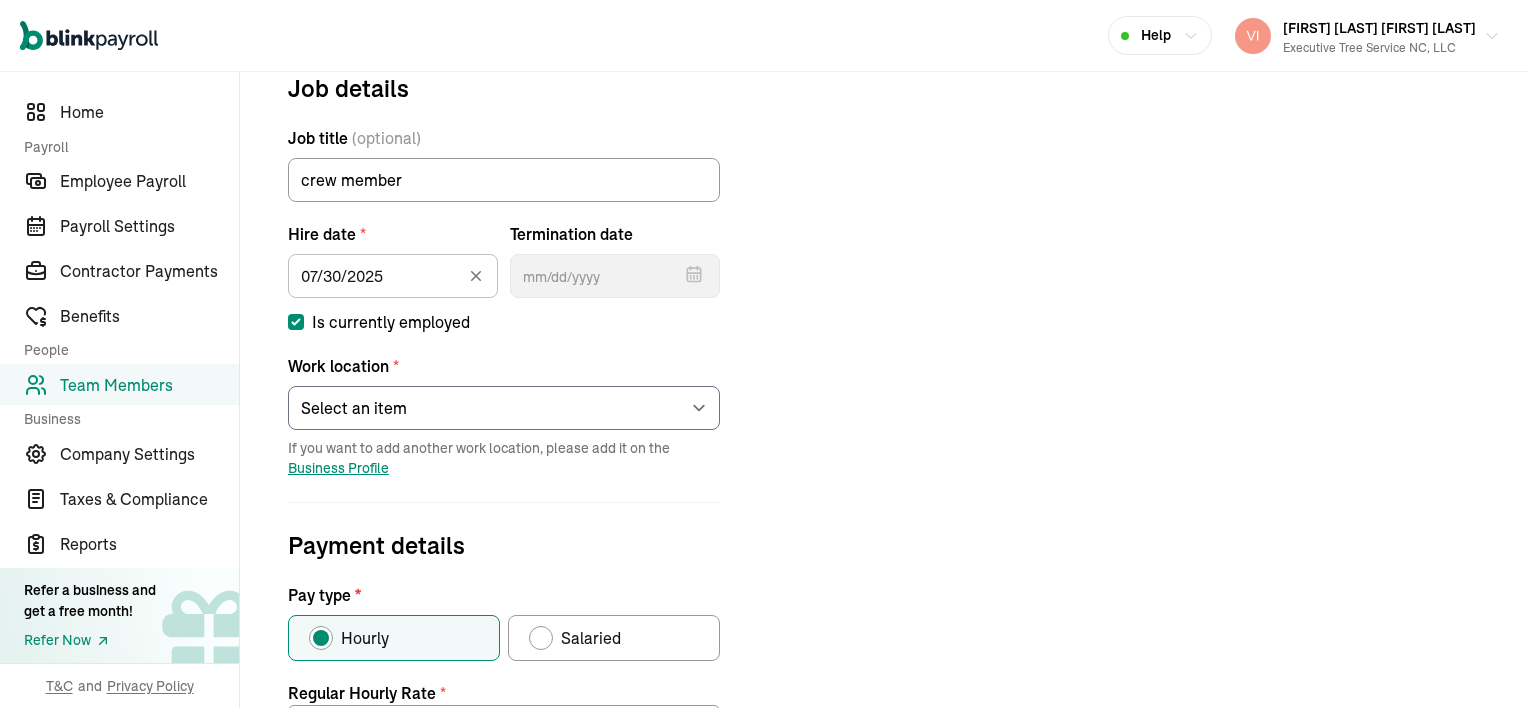 scroll, scrollTop: 236, scrollLeft: 0, axis: vertical 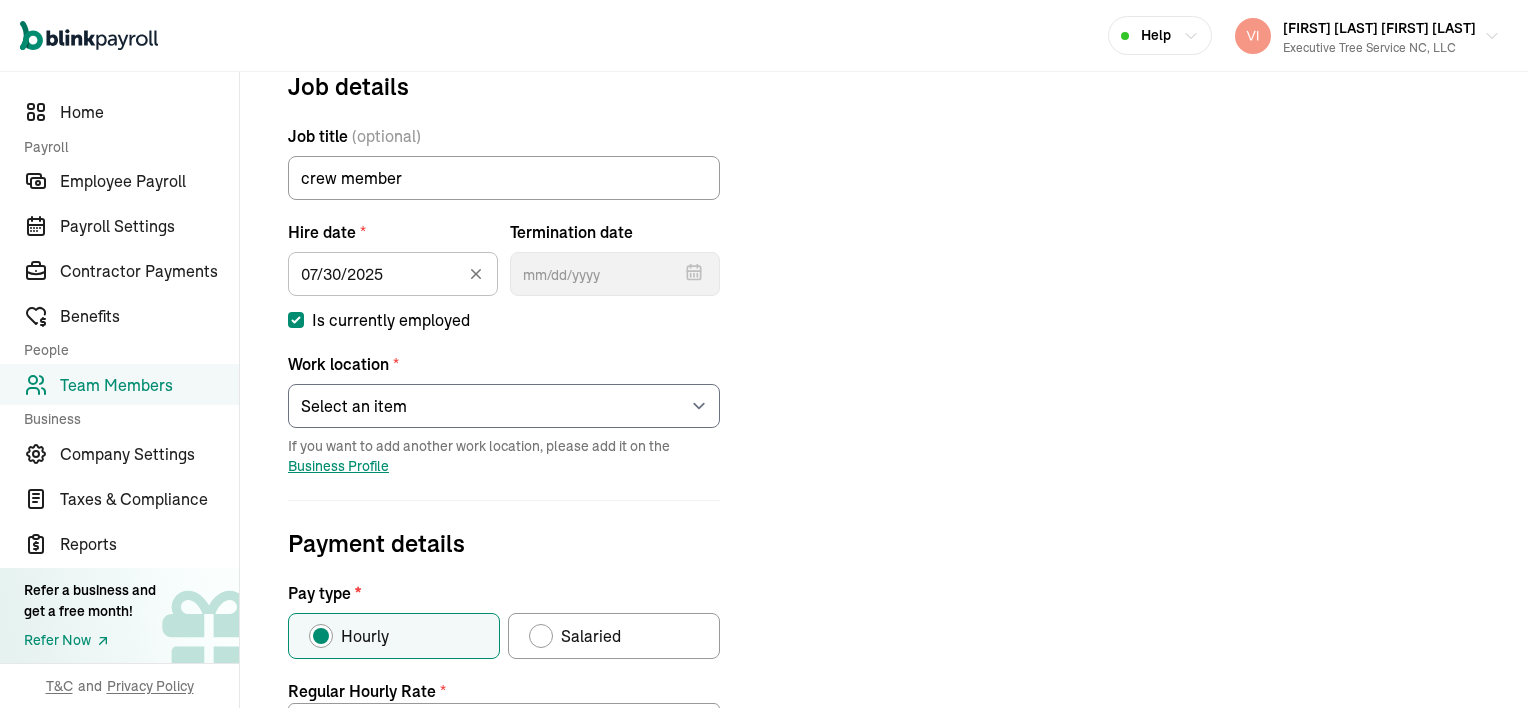 click on "Is currently employed" at bounding box center (296, 320) 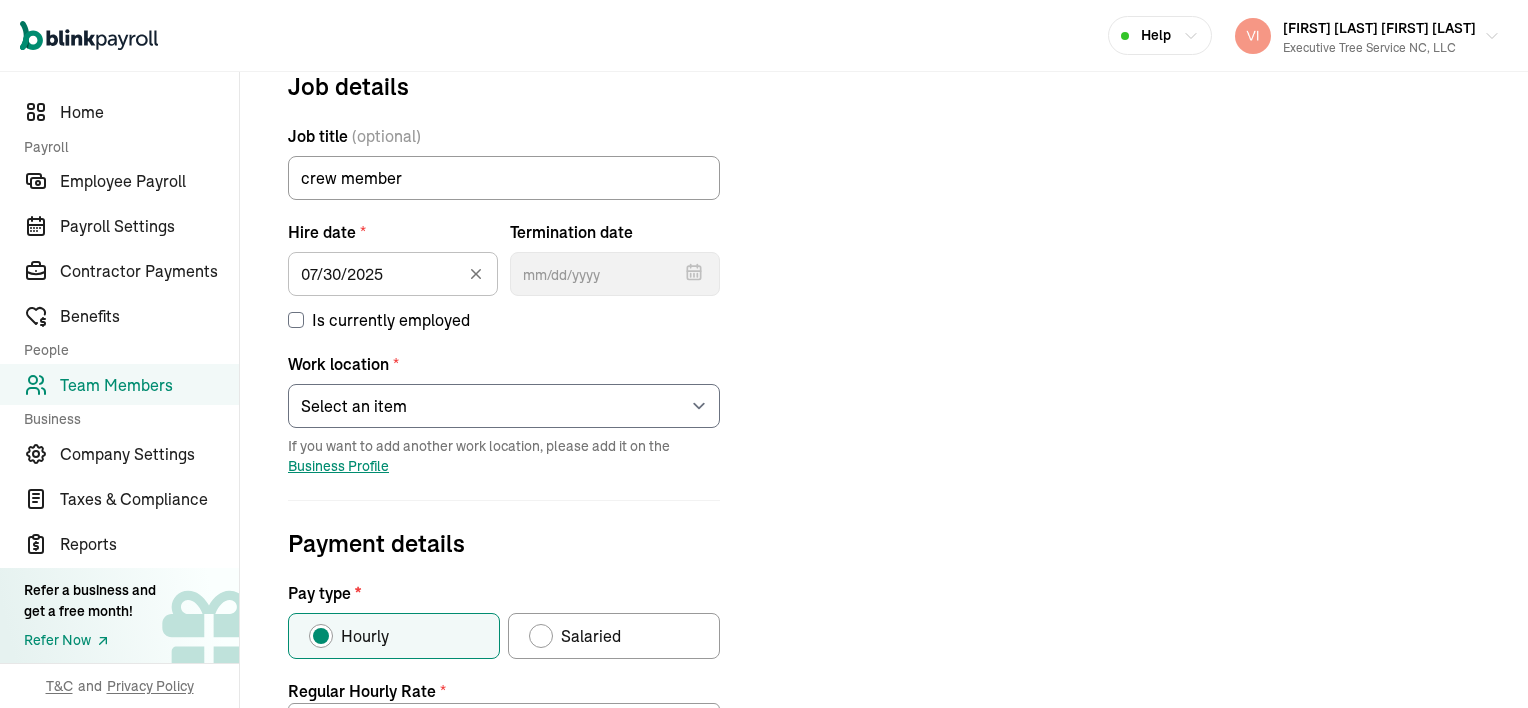 checkbox on "false" 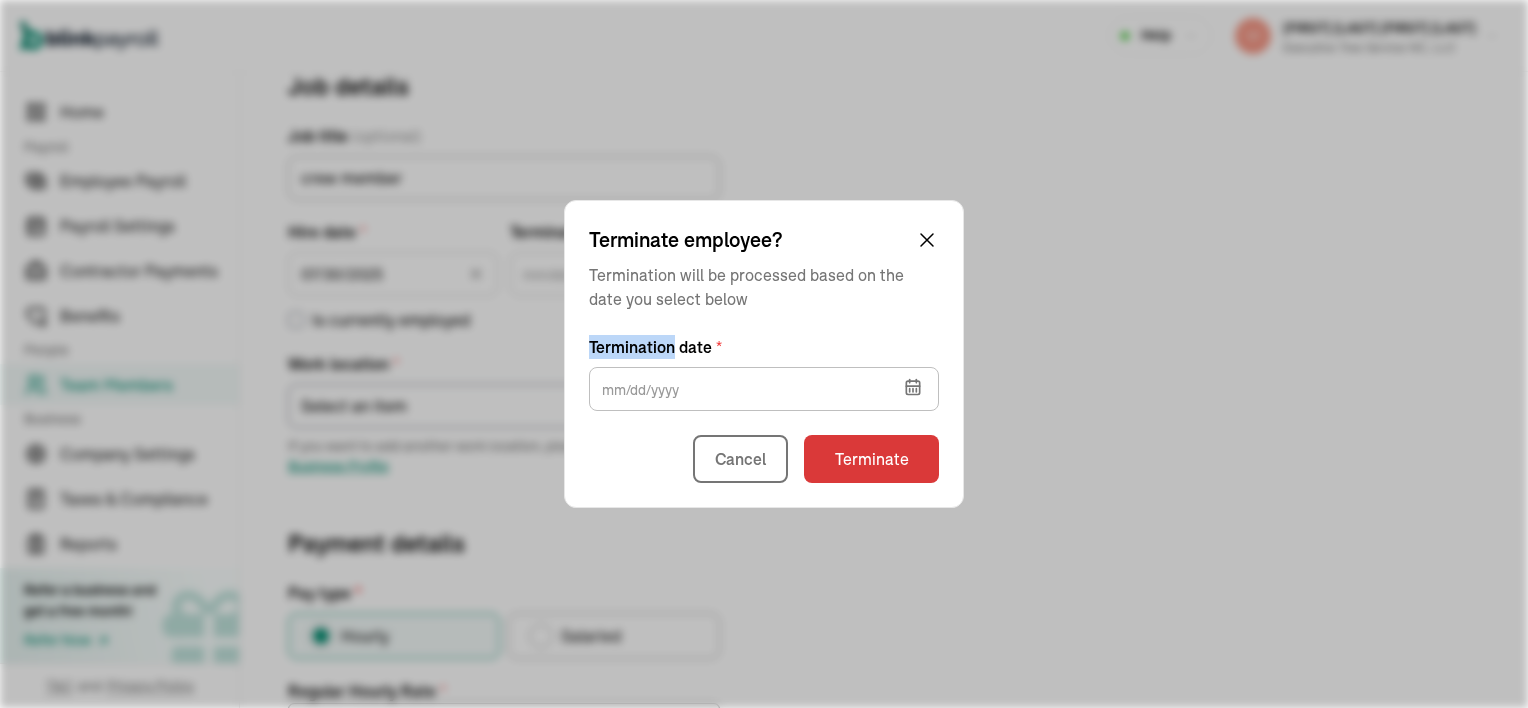 click 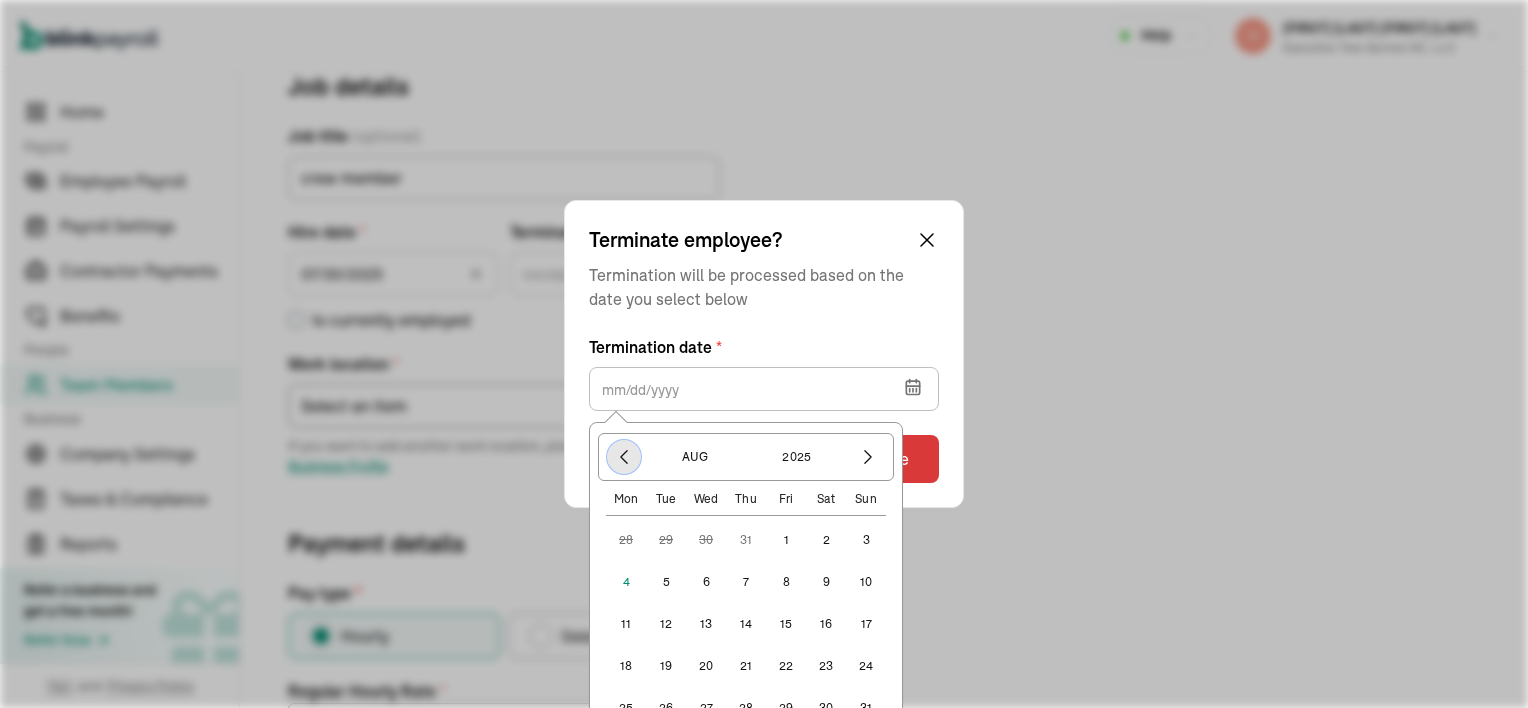 click 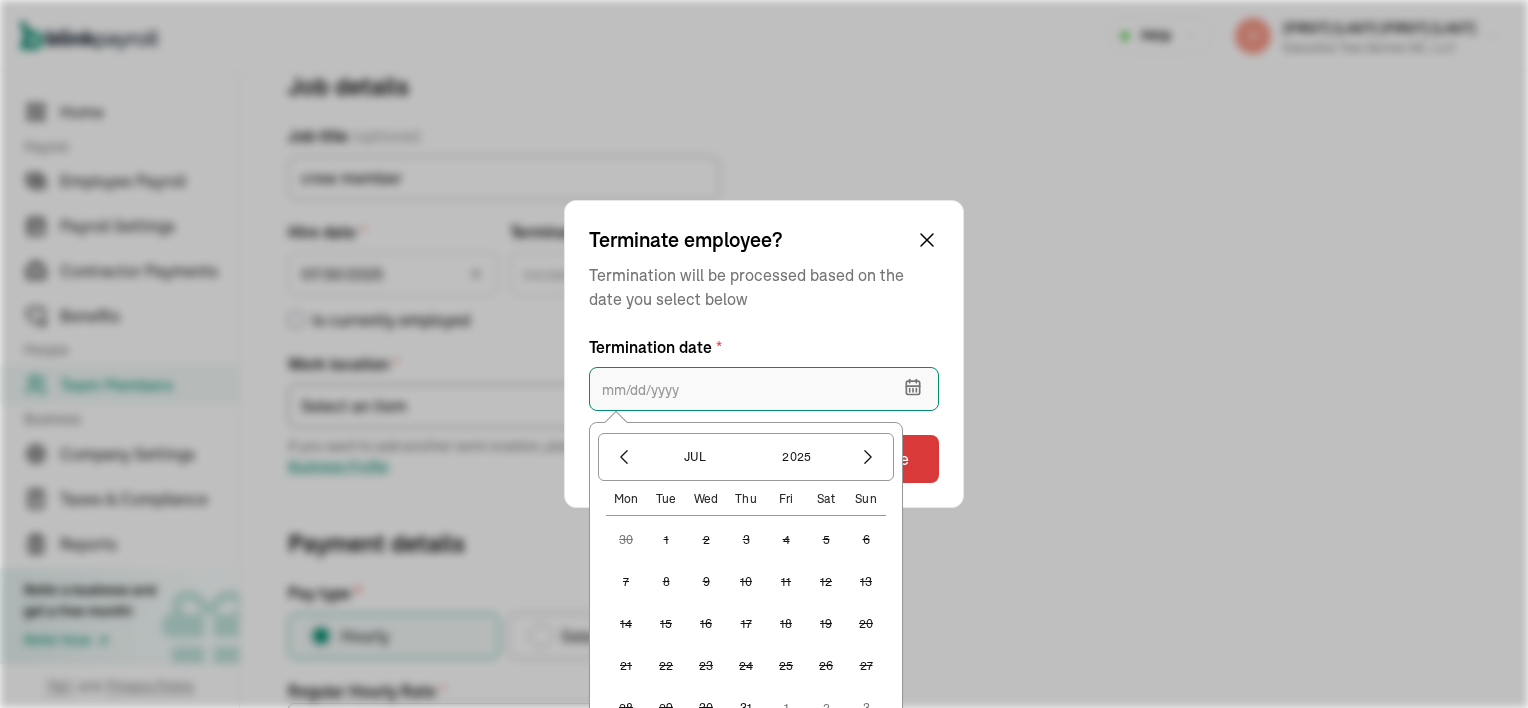 click at bounding box center [764, 389] 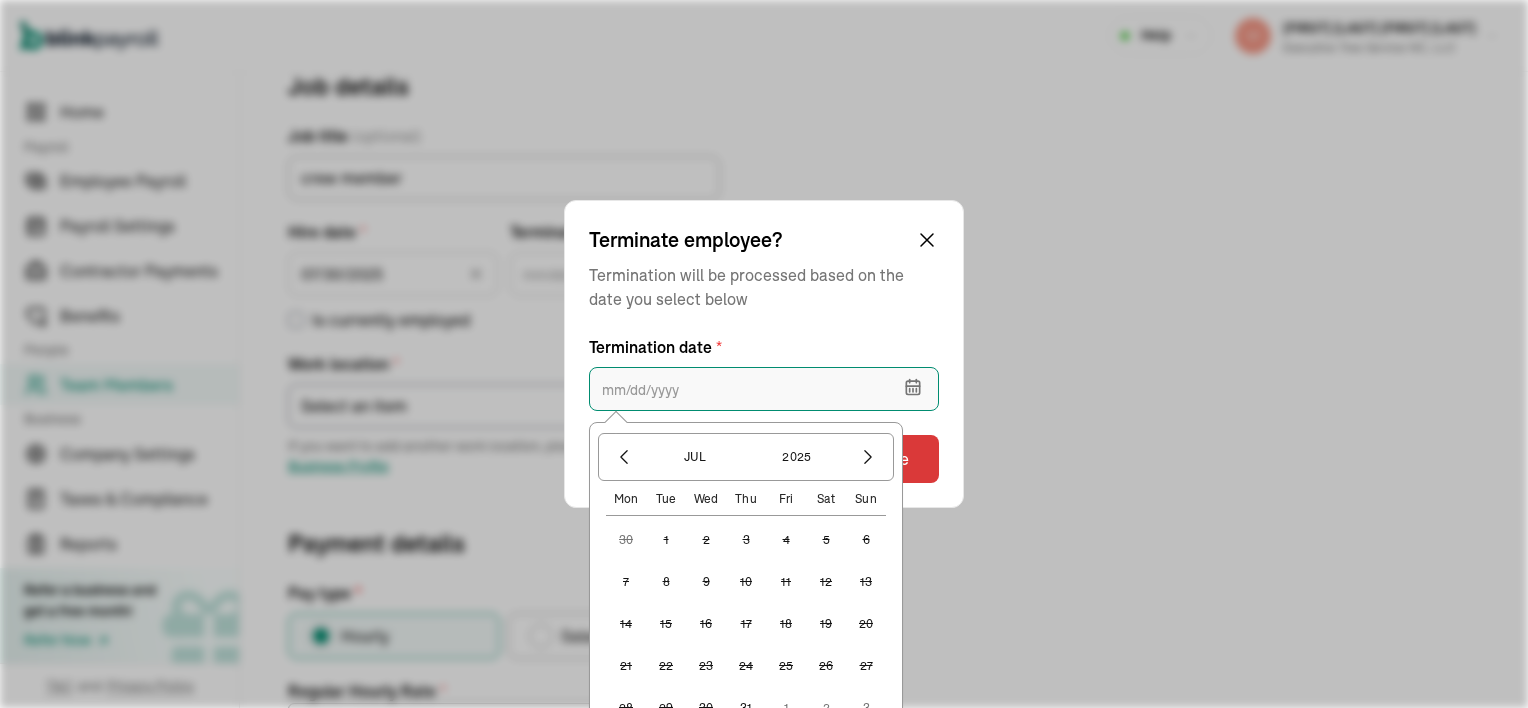 click at bounding box center (764, 389) 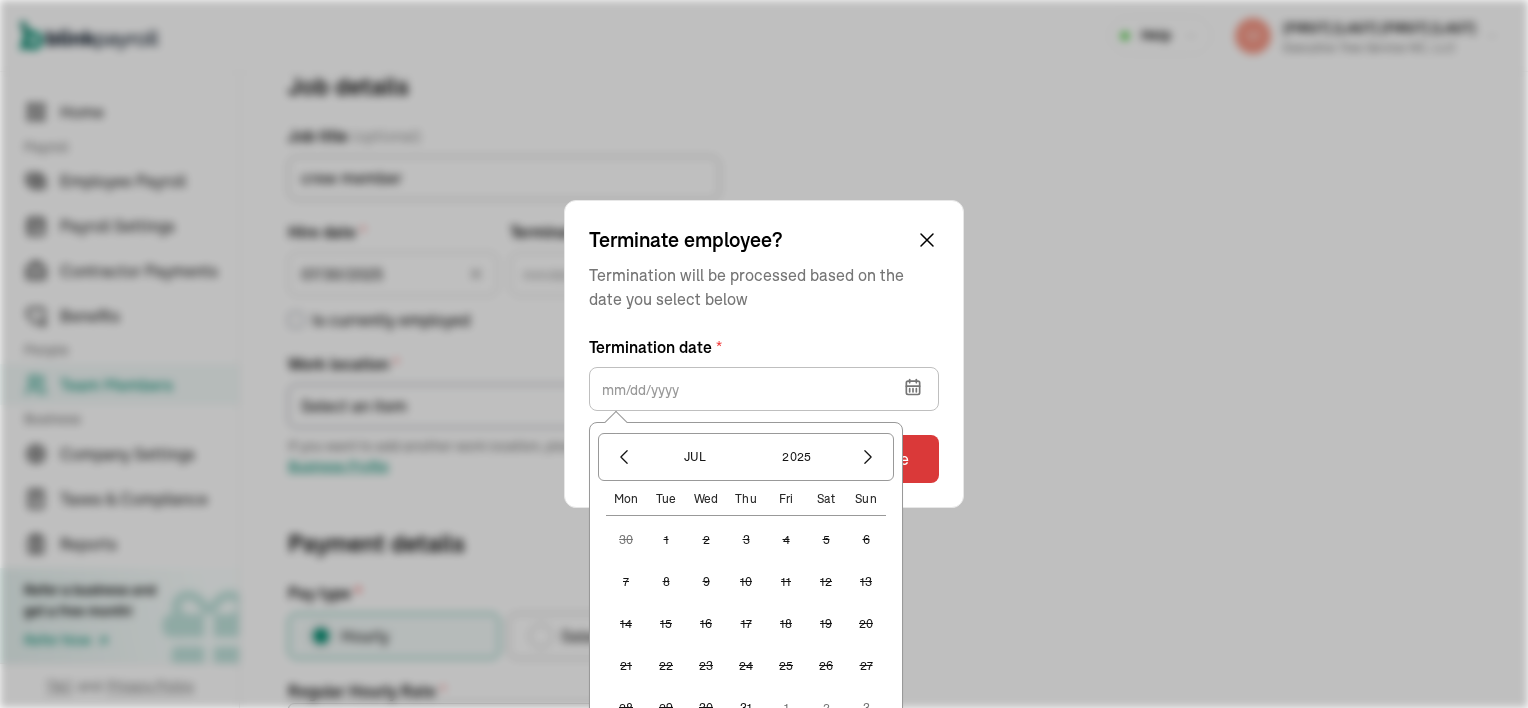 click on "Job details Job title   (optional) crew member Hire date * [DATE] Aug [YEAR] Mon Tue Wed Thu Fri Sat Sun 28 29 30 31 1 2 3 4 5 6 7 8 9 10 11 12 13 14 15 16 17 18 19 20 21 22 23 24 25 26 27 28 29 30 31 1 2 3 4 5 6 7 Termination date * Aug [YEAR] Mon Tue Wed Thu Fri Sat Sun 28 29 30 31 1 2 3 4 5 6 7 8 9 10 11 12 13 14 15 16 17 18 19 20 21 22 23 24 25 26 27 28 29 30 31 1 2 3 4 5 6 7 Is currently employed Work location   *  Select an item Executive Tree Service NC, LLC Ortin the wood yard Works from home If you want to add another work location, please add it on the   Business Profile Payment details Pay type   * Hourly Salaried Regular Hourly Rate * 15 $ Amount * $ Per   *  Select an item Hour Week Month Year You can add multiple pay rates later. Over-time Hourly Rate * 22.5 $ Equals x1.5 the employee’s regular hourly rate by default Other payment types Double-overtime, custom hourly rates... Double over-time Hourly Rate * 30 $ Equals x2 the employee’s regular hourly rate by default Custom hourly rate" at bounding box center [884, 628] 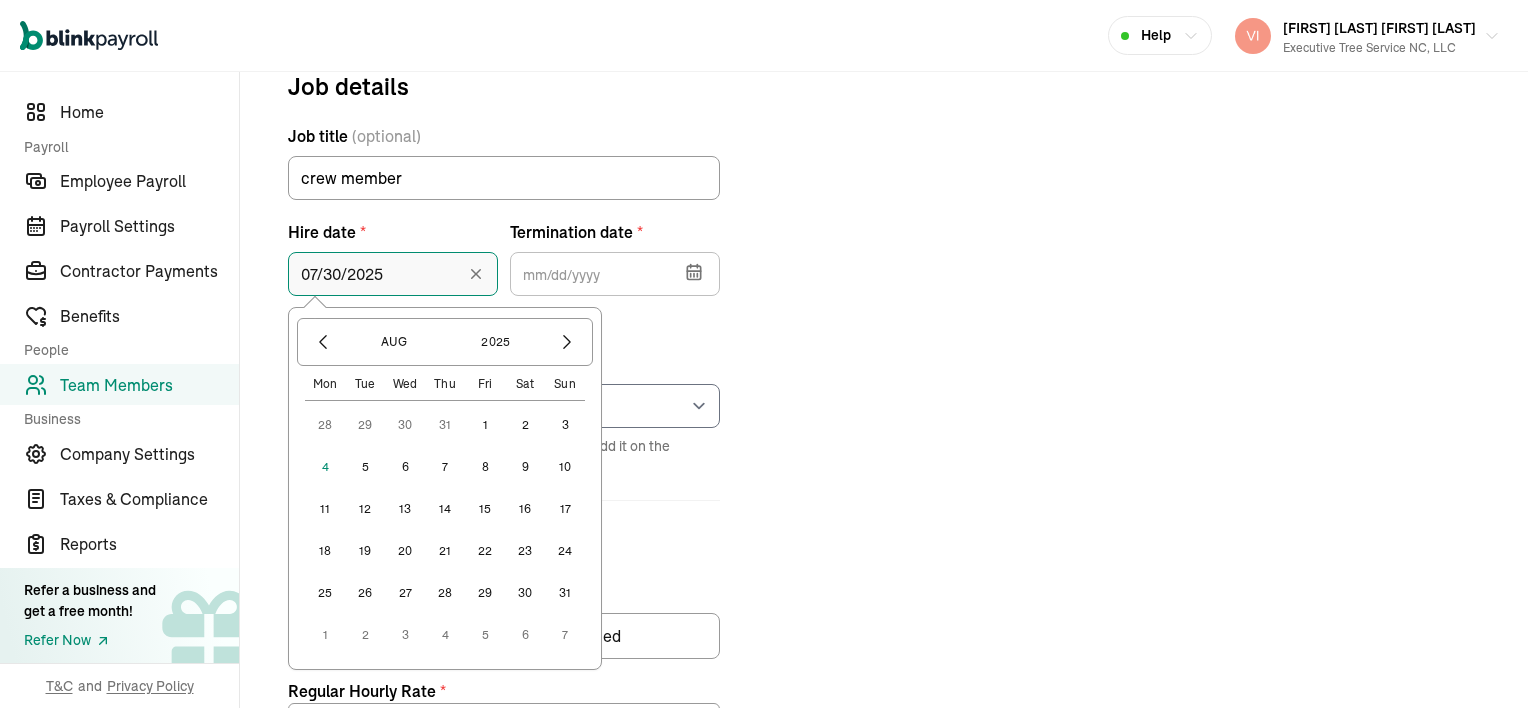 click on "07/30/2025" at bounding box center [393, 274] 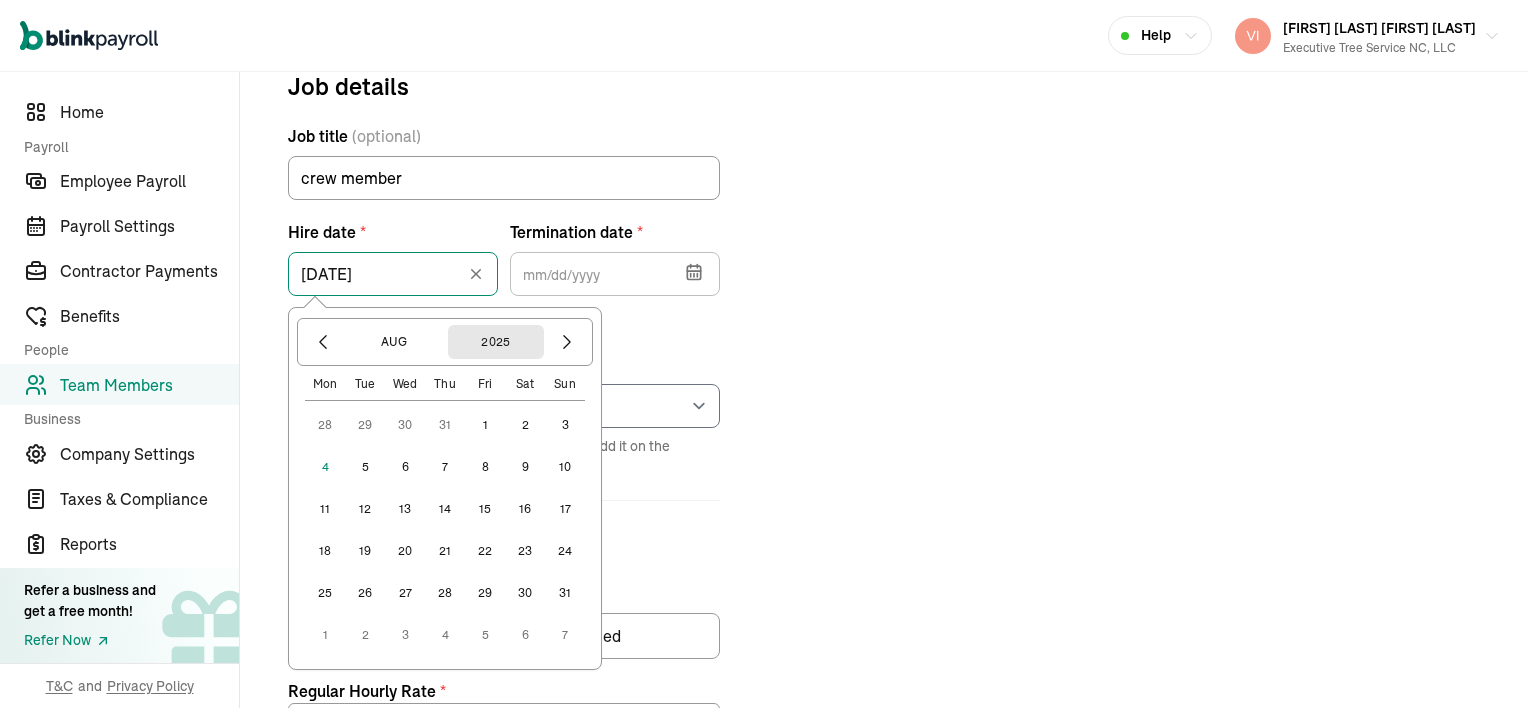 type on "[DATE]" 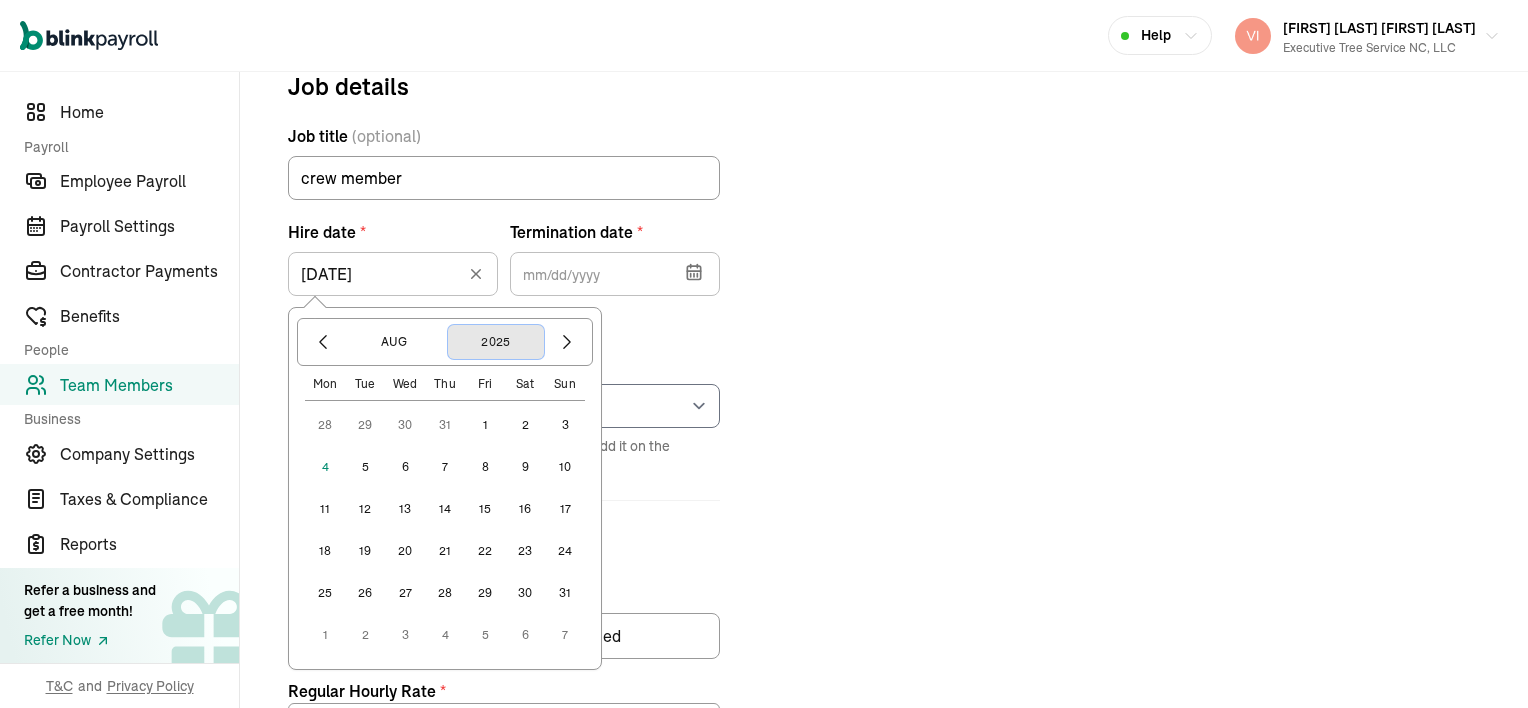 click on "2025" at bounding box center (496, 342) 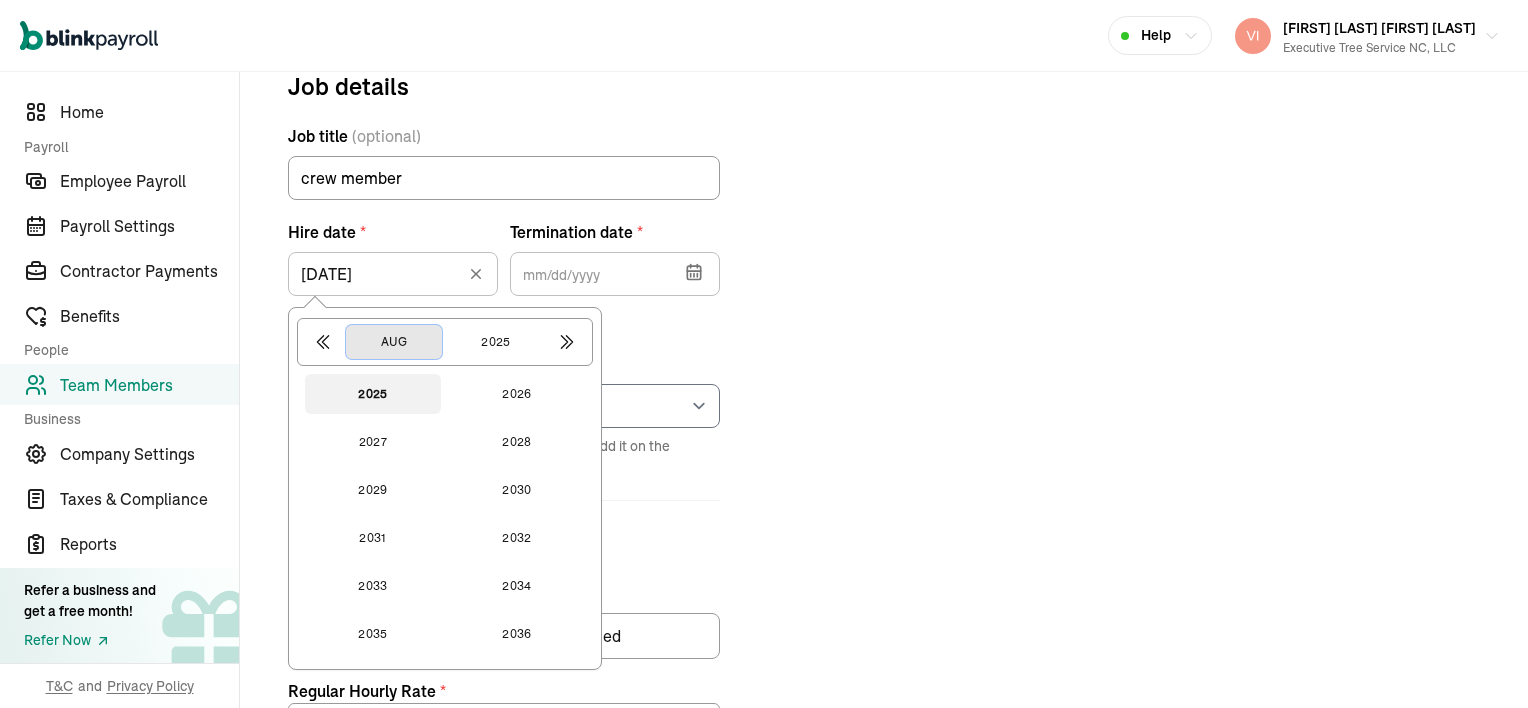 click on "Aug" at bounding box center [394, 342] 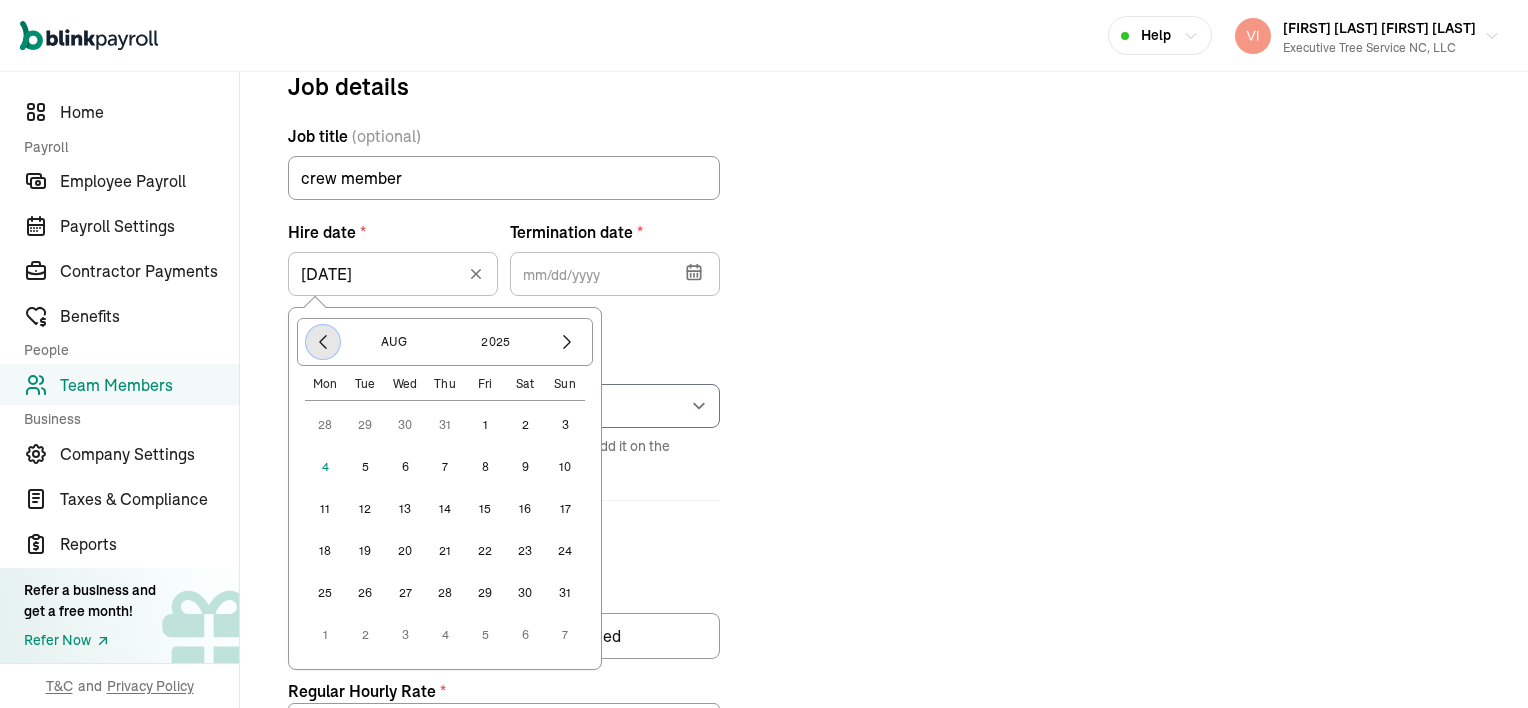 click 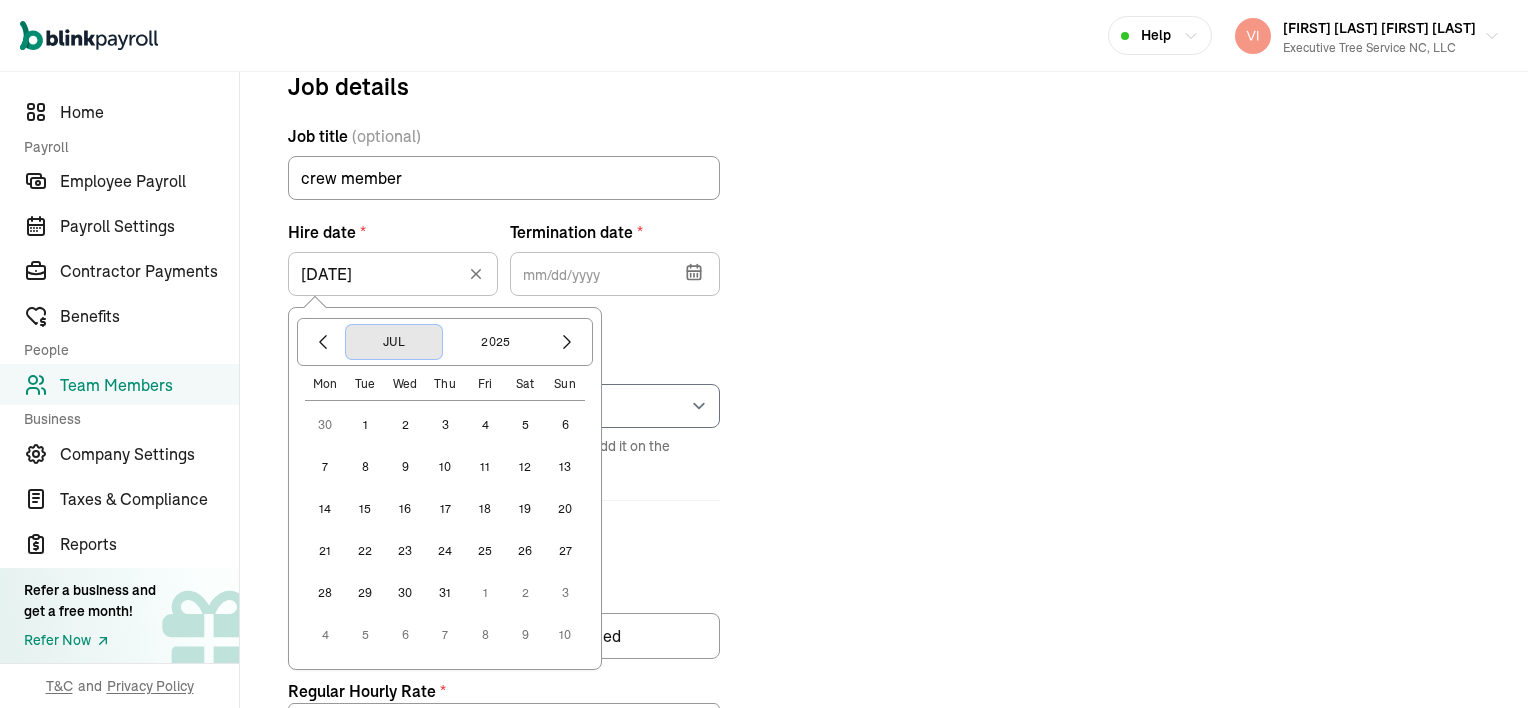 click on "Jul" at bounding box center (394, 342) 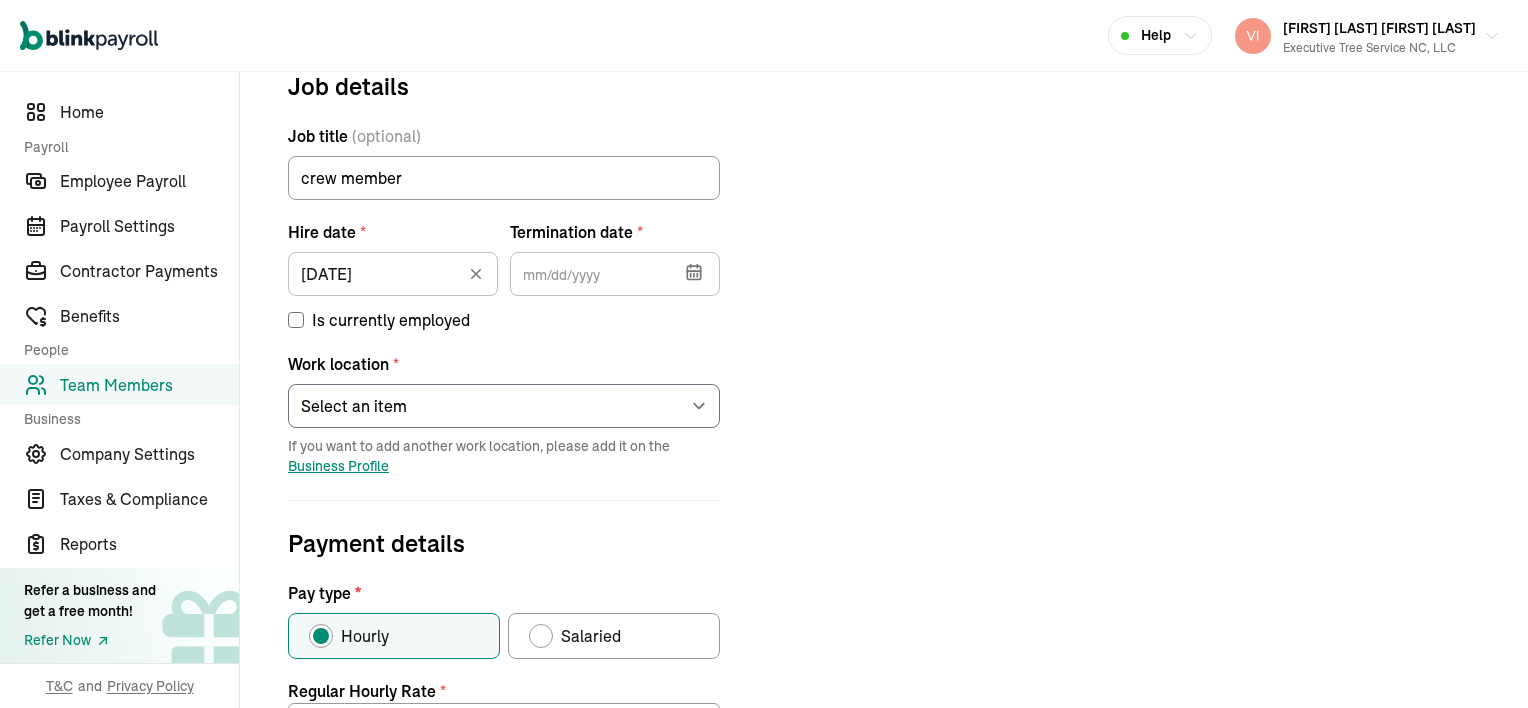 click on "Job details Job title   (optional) crew member Hire date * [DATE] Jul [YEAR] Jan Feb Mar Apr May Jun Jul Aug Sep Oct Nov Dec Termination date * Aug [YEAR] Mon Tue Wed Thu Fri Sat Sun 28 29 30 31 1 2 3 4 5 6 7 8 9 10 11 12 13 14 15 16 17 18 19 20 21 22 23 24 25 26 27 28 29 30 31 1 2 3 4 5 6 7 Is currently employed Work location   *  Select an item Executive Tree Service NC, LLC Ortin the wood yard Works from home If you want to add another work location, please add it on the   Business Profile Payment details Pay type   * Hourly Salaried Regular Hourly Rate * 15 $ Amount * $ Per   *  Select an item Hour Week Month Year You can add multiple pay rates later. Over-time Hourly Rate * 22.5 $ Equals x1.5 the employee’s regular hourly rate by default Other payment types Double-overtime, custom hourly rates... Double over-time Hourly Rate * 30 $ Equals x2 the employee’s regular hourly rate by default Custom hourly rate Add a custom hourly rate Have you paid the employee this year?   * Yes No Previous" at bounding box center (884, 628) 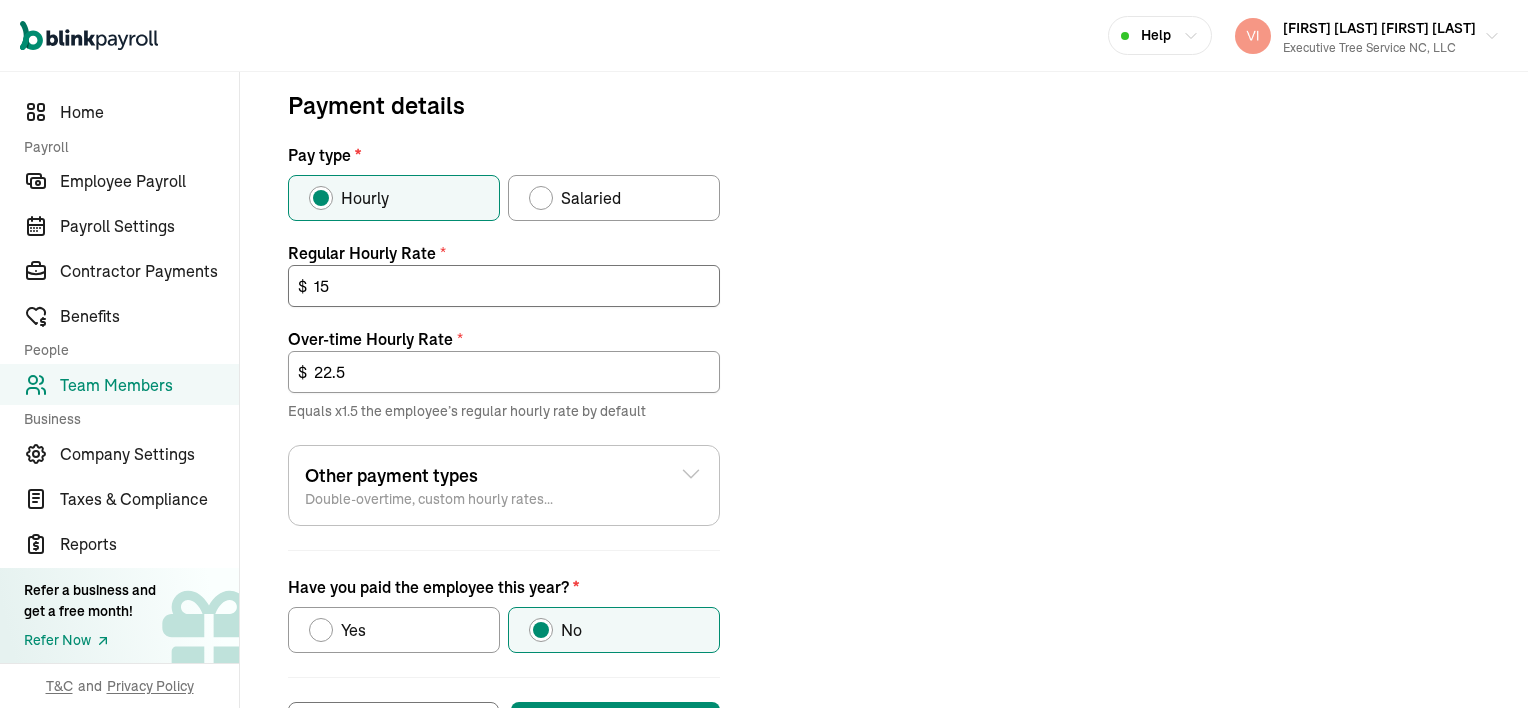 scroll, scrollTop: 756, scrollLeft: 0, axis: vertical 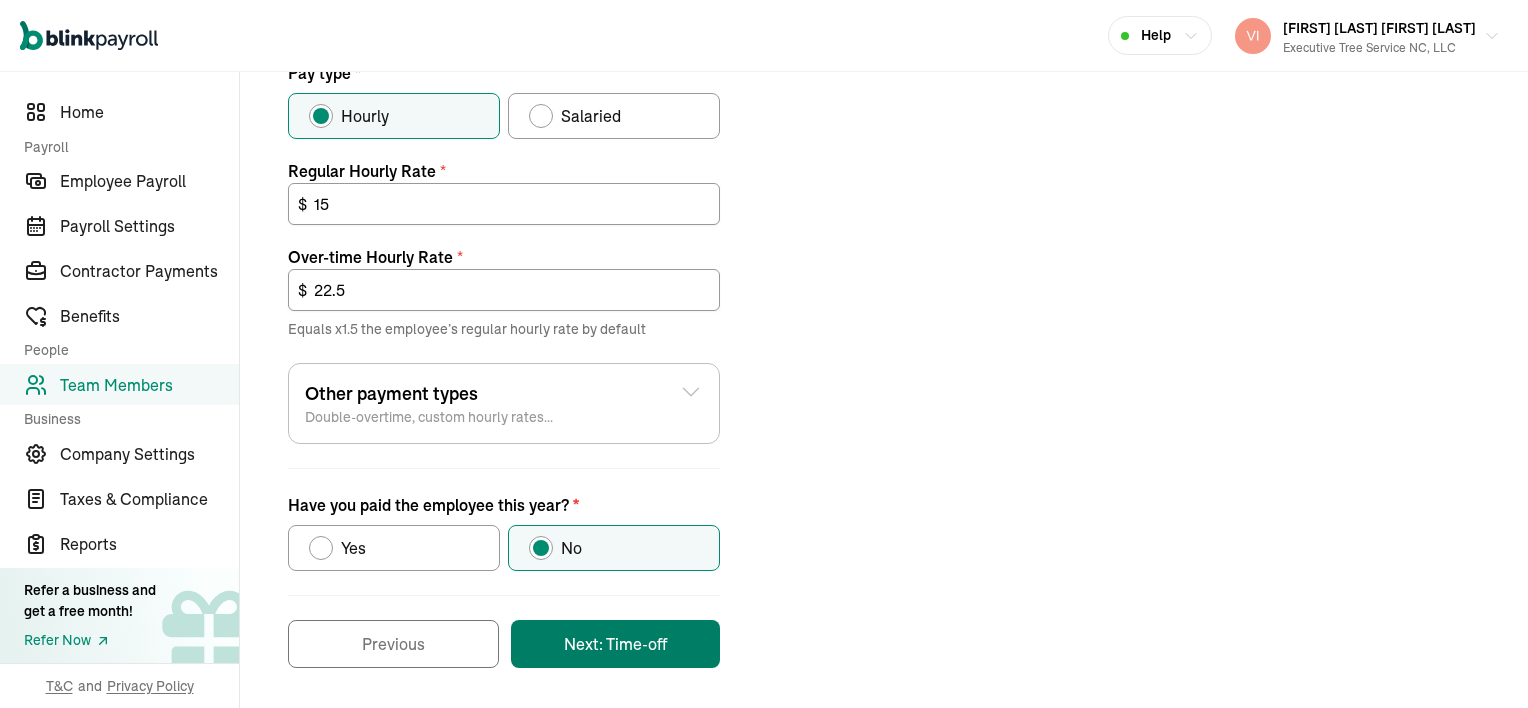 click on "Next: Time-off" at bounding box center [615, 644] 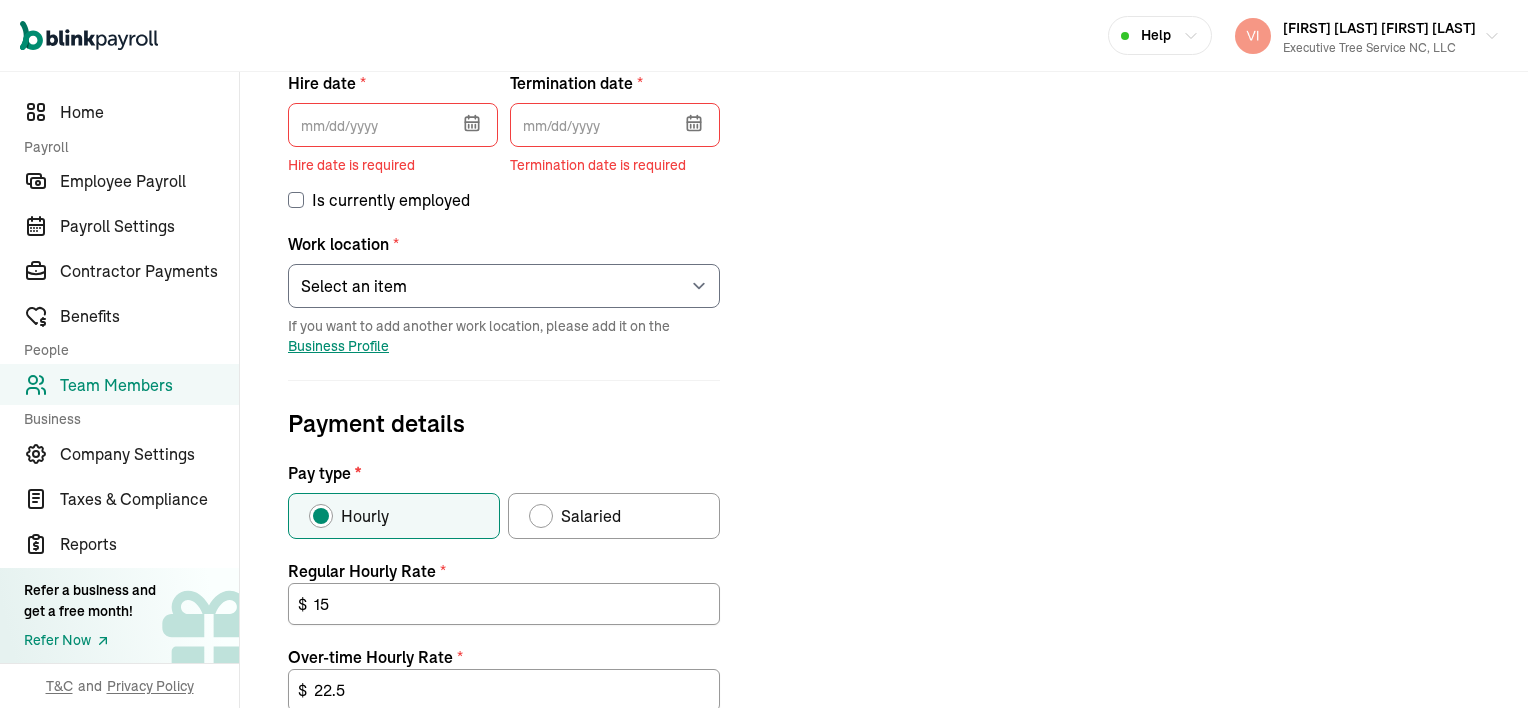 scroll, scrollTop: 0, scrollLeft: 0, axis: both 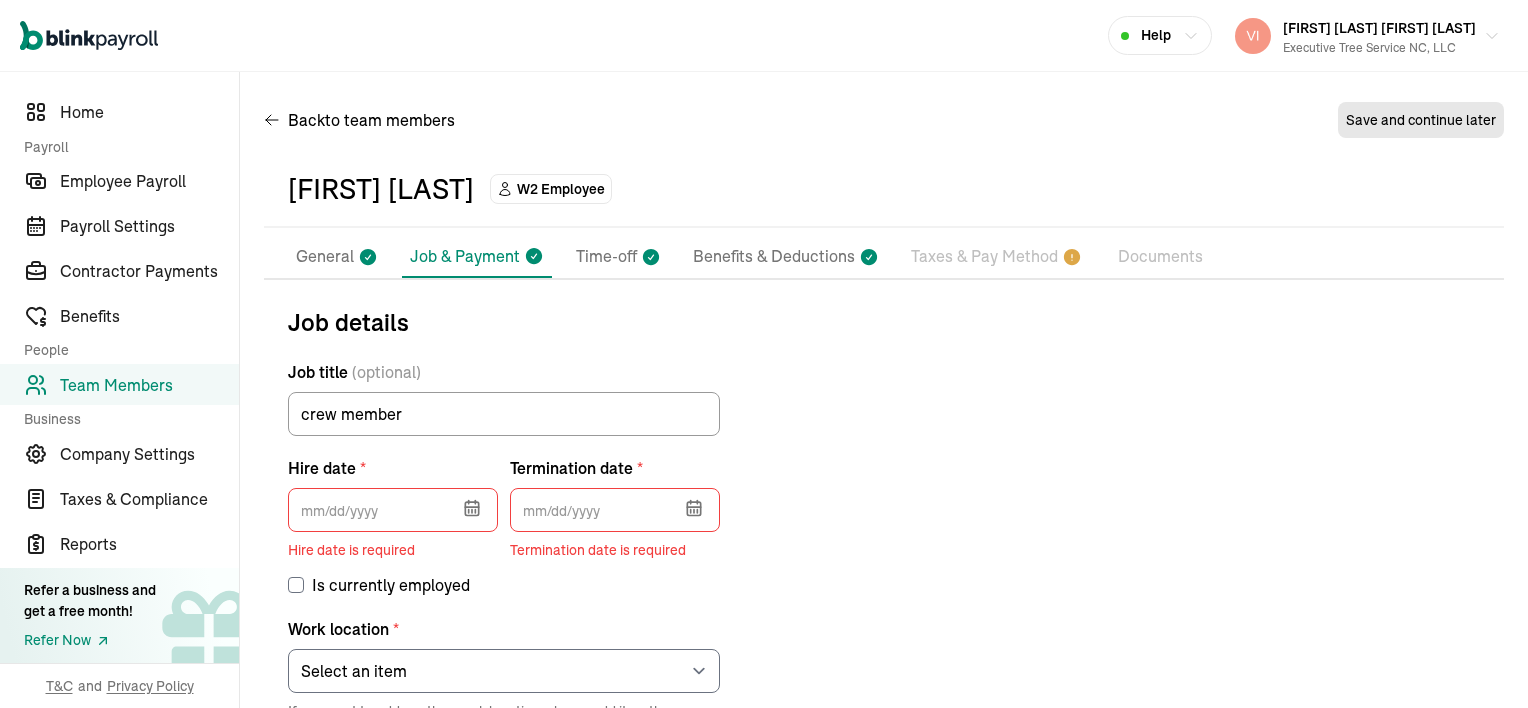 click on "General" at bounding box center [325, 257] 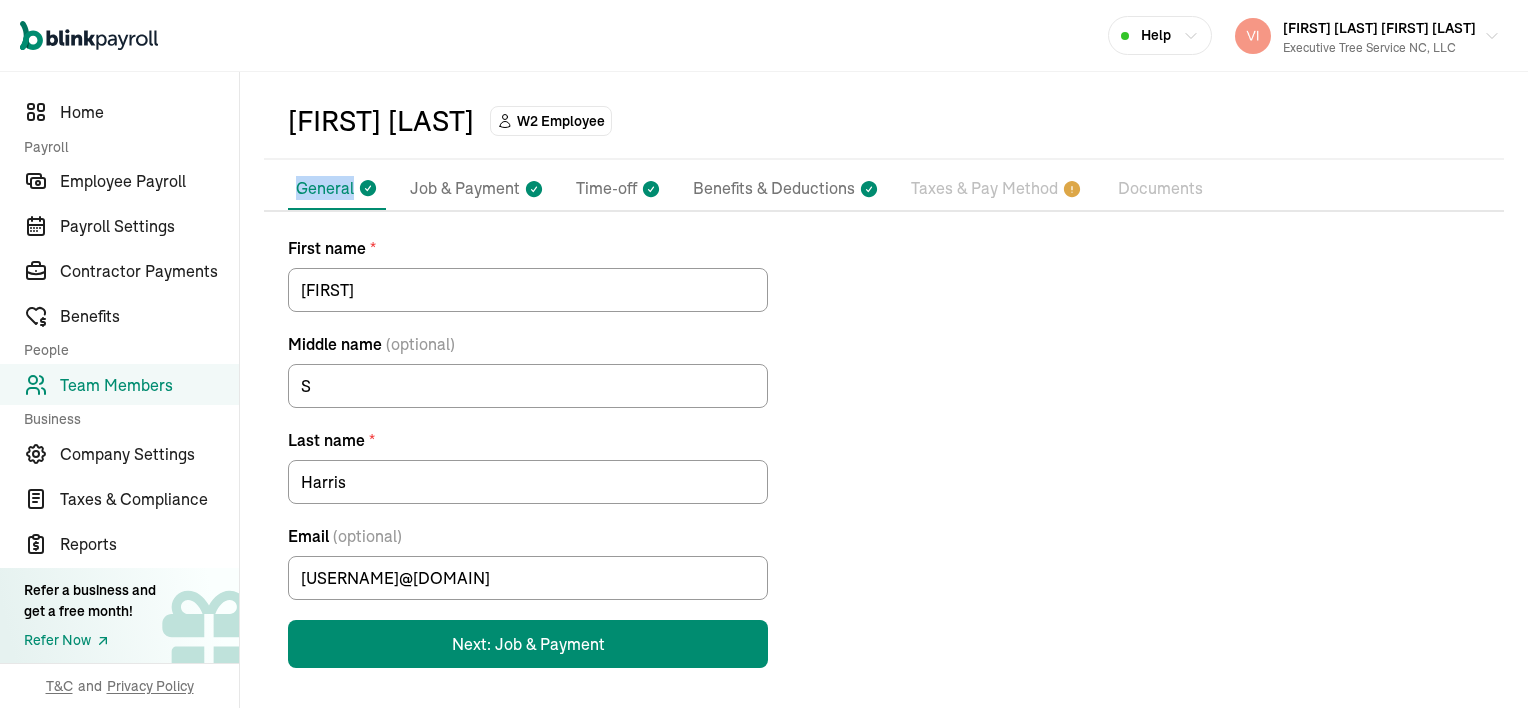 scroll, scrollTop: 71, scrollLeft: 0, axis: vertical 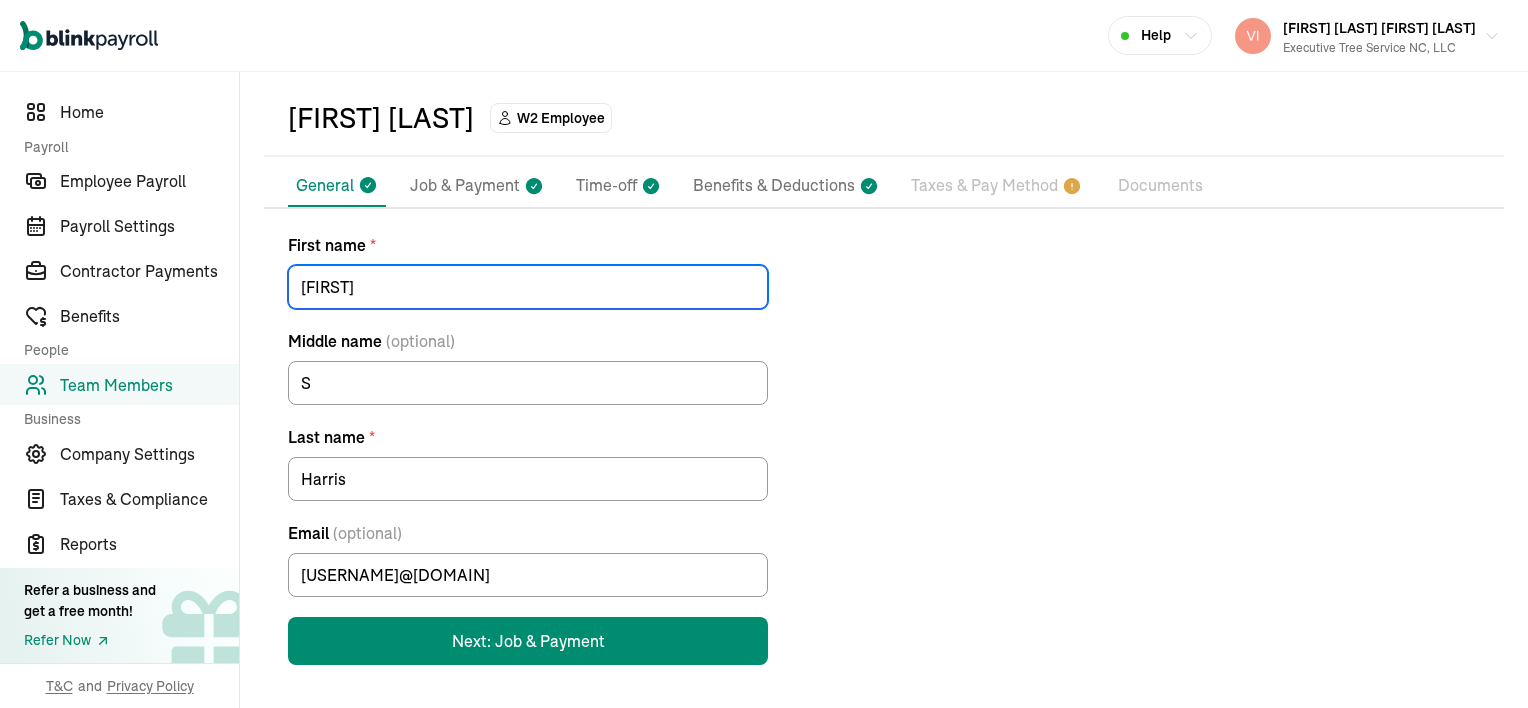 click on "[FIRST]" at bounding box center [528, 287] 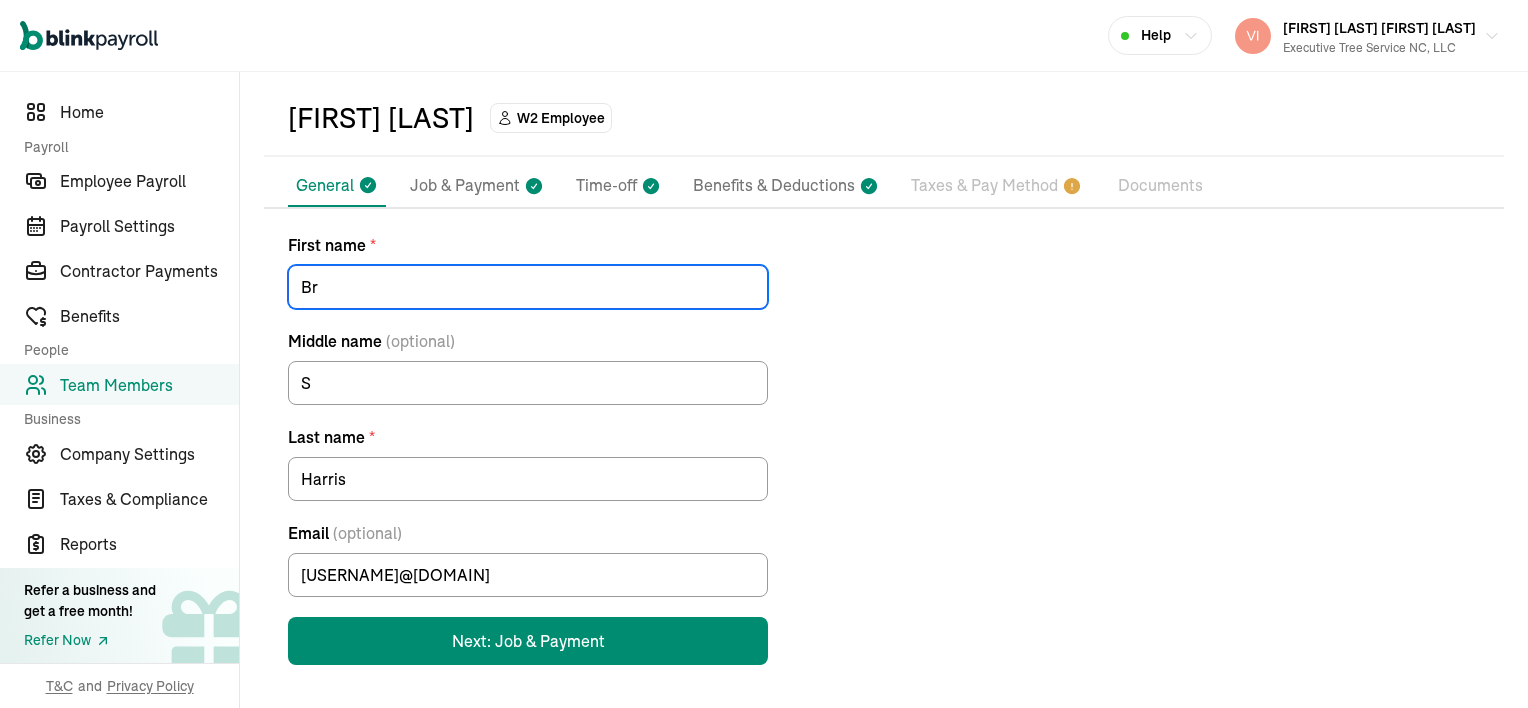 type on "B" 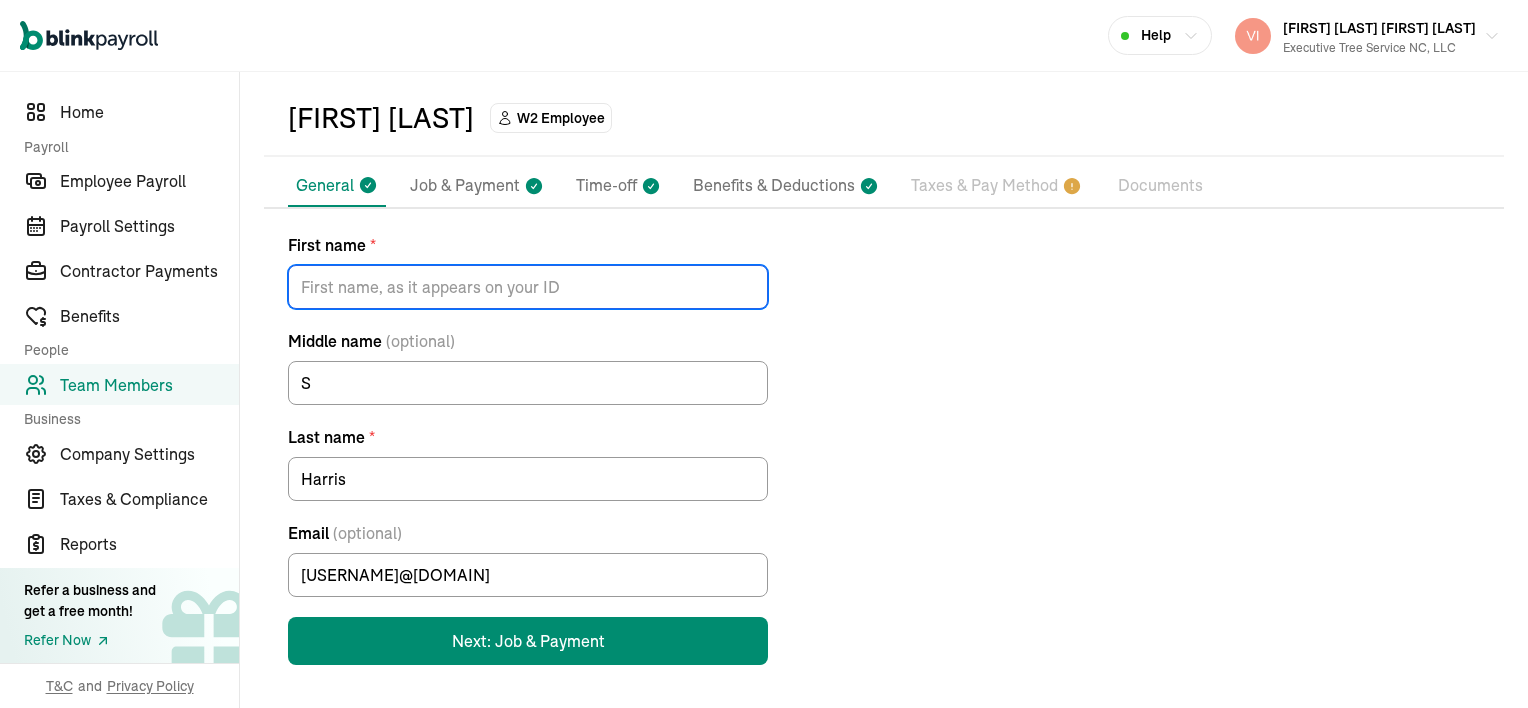 type 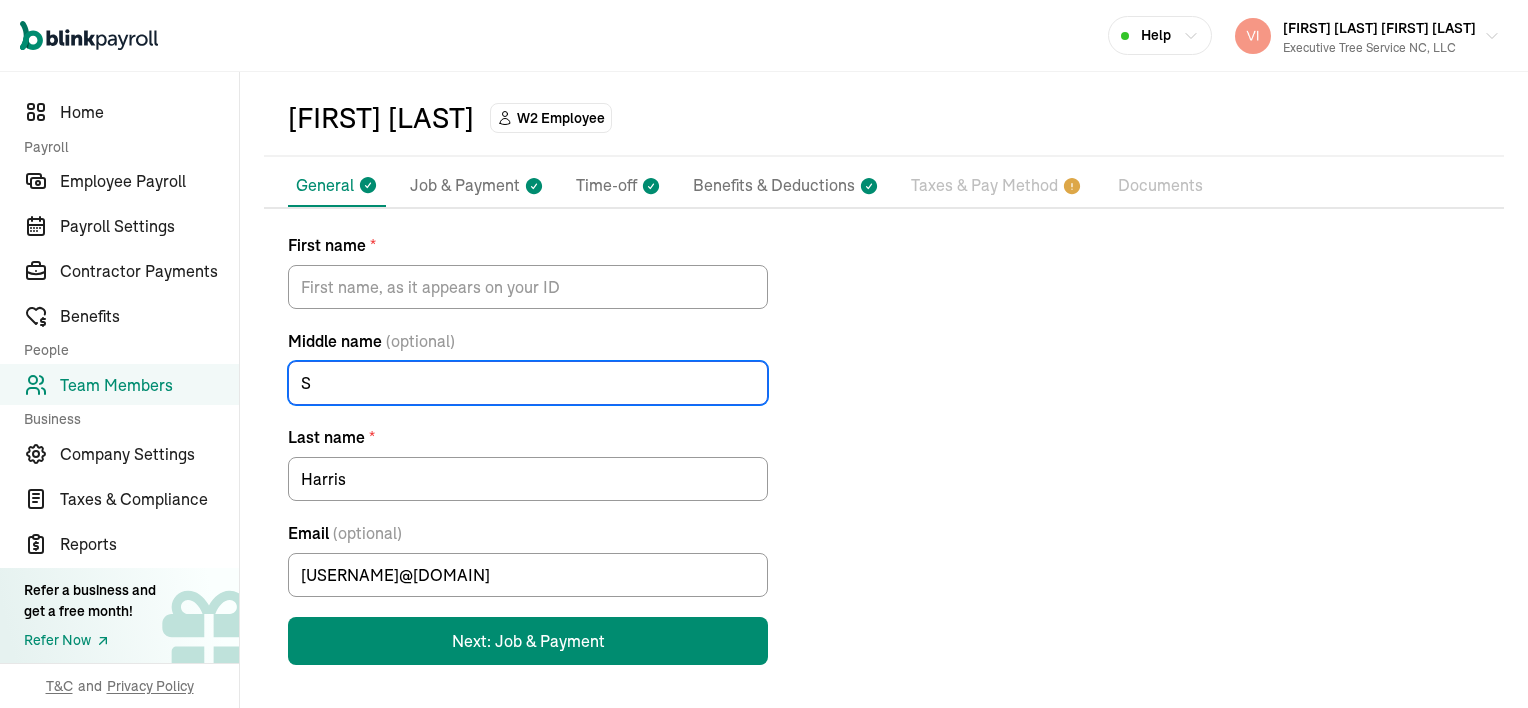 click on "S" at bounding box center [528, 383] 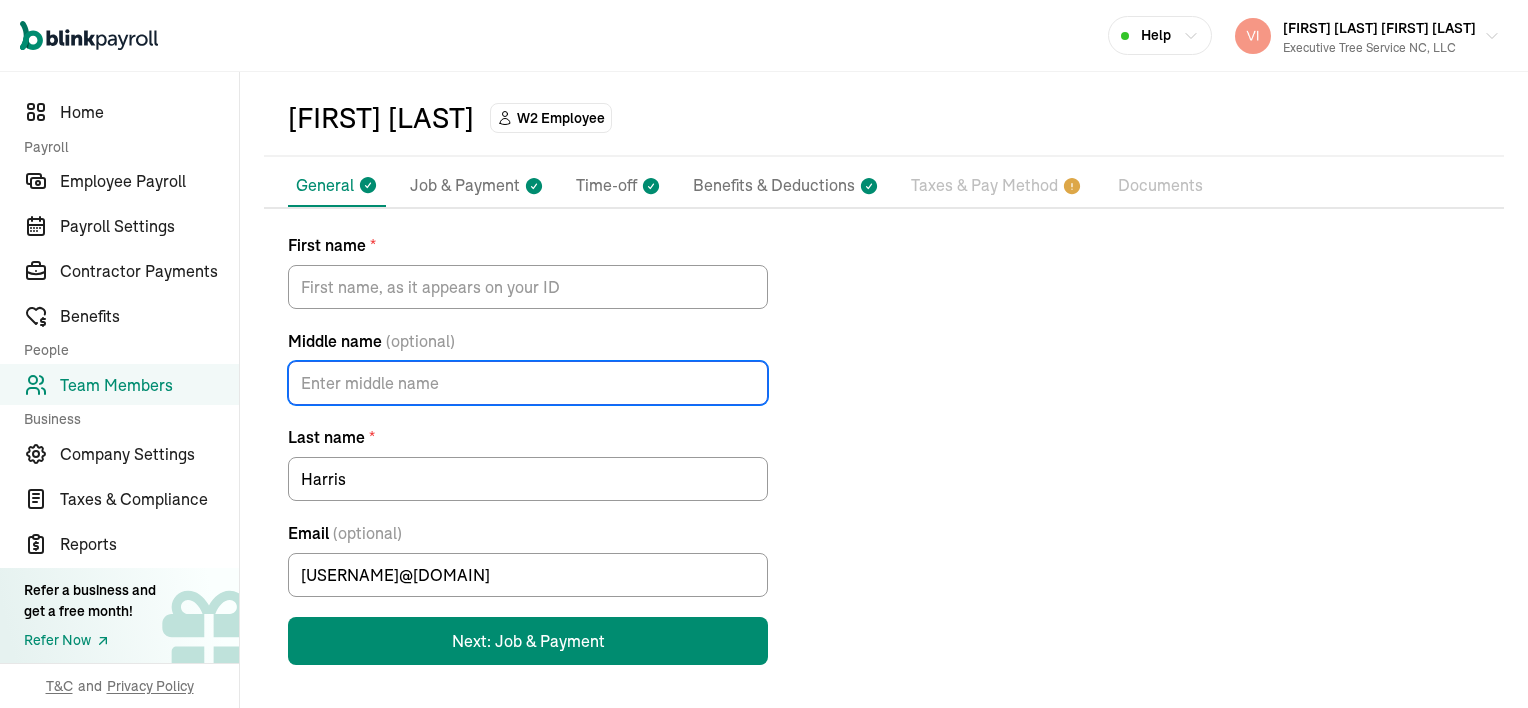 type 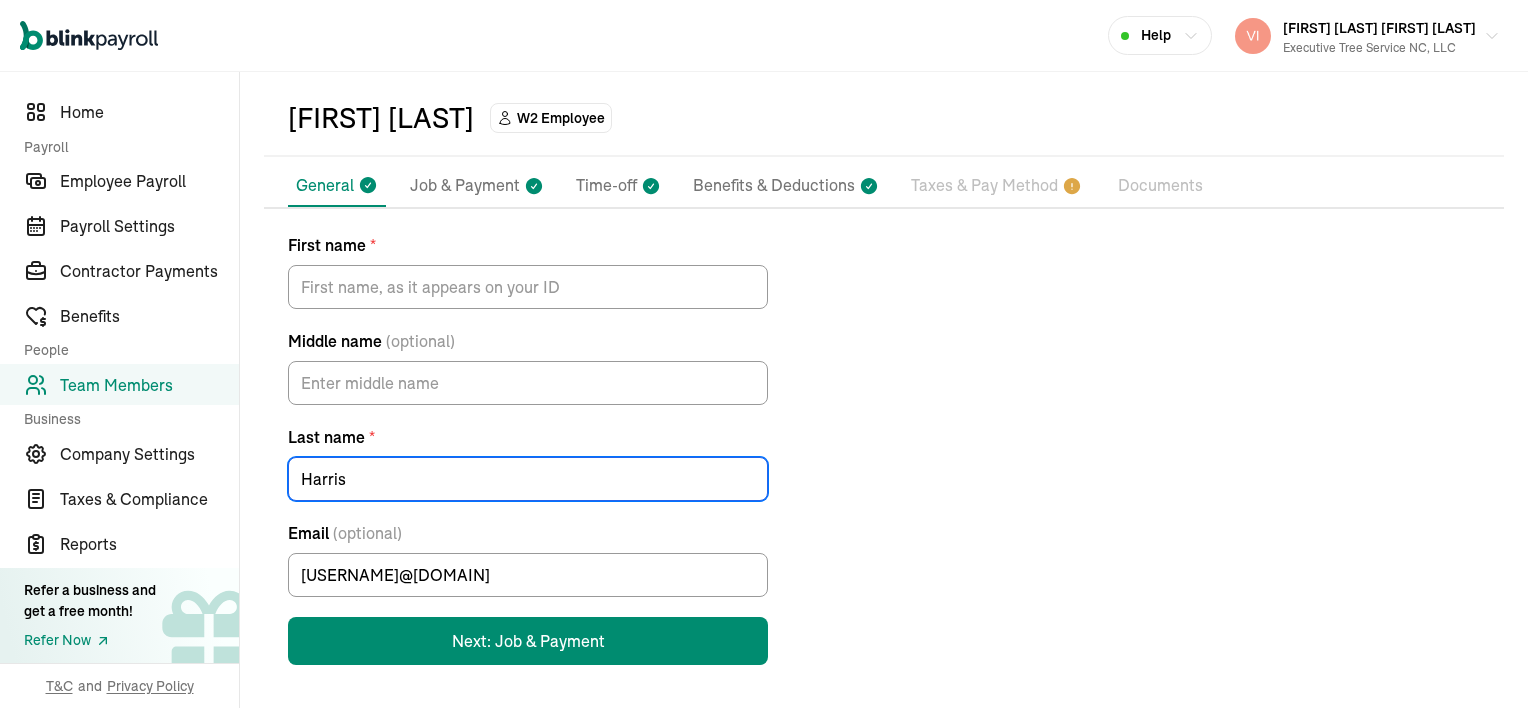 click on "Harris" at bounding box center [528, 479] 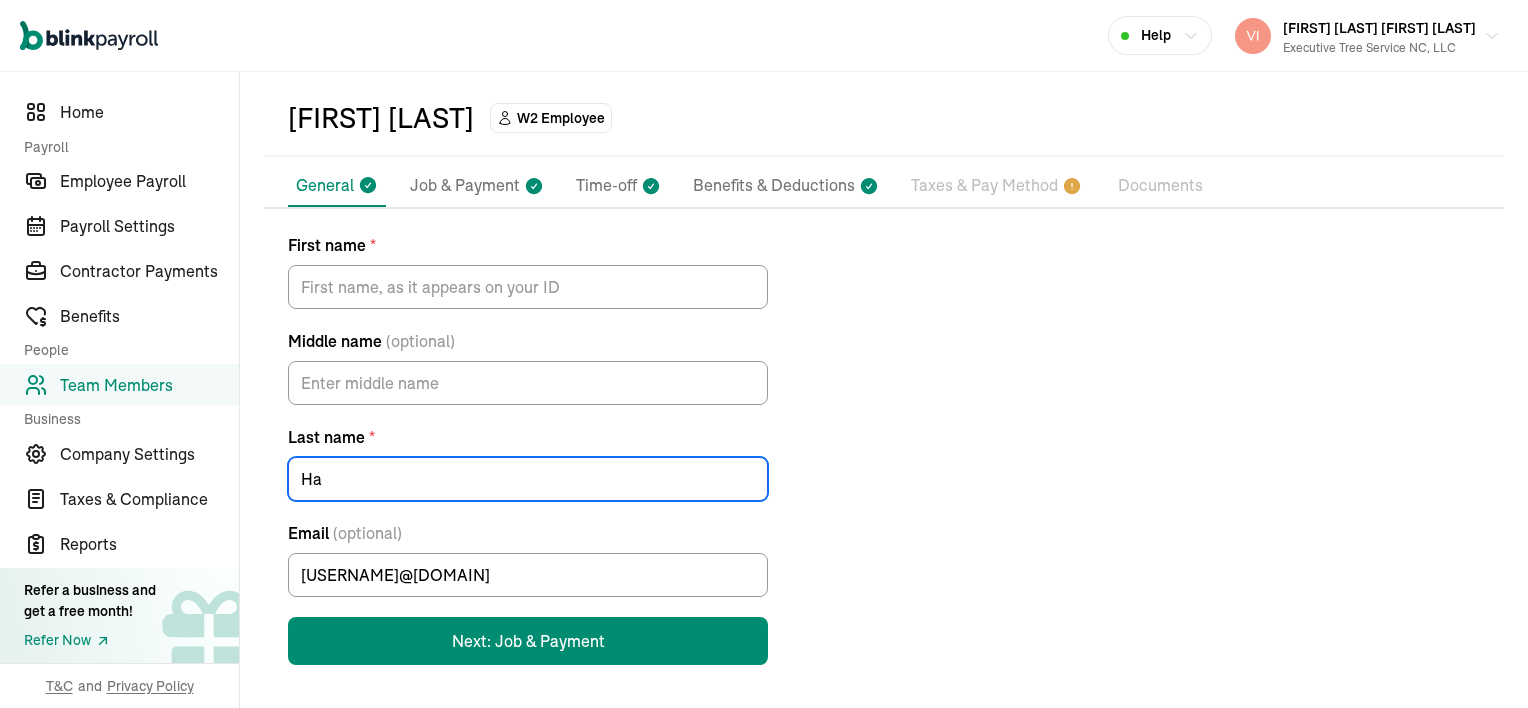 type on "H" 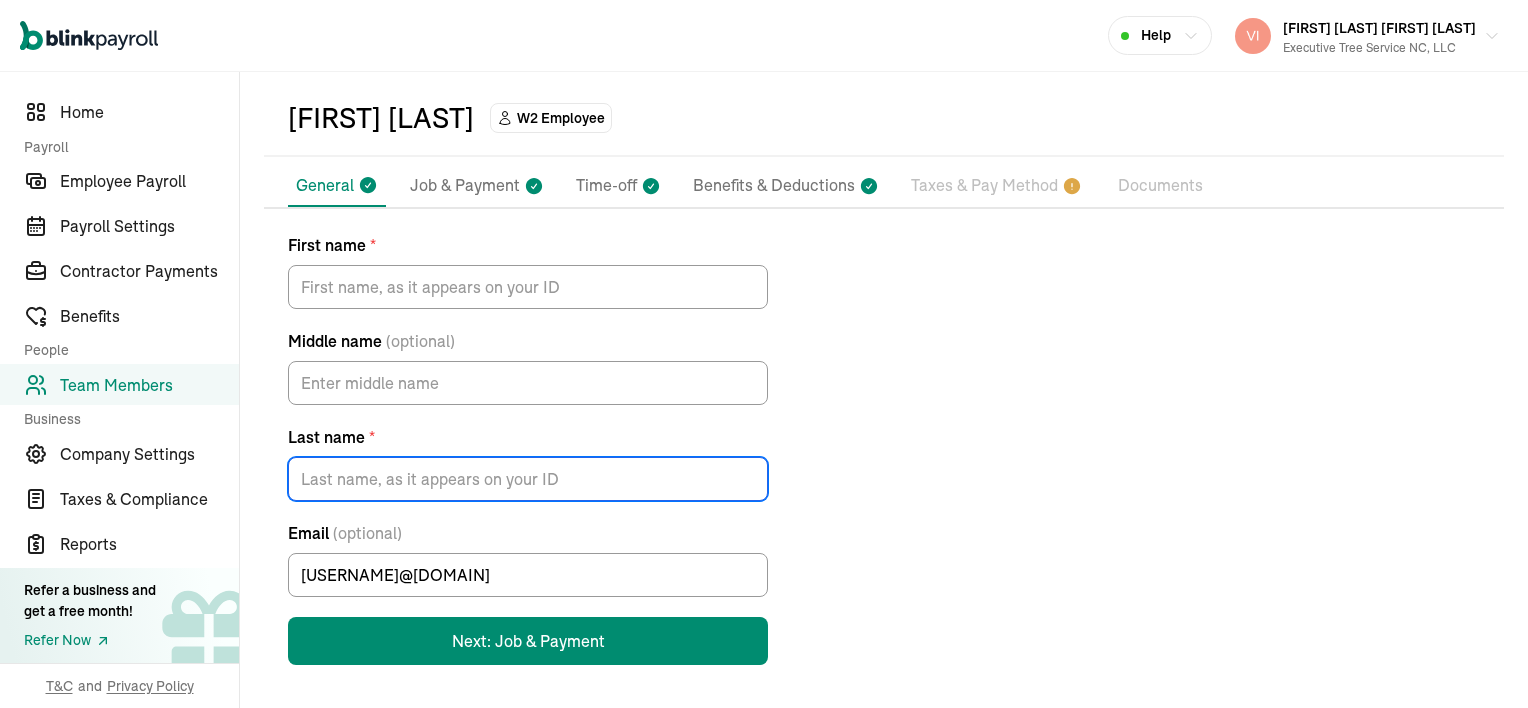 type 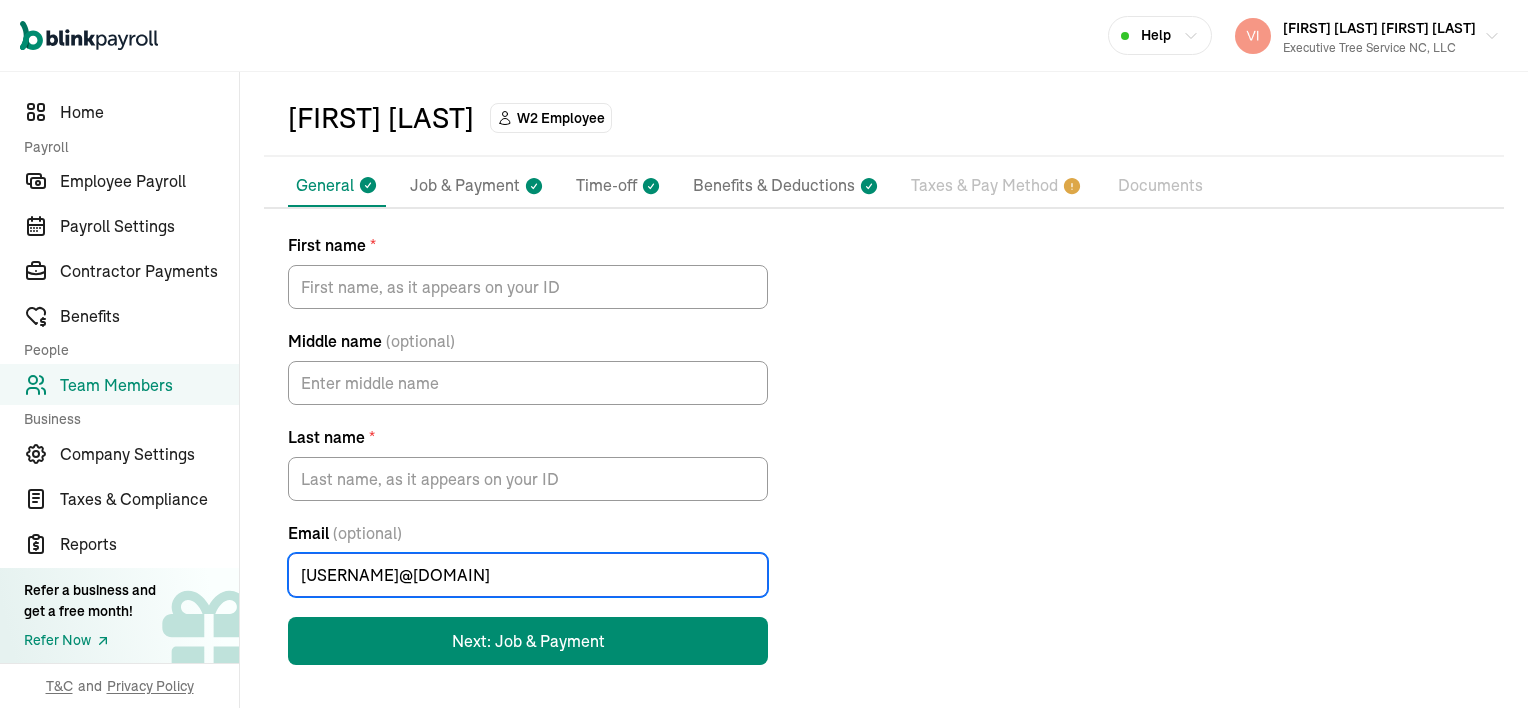 click on "[USERNAME]@[DOMAIN]" at bounding box center [528, 575] 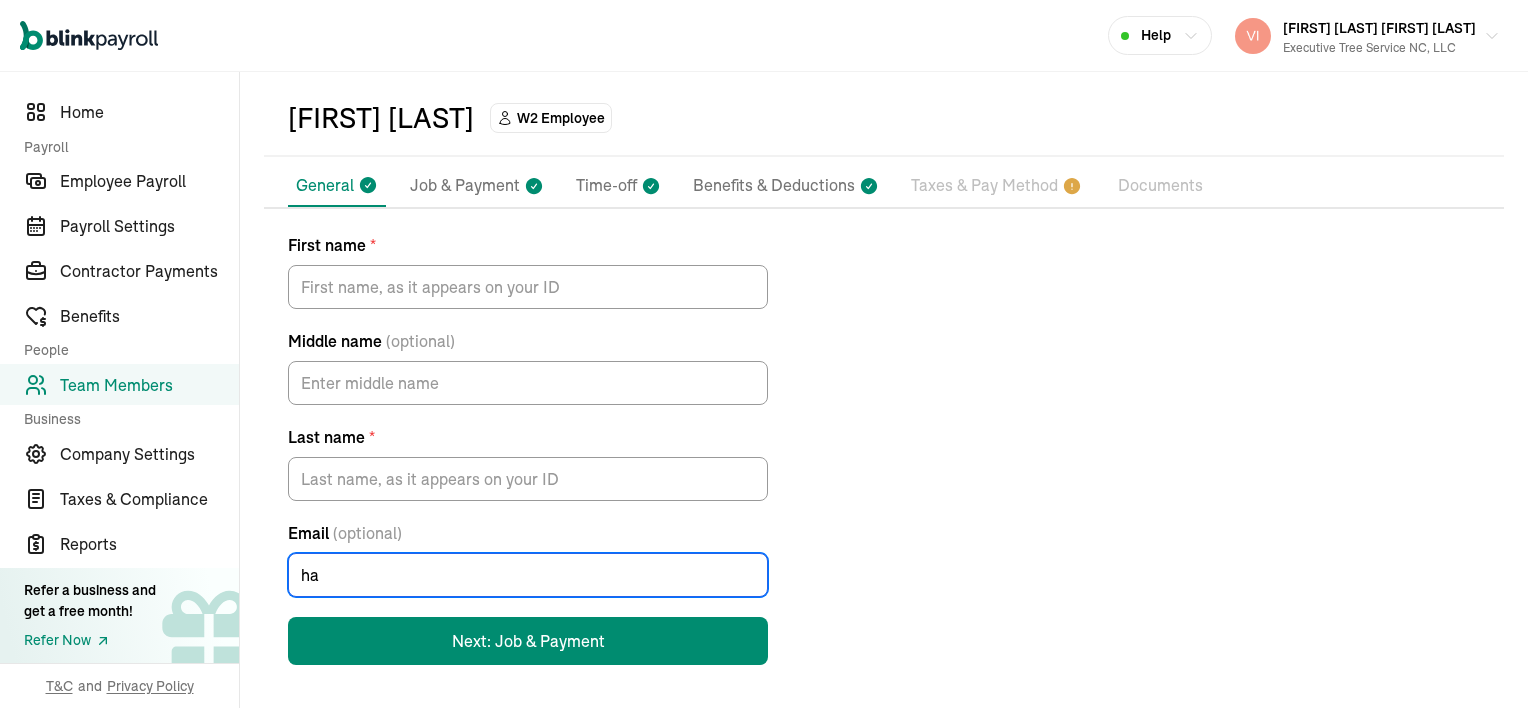 type on "h" 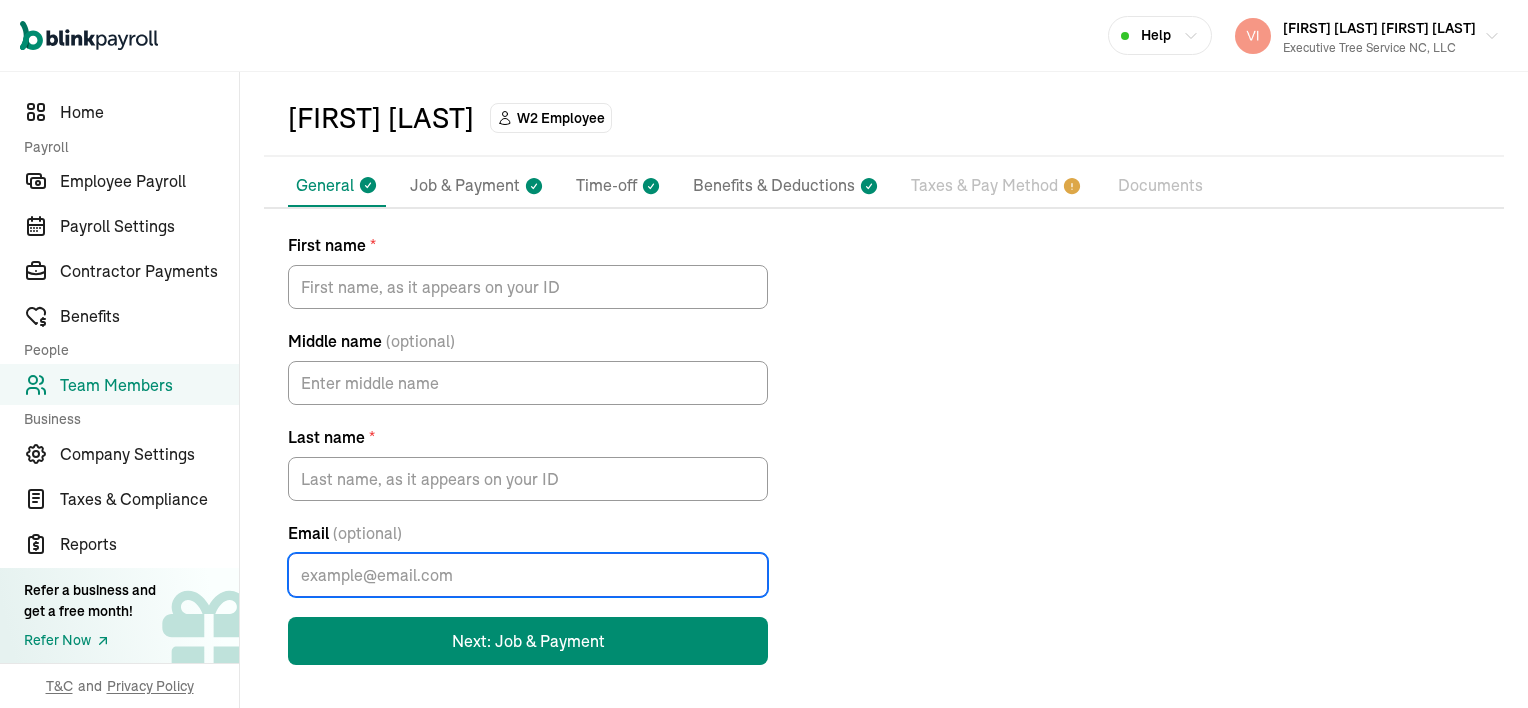 type 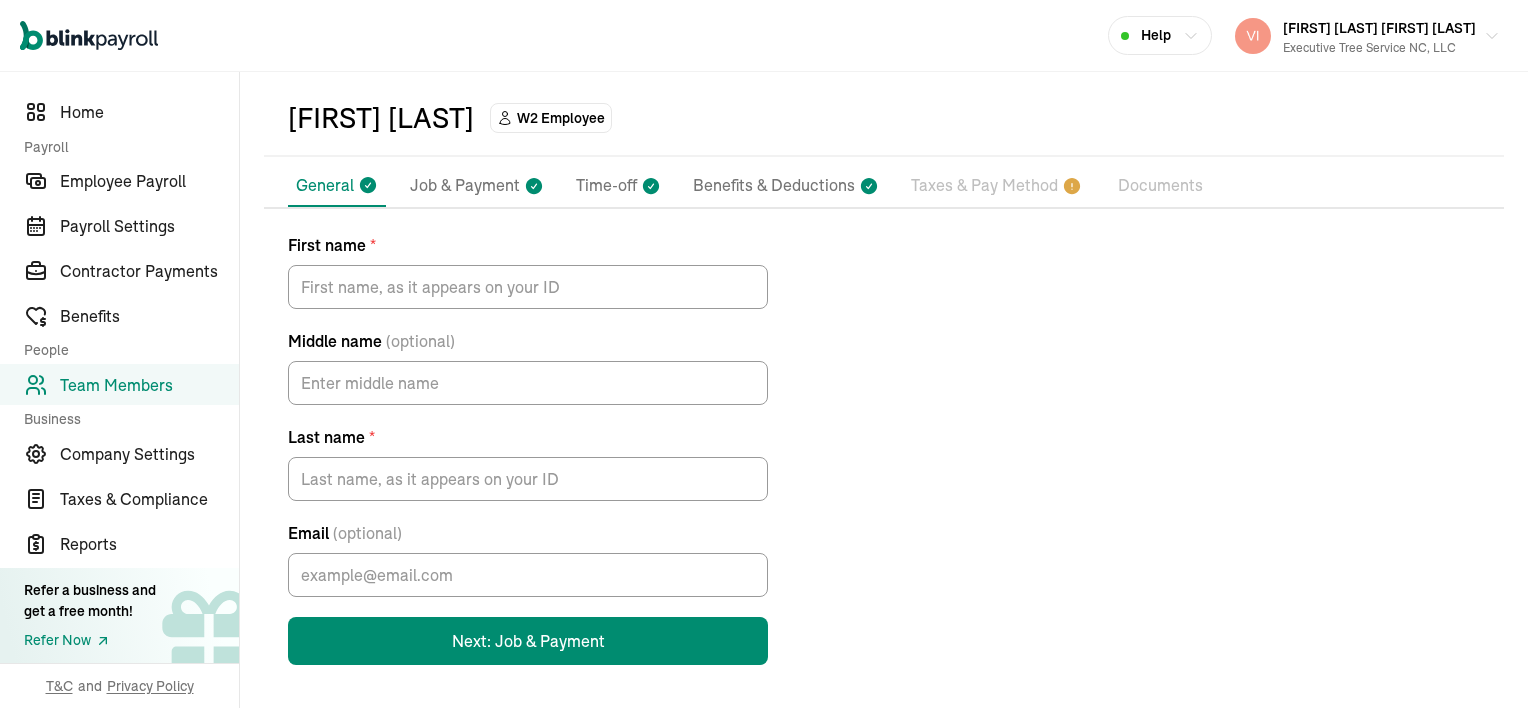 click on "First name   *  Middle name   (optional) Last name   *  Email   (optional) Next: Job & Payment" at bounding box center (884, 449) 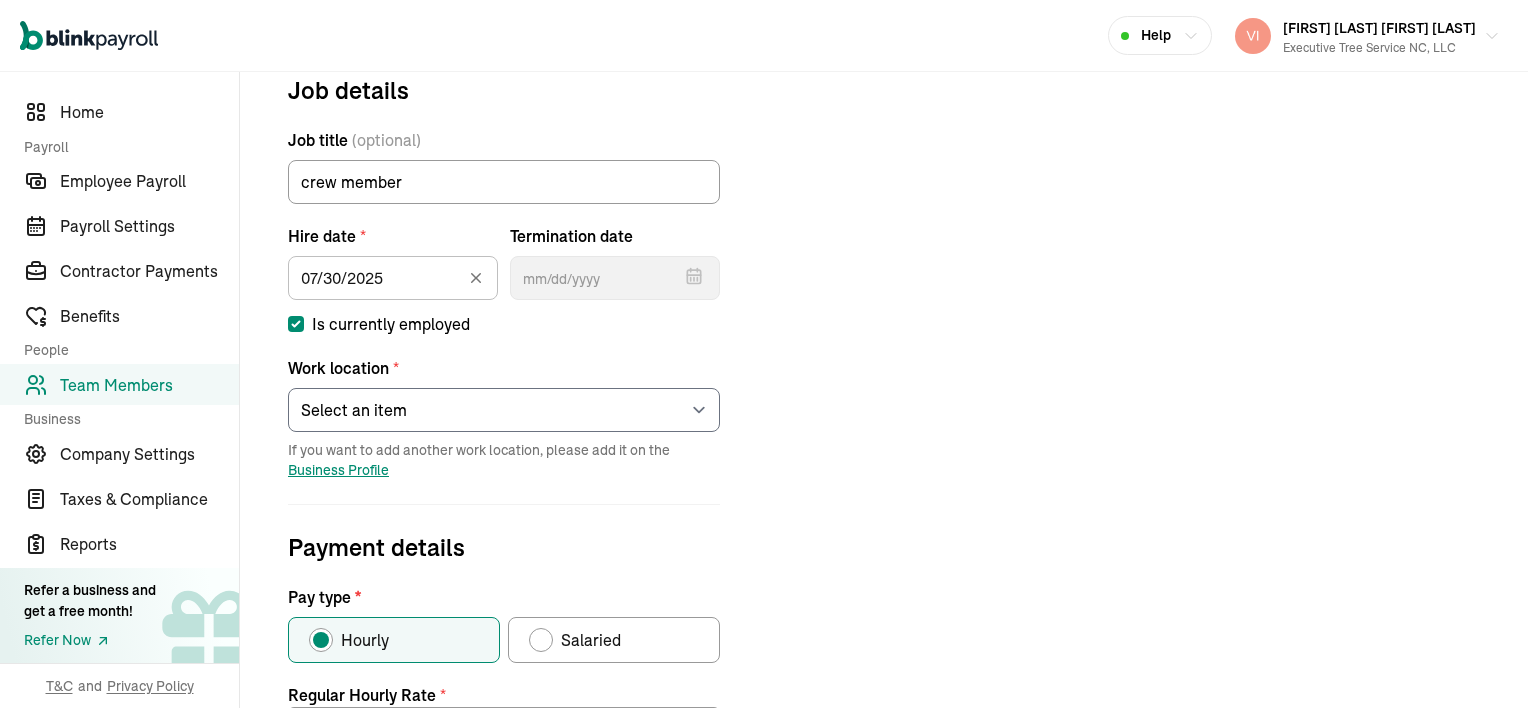 scroll, scrollTop: 236, scrollLeft: 0, axis: vertical 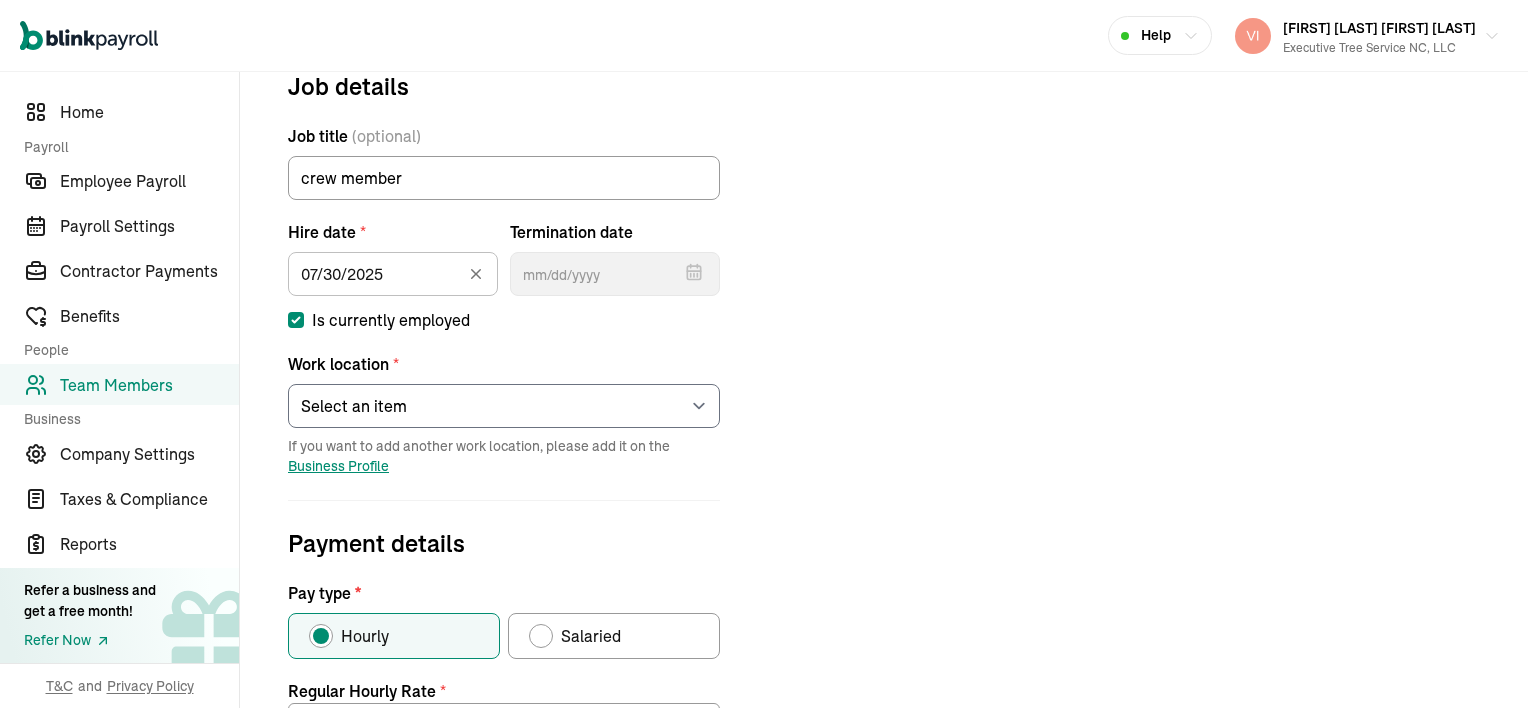 click on "Job details Job title   (optional) crew member Hire date * [DATE] Aug [YEAR] Mon Tue Wed Thu Fri Sat Sun 28 29 30 31 1 2 3 4 5 6 7 8 9 10 11 12 13 14 15 16 17 18 19 20 21 22 23 24 25 26 27 28 29 30 31 1 2 3 4 5 6 7 Termination date Aug [YEAR] Mon Tue Wed Thu Fri Sat Sun 28 29 30 31 1 2 3 4 5 6 7 8 9 10 11 12 13 14 15 16 17 18 19 20 21 22 23 24 25 26 27 28 29 30 31 1 2 3 4 5 6 7 Is currently employed Work location   *  Select an item Executive Tree Service NC, LLC Ortin the wood yard Works from home If you want to add another work location, please add it on the   Business Profile Payment details Pay type   * Hourly Salaried Regular Hourly Rate * 15 $ Amount * $ Per   *  Select an item Hour Week Month Year You can add multiple pay rates later. Over-time Hourly Rate * 22.5 $ Equals x1.5 the employee’s regular hourly rate by default Other payment types Double-overtime, custom hourly rates... Double over-time Hourly Rate * 30 $ Equals x2 the employee’s regular hourly rate by default Custom hourly rate   *" at bounding box center (884, 628) 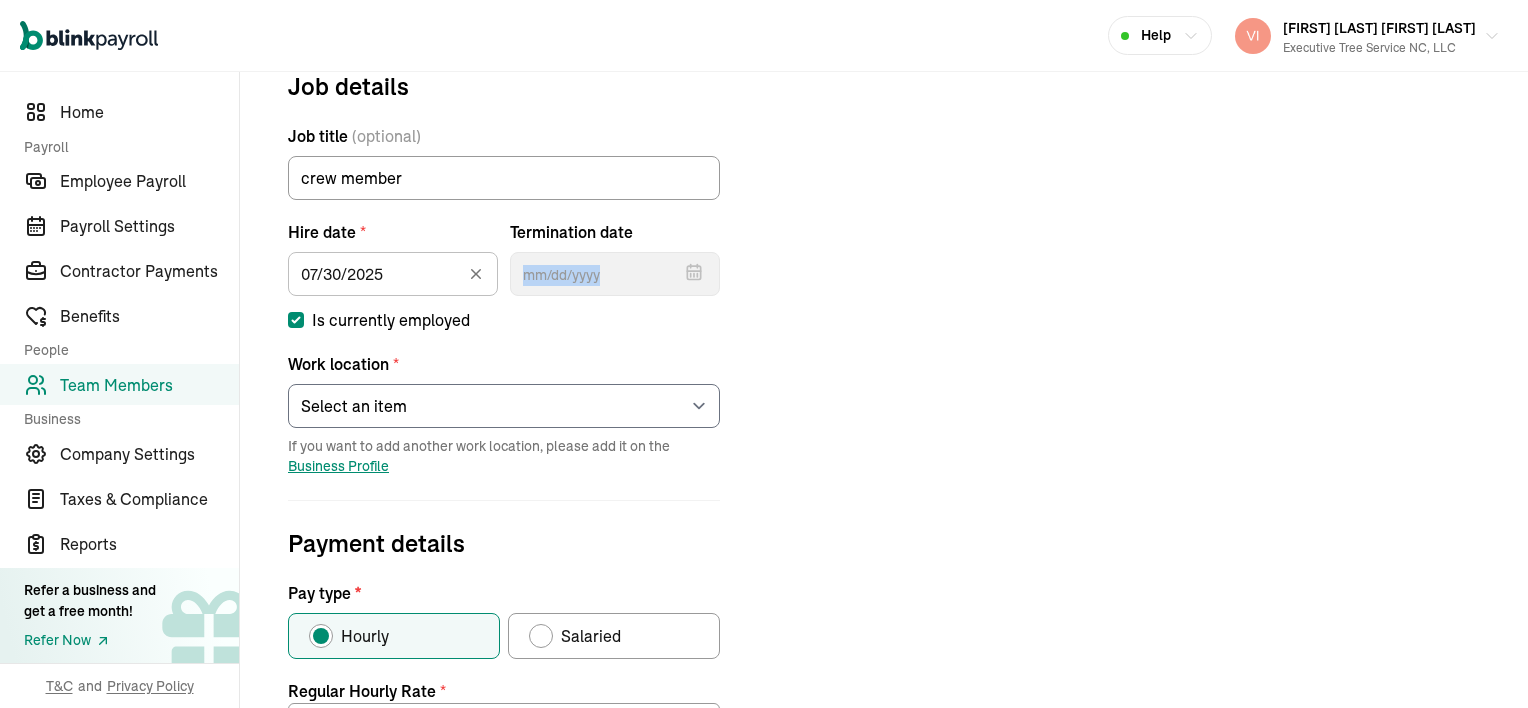 scroll, scrollTop: 0, scrollLeft: 0, axis: both 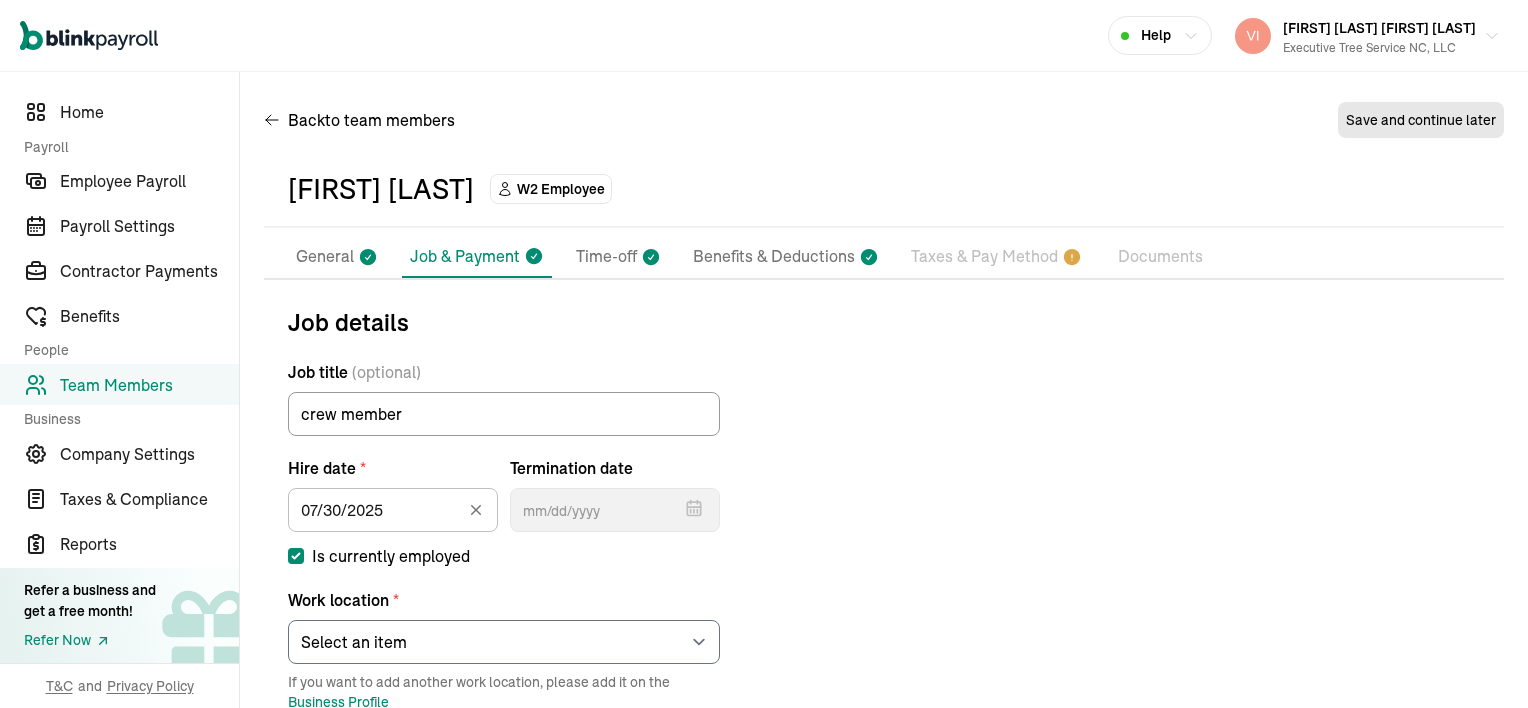 click on "General" at bounding box center [325, 257] 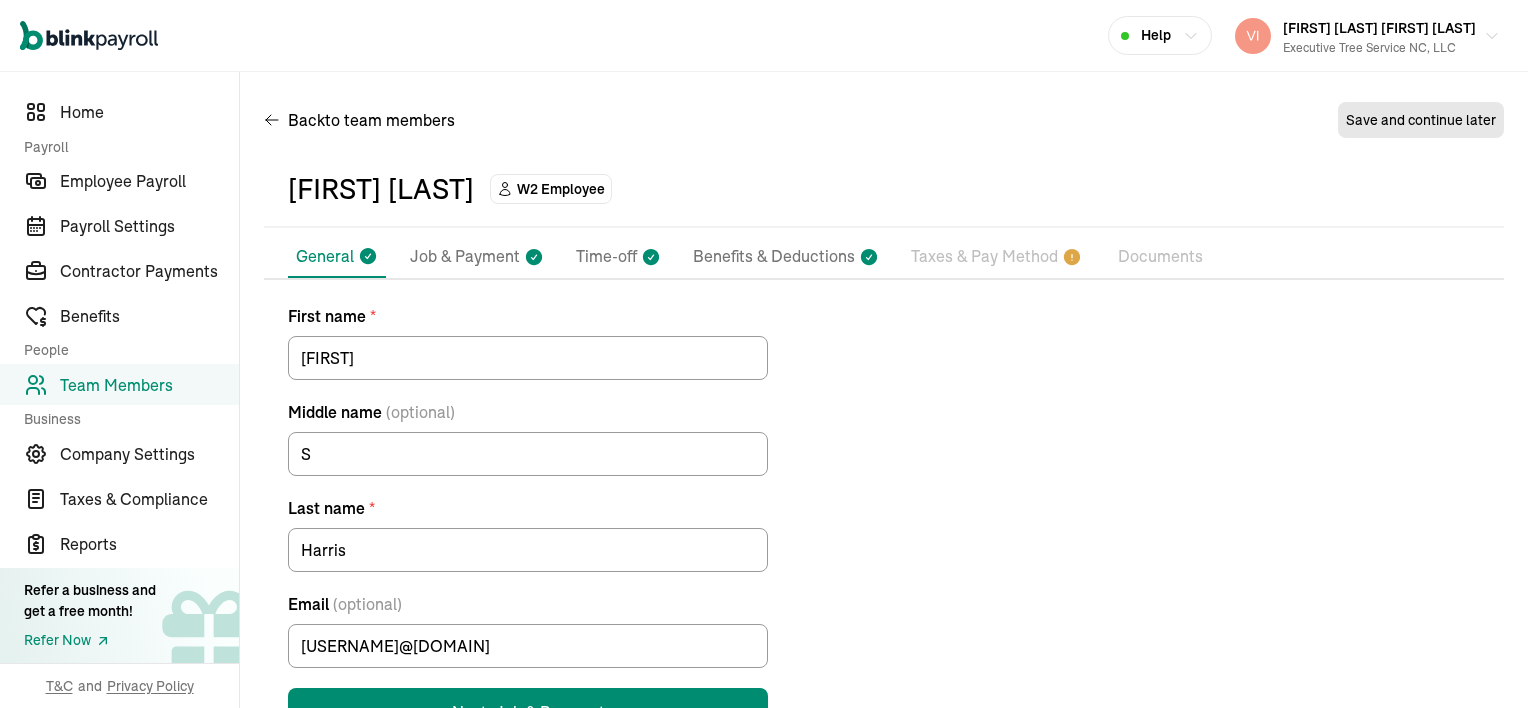 scroll, scrollTop: 71, scrollLeft: 0, axis: vertical 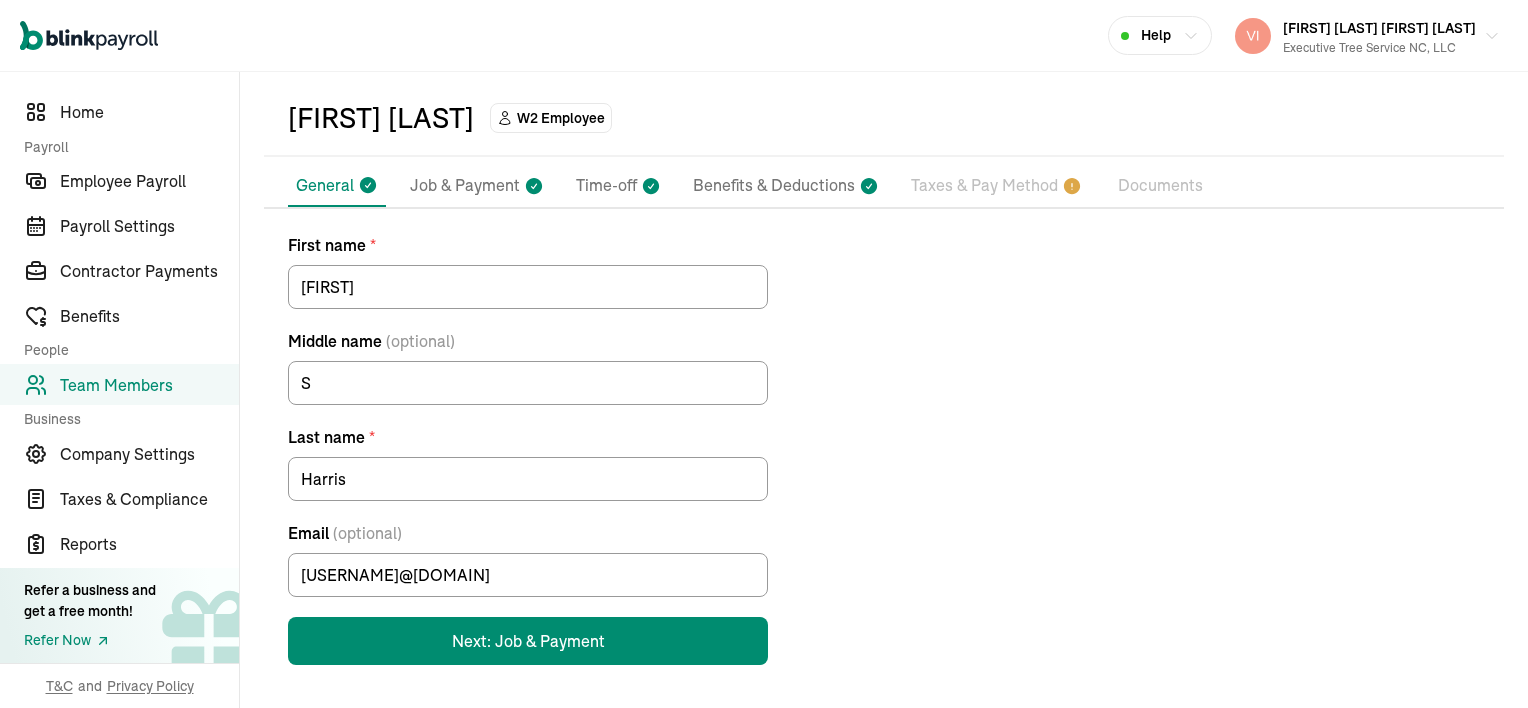 click on "Job & Payment" at bounding box center [465, 186] 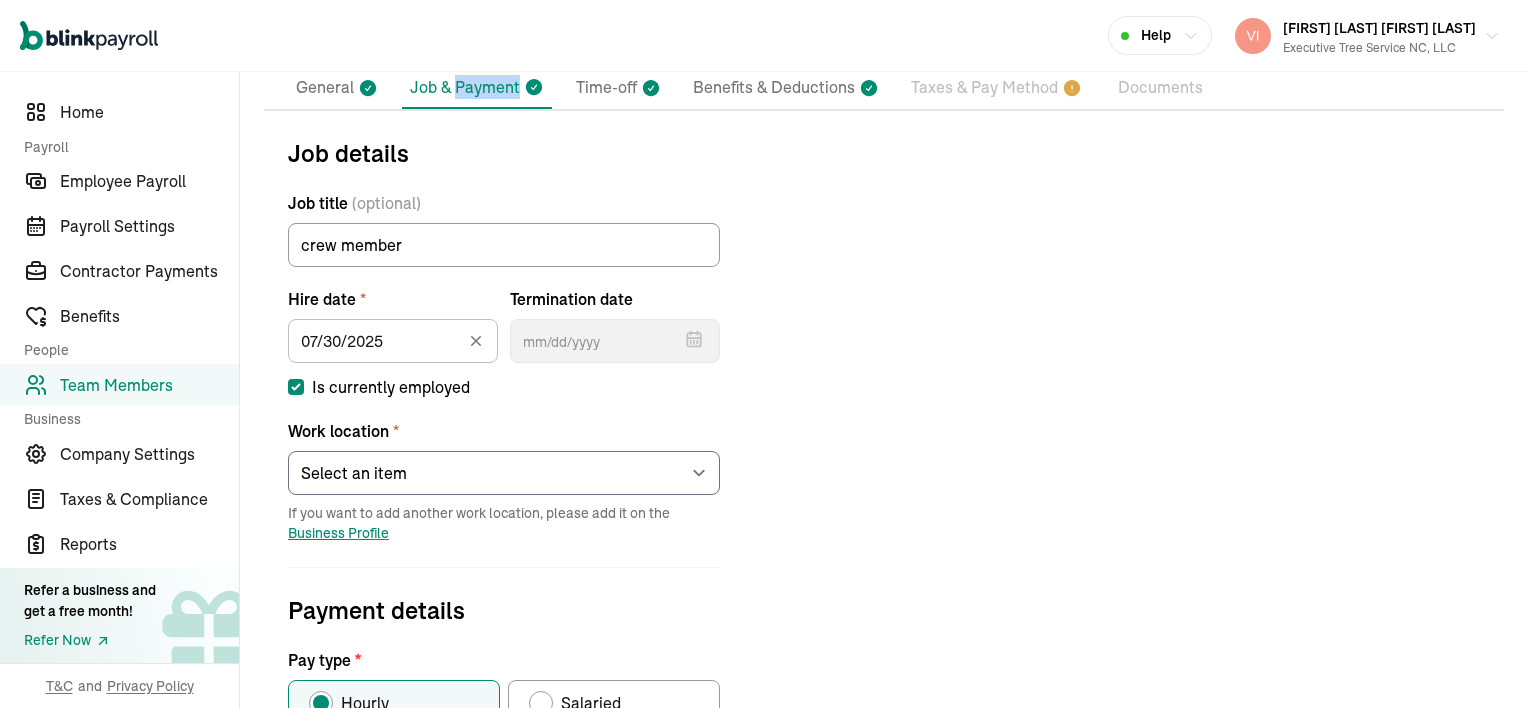 scroll, scrollTop: 236, scrollLeft: 0, axis: vertical 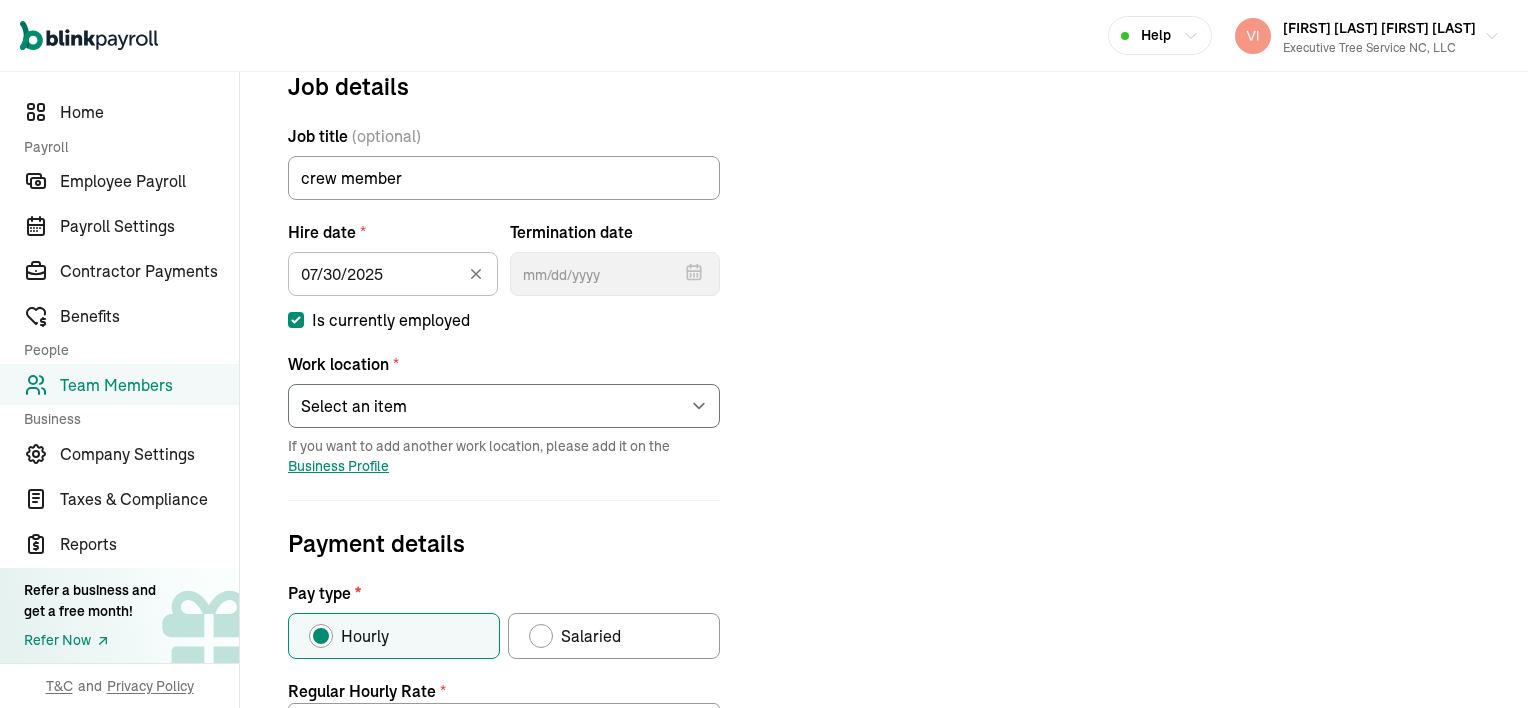 click on "Is currently employed" at bounding box center [296, 320] 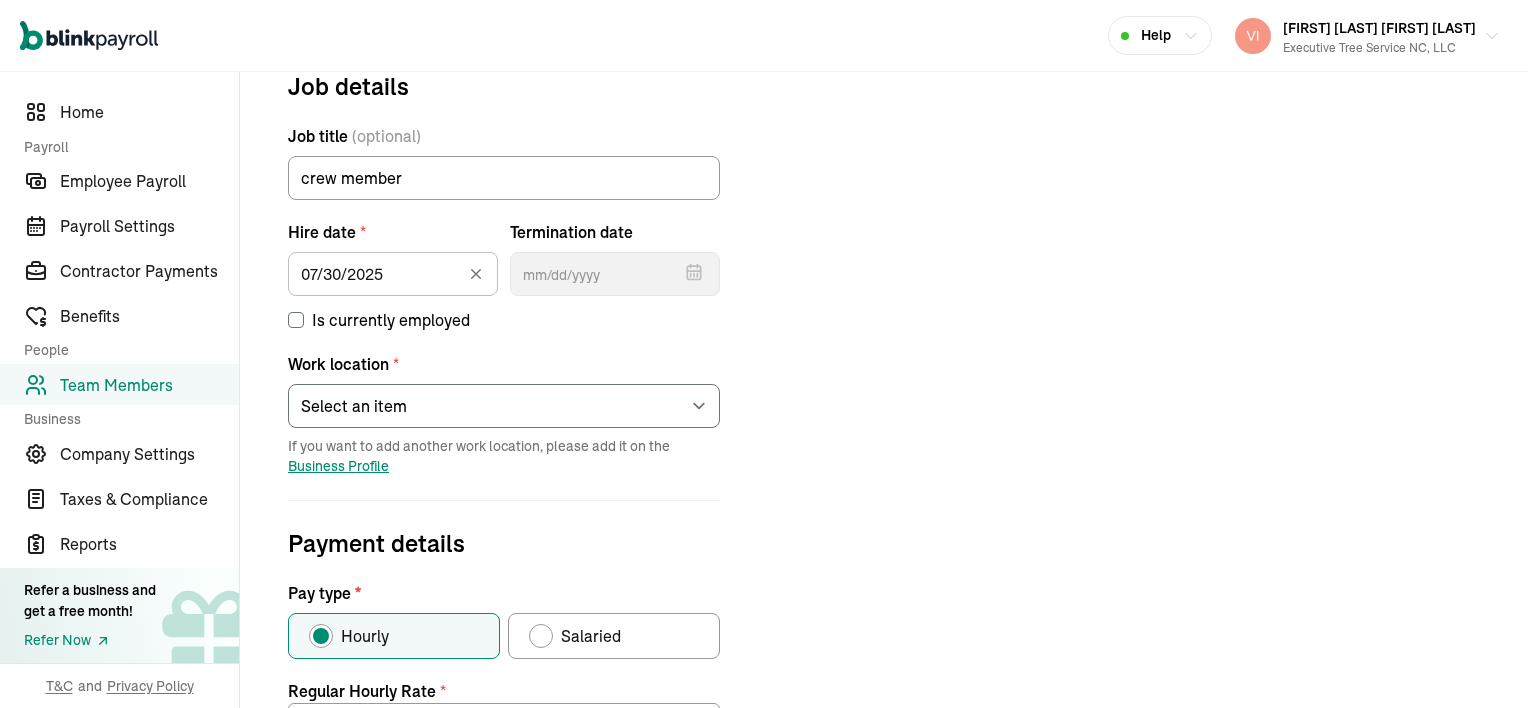 checkbox on "false" 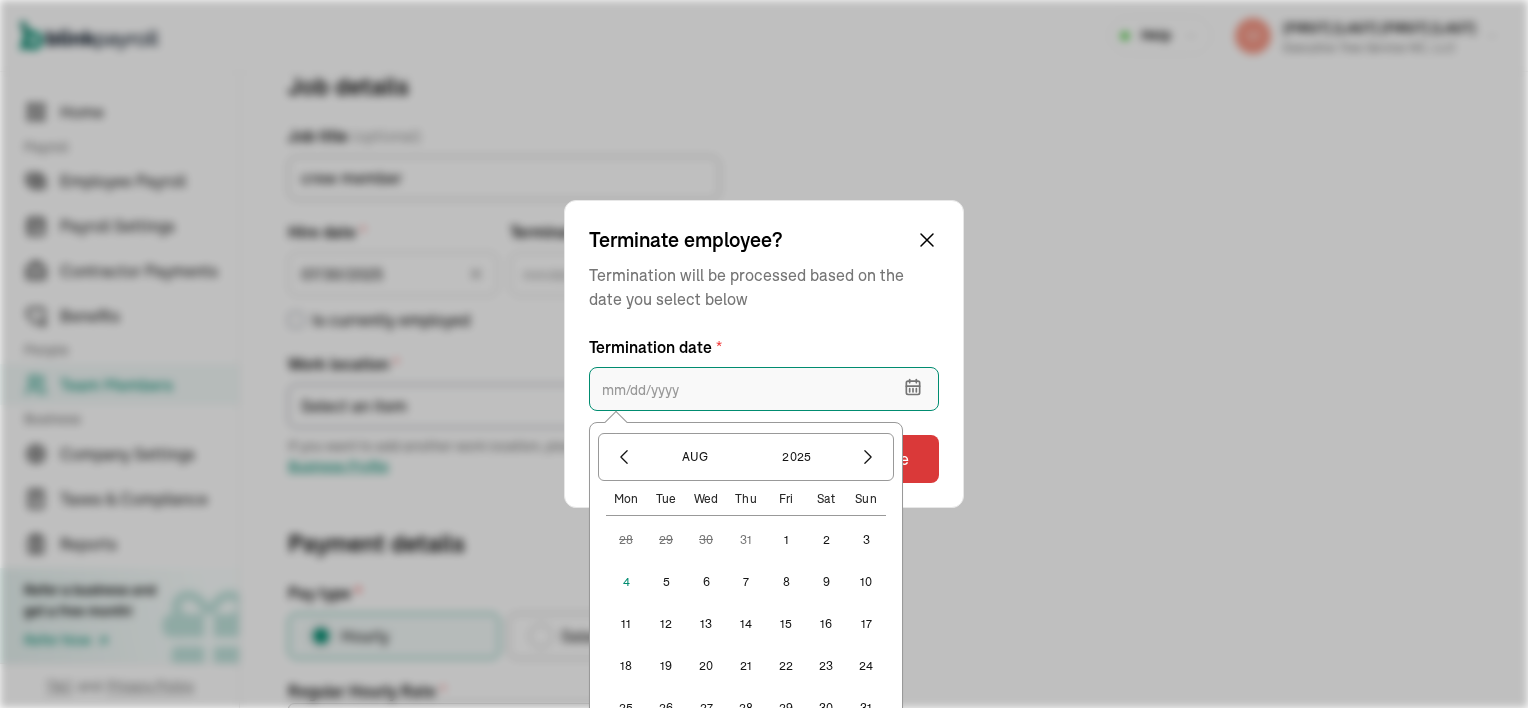click at bounding box center (764, 389) 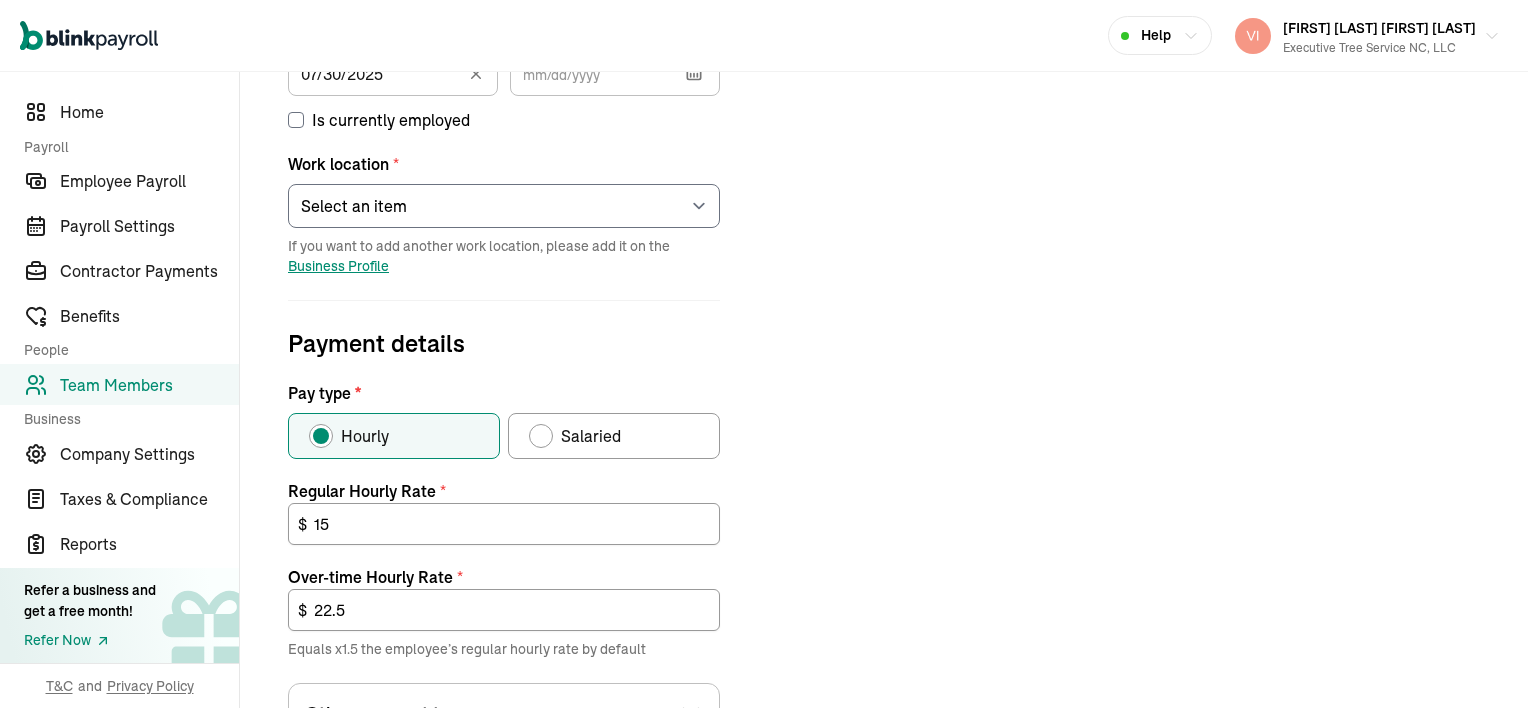 scroll, scrollTop: 336, scrollLeft: 0, axis: vertical 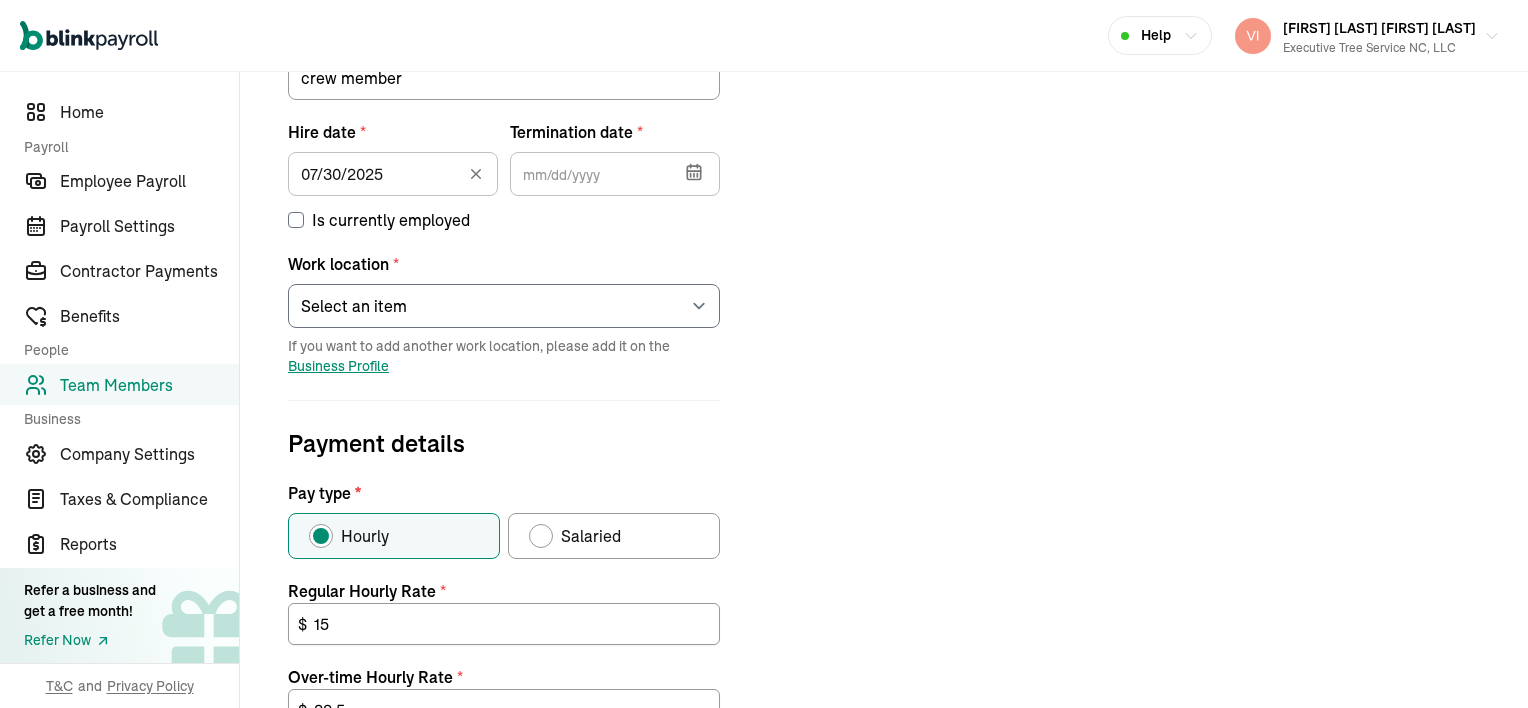 click 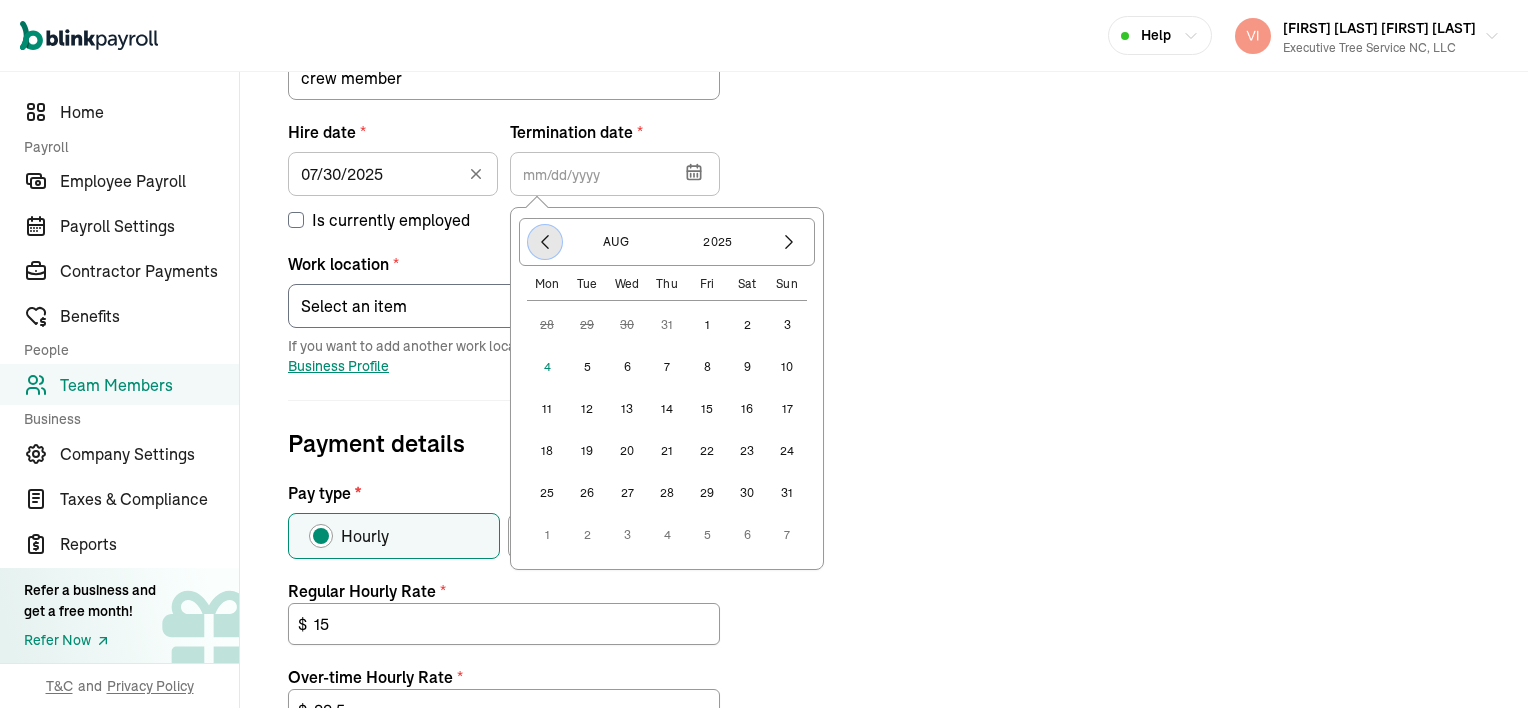 click 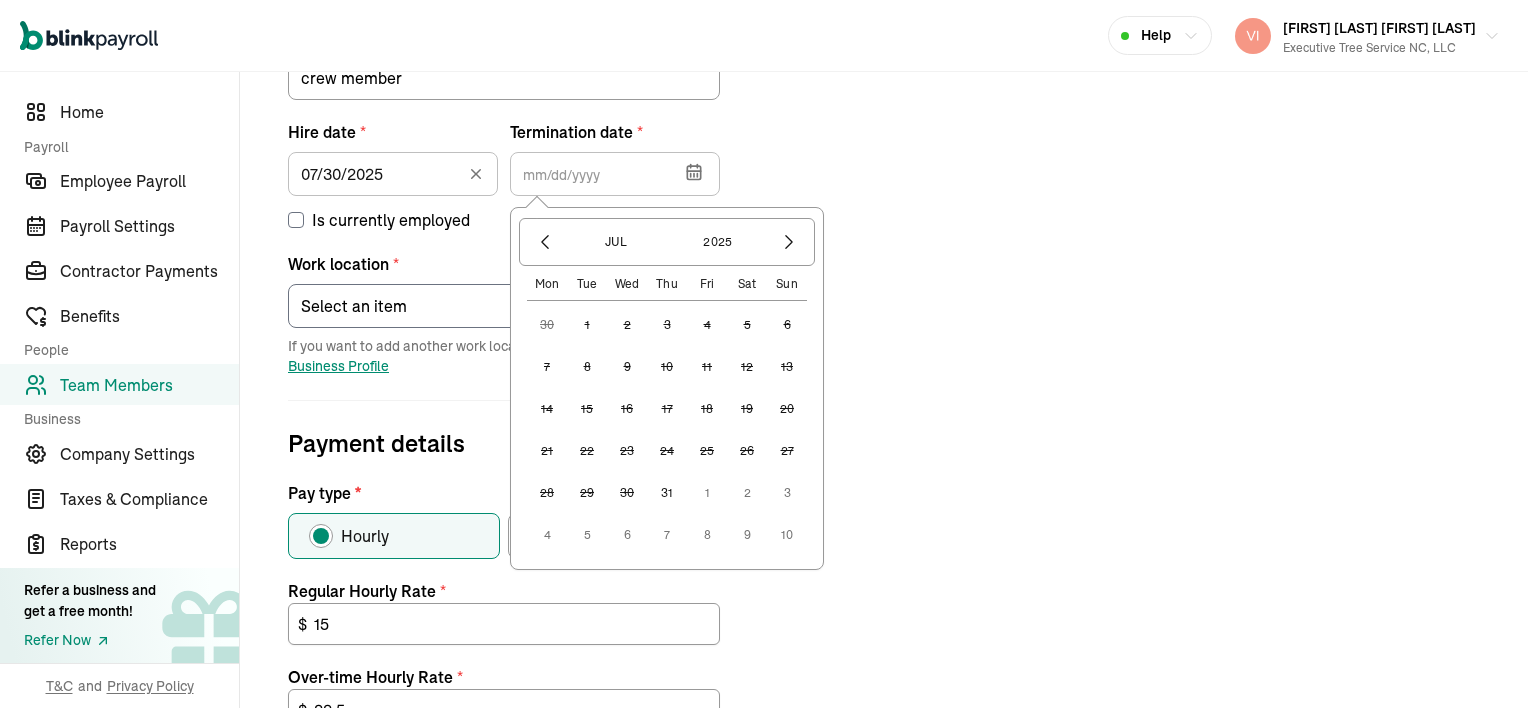 click on "2" at bounding box center [747, 493] 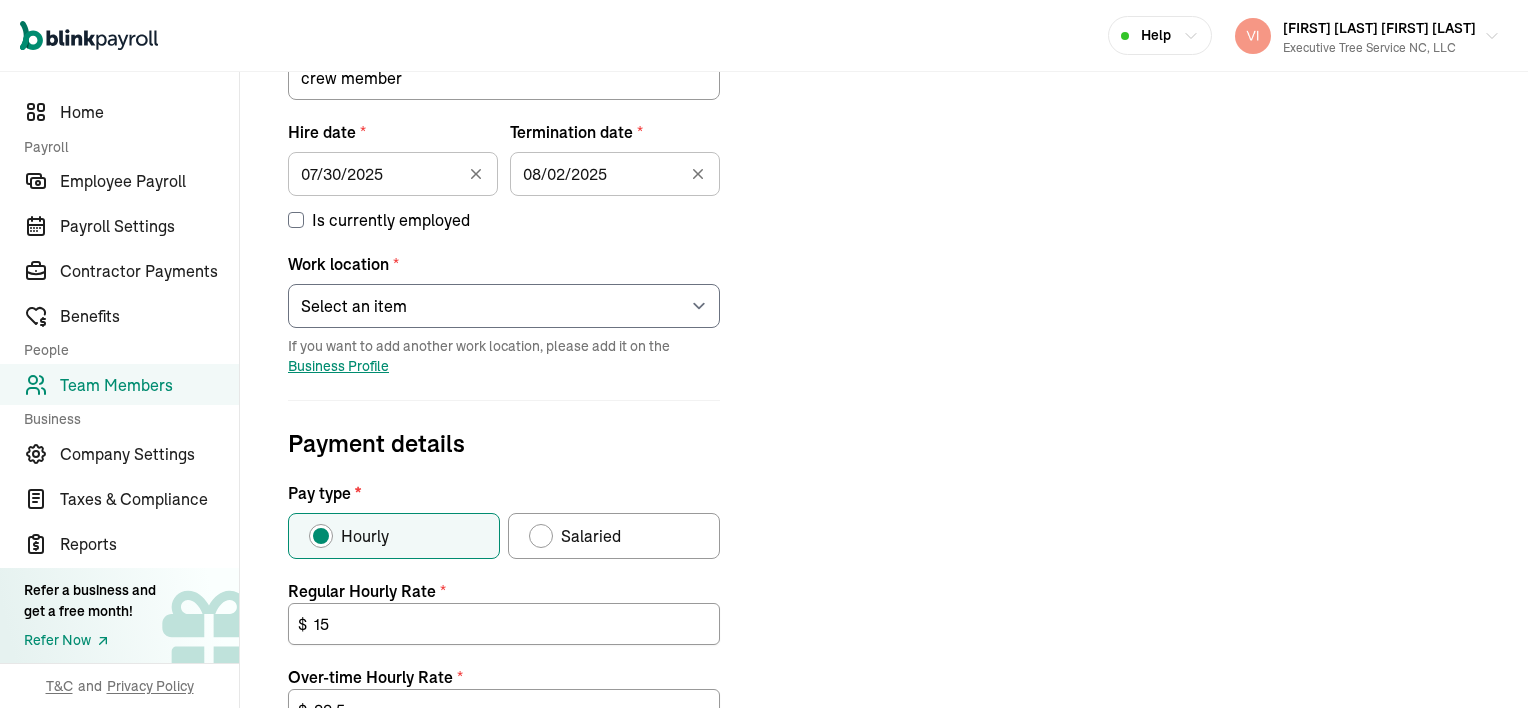 type on "08/02/2025" 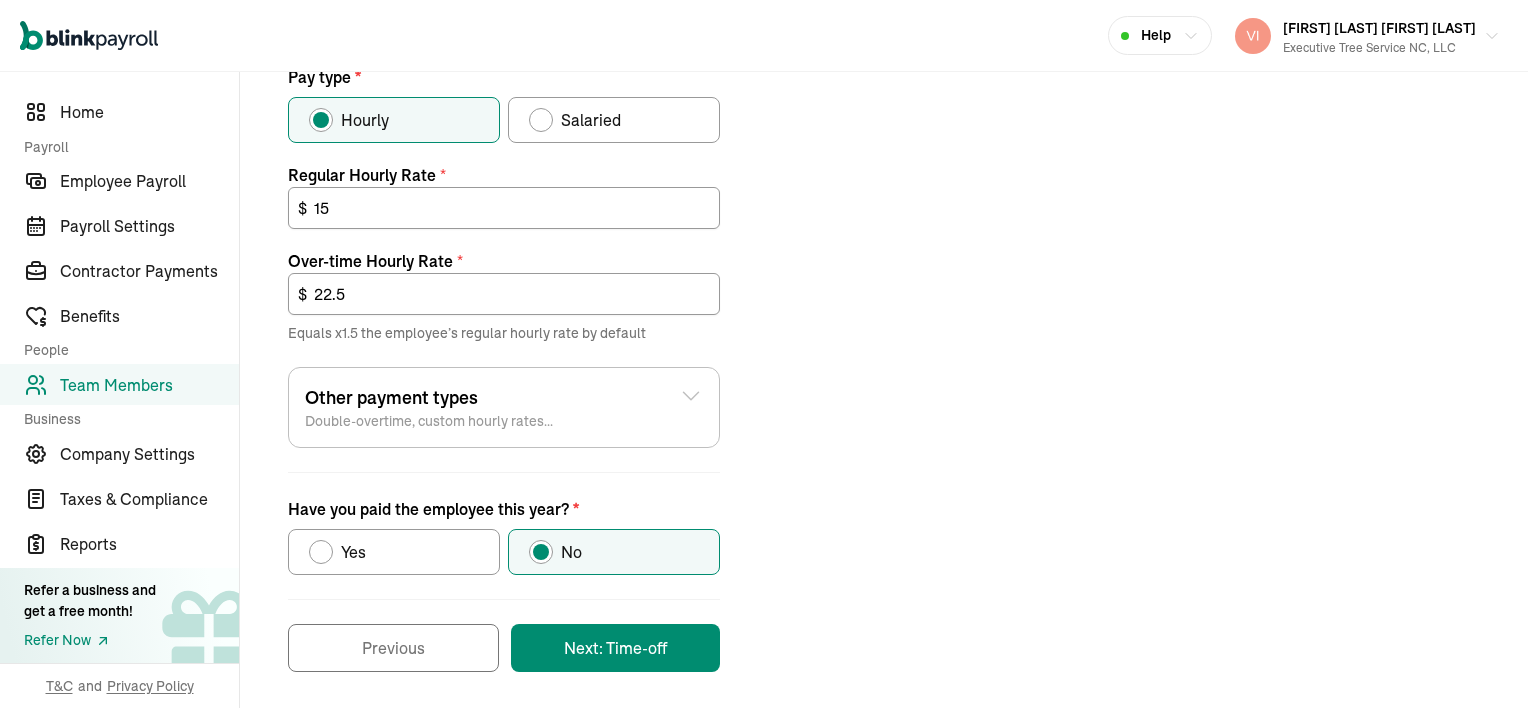 scroll, scrollTop: 756, scrollLeft: 0, axis: vertical 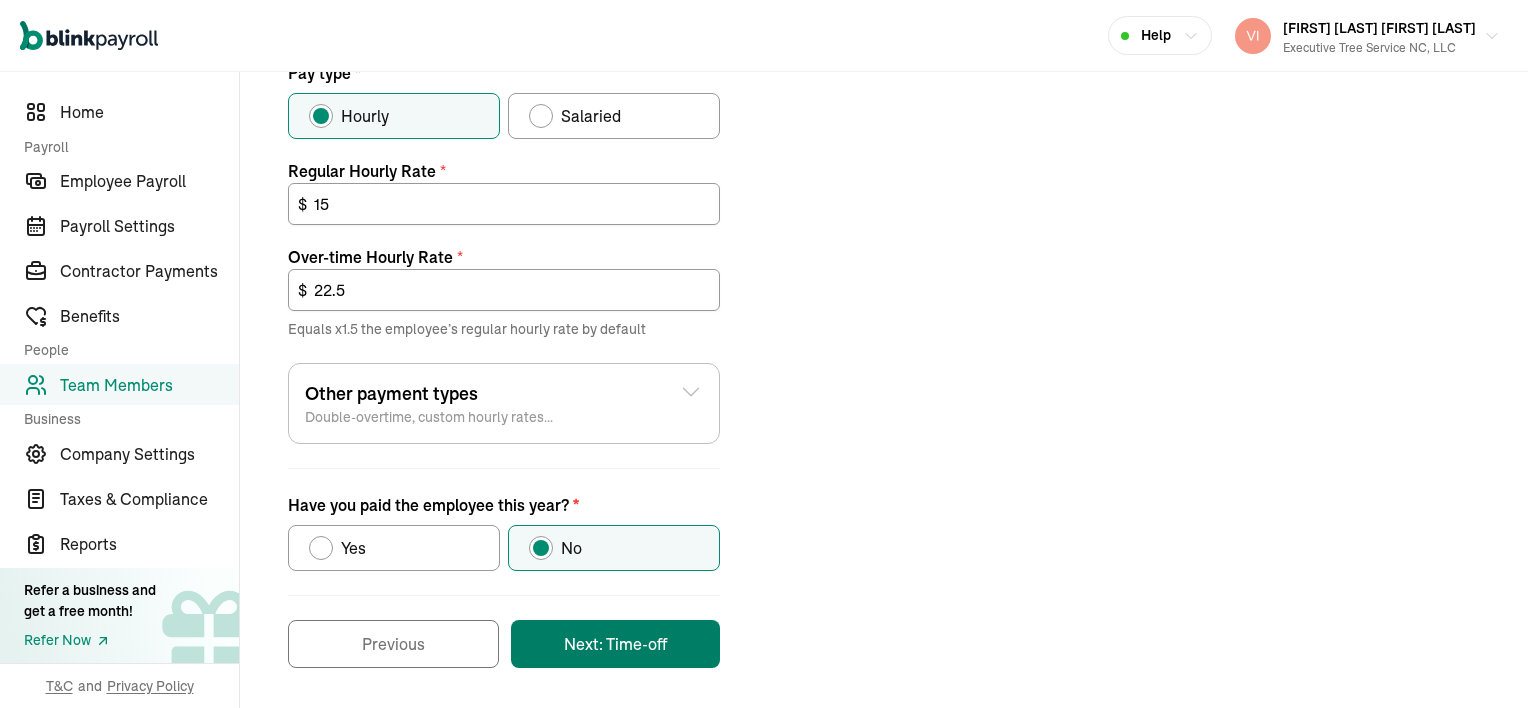 click on "Next: Time-off" at bounding box center (615, 644) 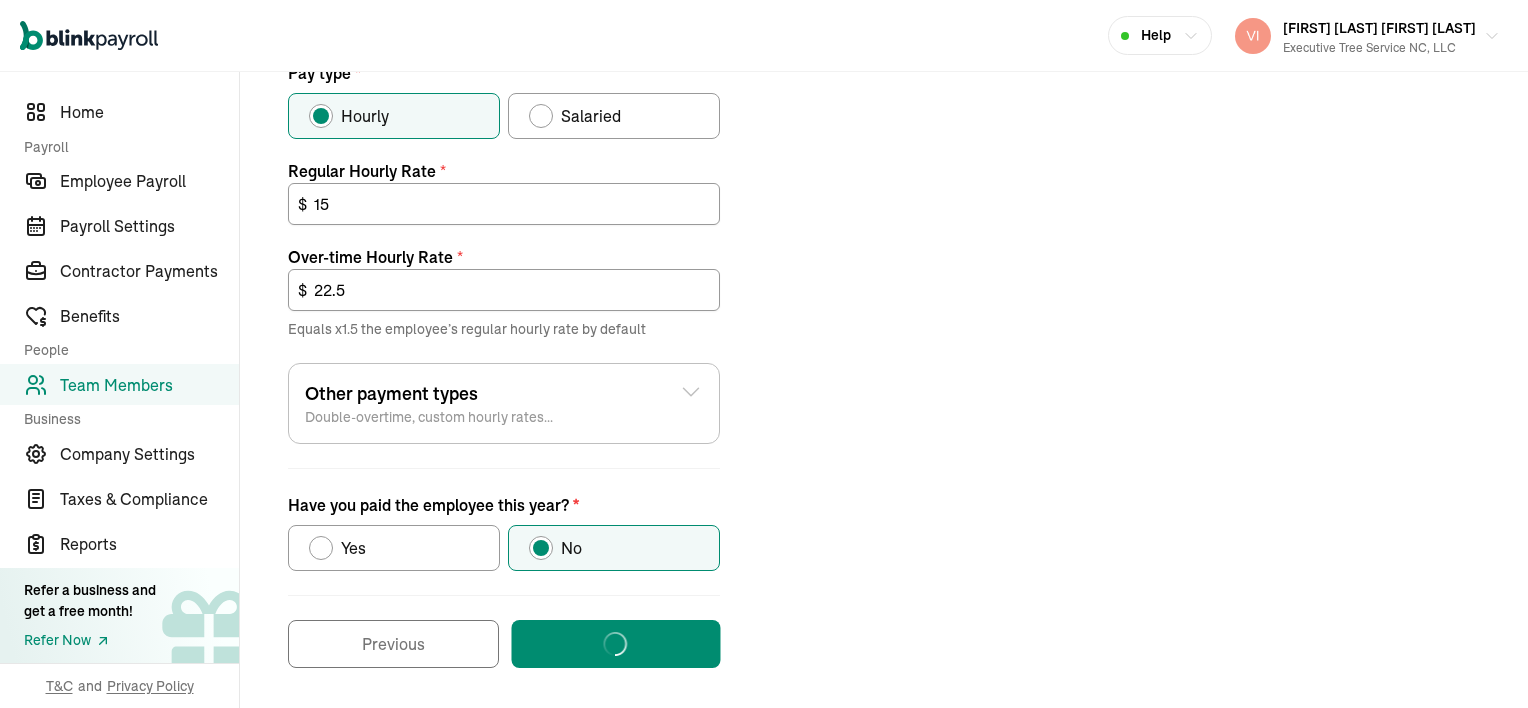 scroll, scrollTop: 53, scrollLeft: 0, axis: vertical 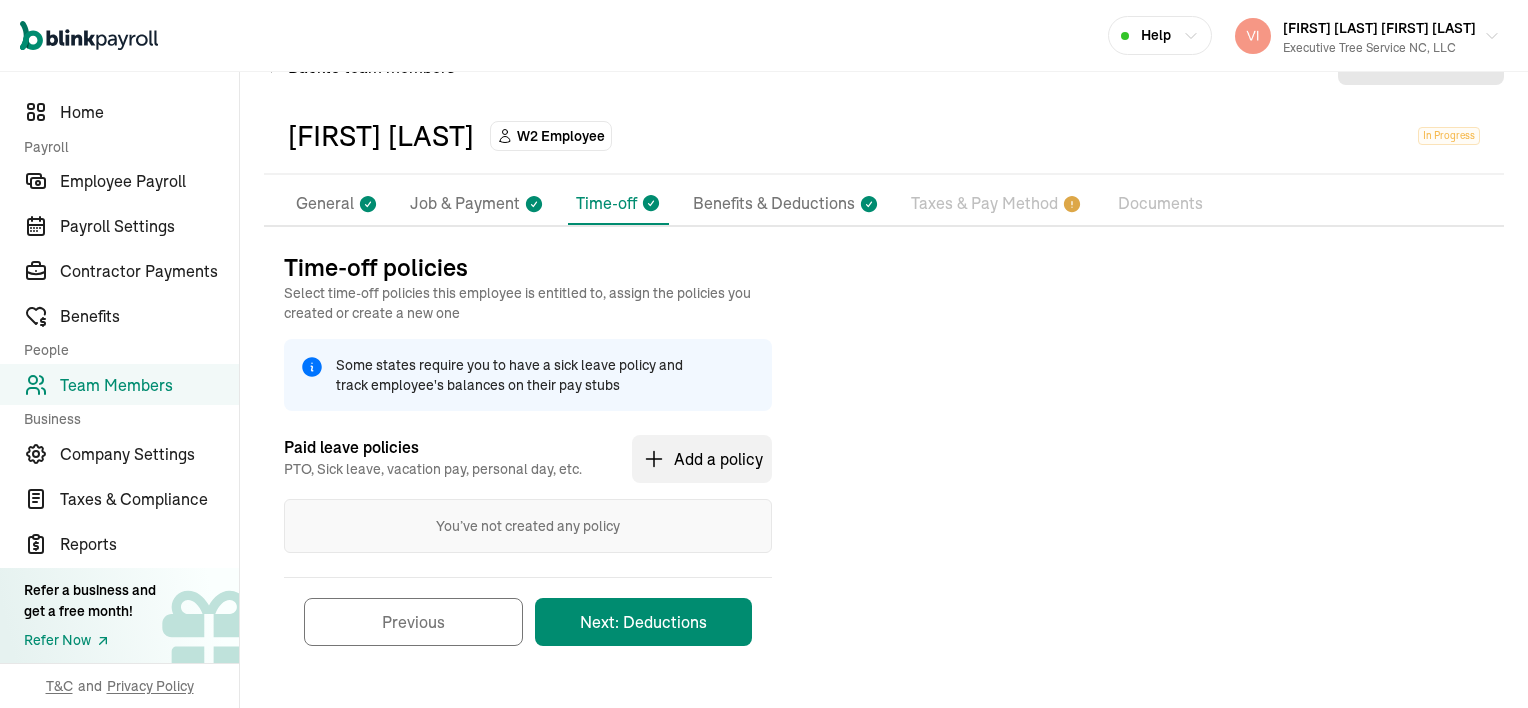 click on "Job & Payment" at bounding box center (465, 204) 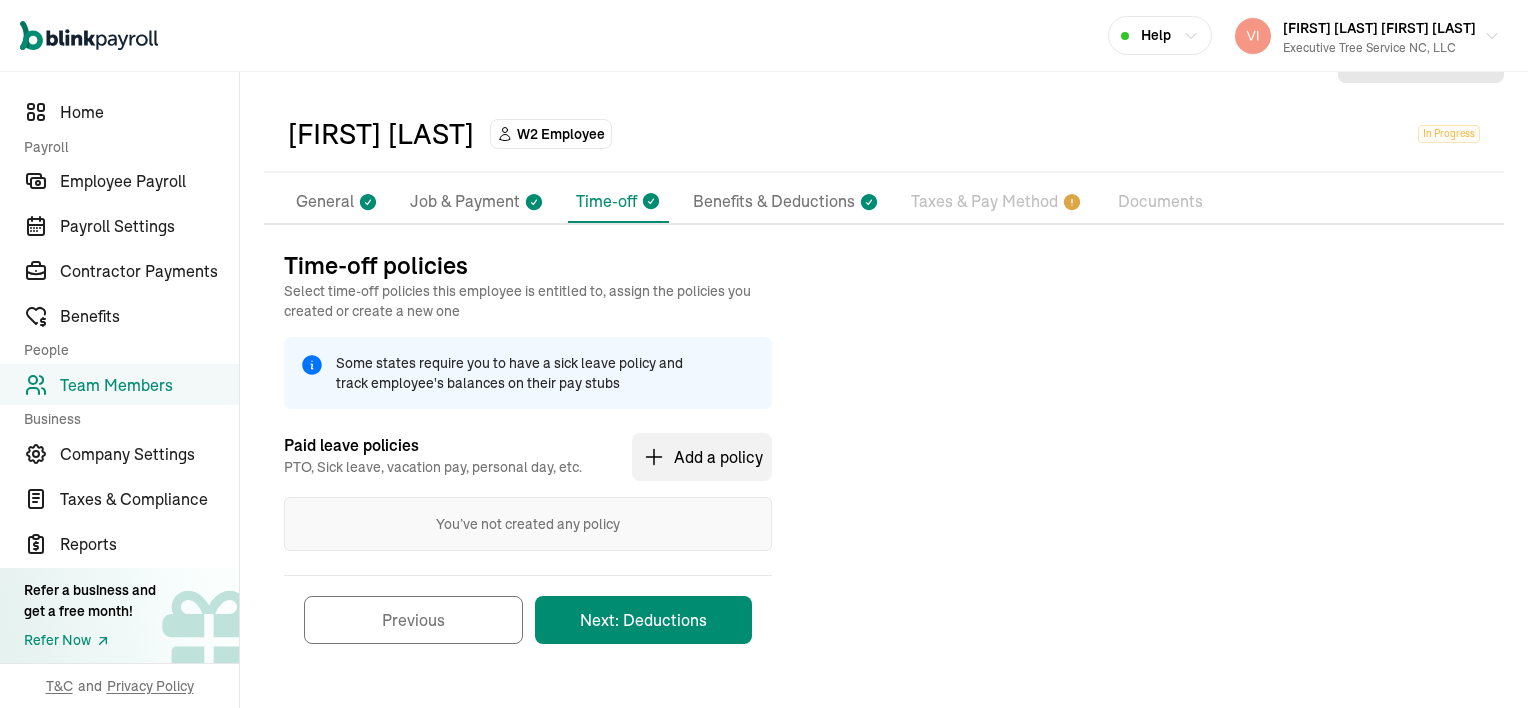 select on "[NUMBER] [STREET]" 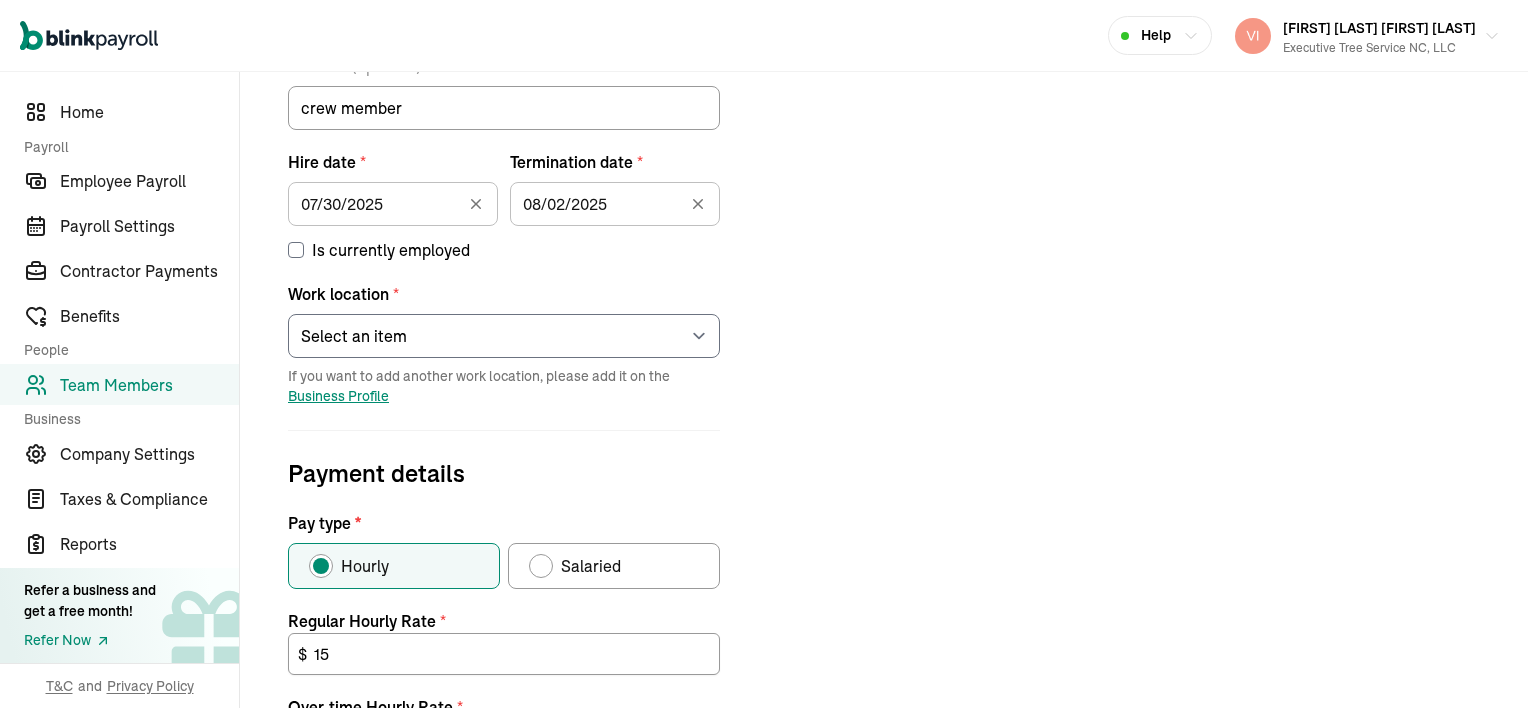 scroll, scrollTop: 236, scrollLeft: 0, axis: vertical 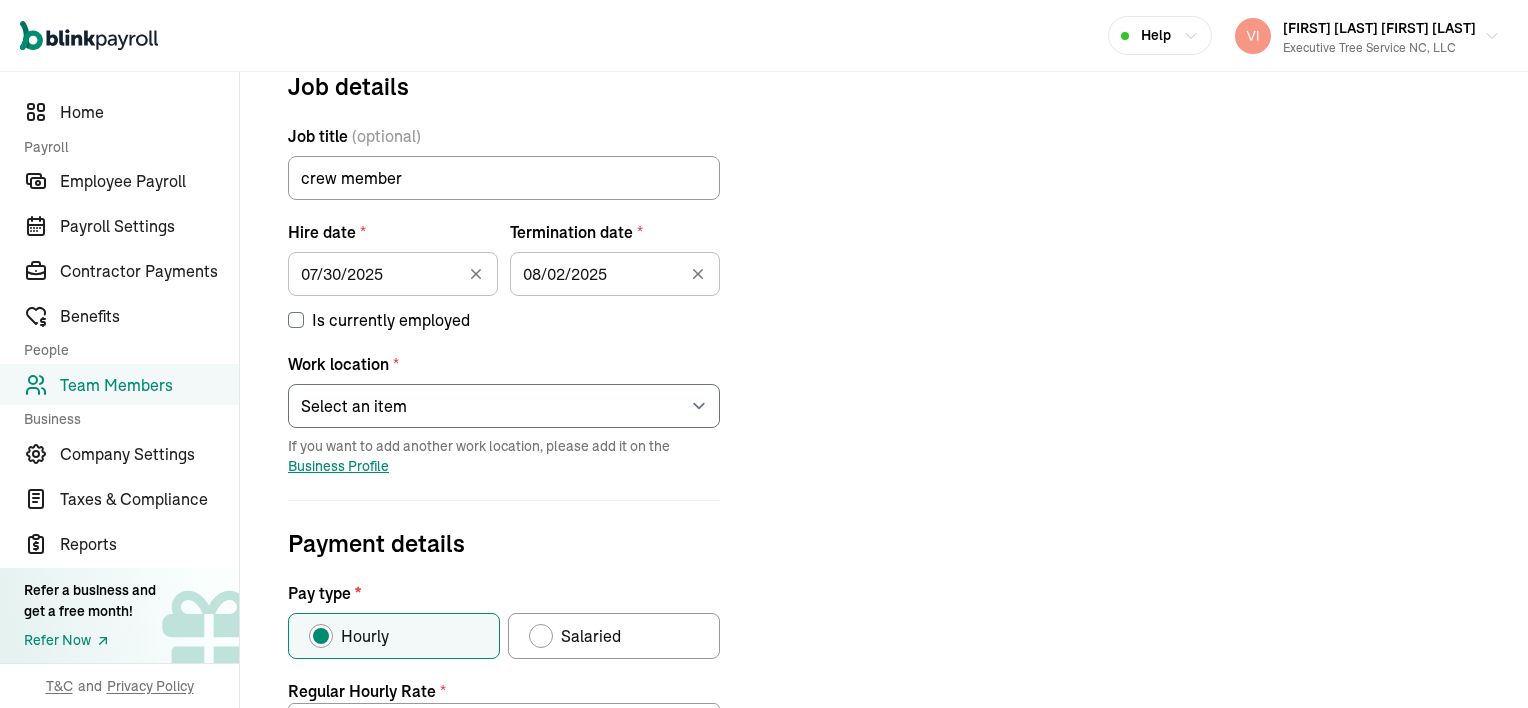 click on "Job details Job title   (optional) crew member Hire date * [DATE] Aug [YEAR] Mon Tue Wed Thu Fri Sat Sun 28 29 30 31 1 2 3 4 5 6 7 8 9 10 11 12 13 14 15 16 17 18 19 20 21 22 23 24 25 26 27 28 29 30 31 1 2 3 4 5 6 7 Termination date * 08/02/[YEAR] Aug [YEAR] Mon Tue Wed Thu Fri Sat Sun 28 29 30 31 1 2 3 4 5 6 7 8 9 10 11 12 13 14 15 16 17 18 19 20 21 22 23 24 25 26 27 28 29 30 31 1 2 3 4 5 6 7 Is currently employed Work location   *  Select an item Executive Tree Service NC, LLC Ortin the wood yard Works from home If you want to add another work location, please add it on the   Business Profile Payment details Pay type   * Hourly Salaried Regular Hourly Rate * 15 $ Amount * $ Per   *  Select an item Hour Week Month Year You can add multiple pay rates later. Over-time Hourly Rate * 22.5 $ Equals x1.5 the employee’s regular hourly rate by default Other payment types Double-overtime, custom hourly rates... Double over-time Hourly Rate * 30 $ Equals x2 the employee’s regular hourly rate by default   * Yes" at bounding box center [884, 628] 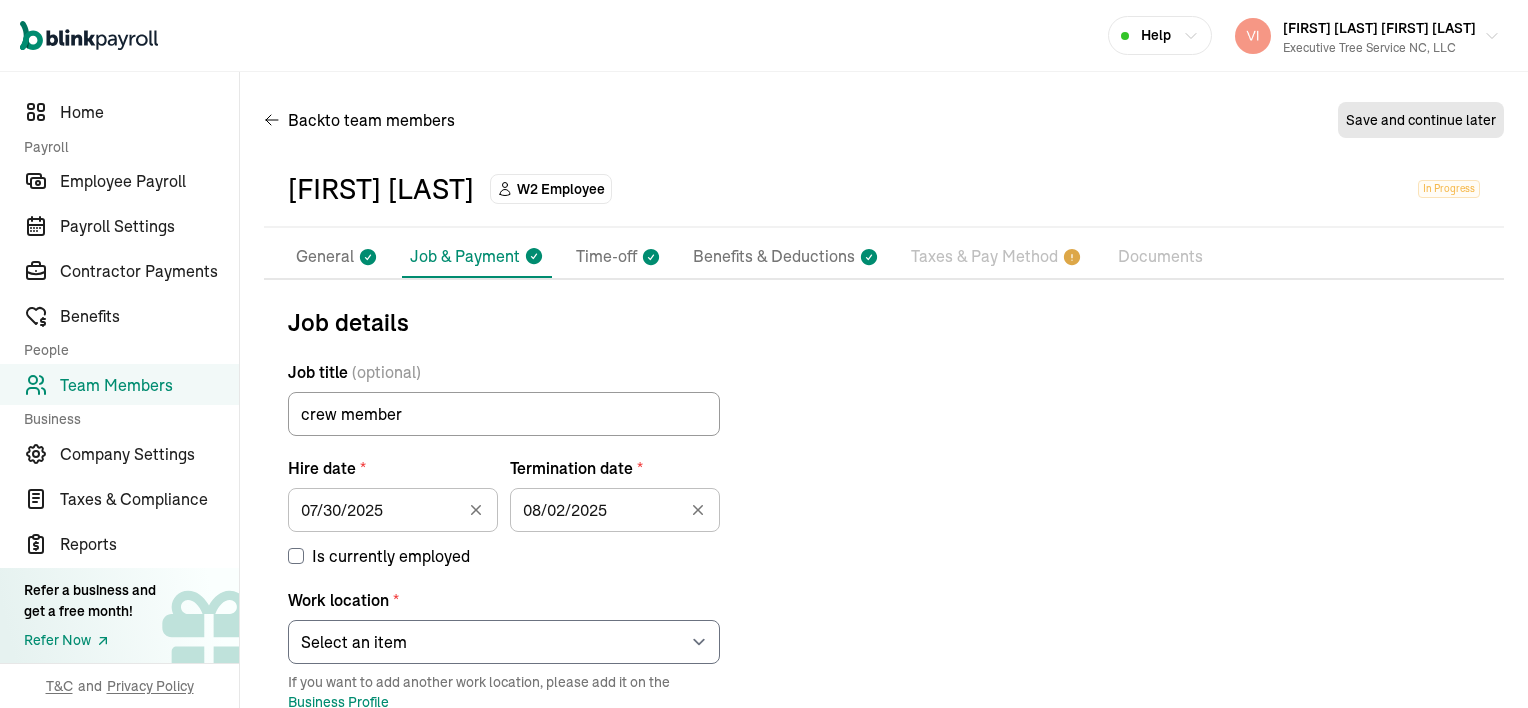 click 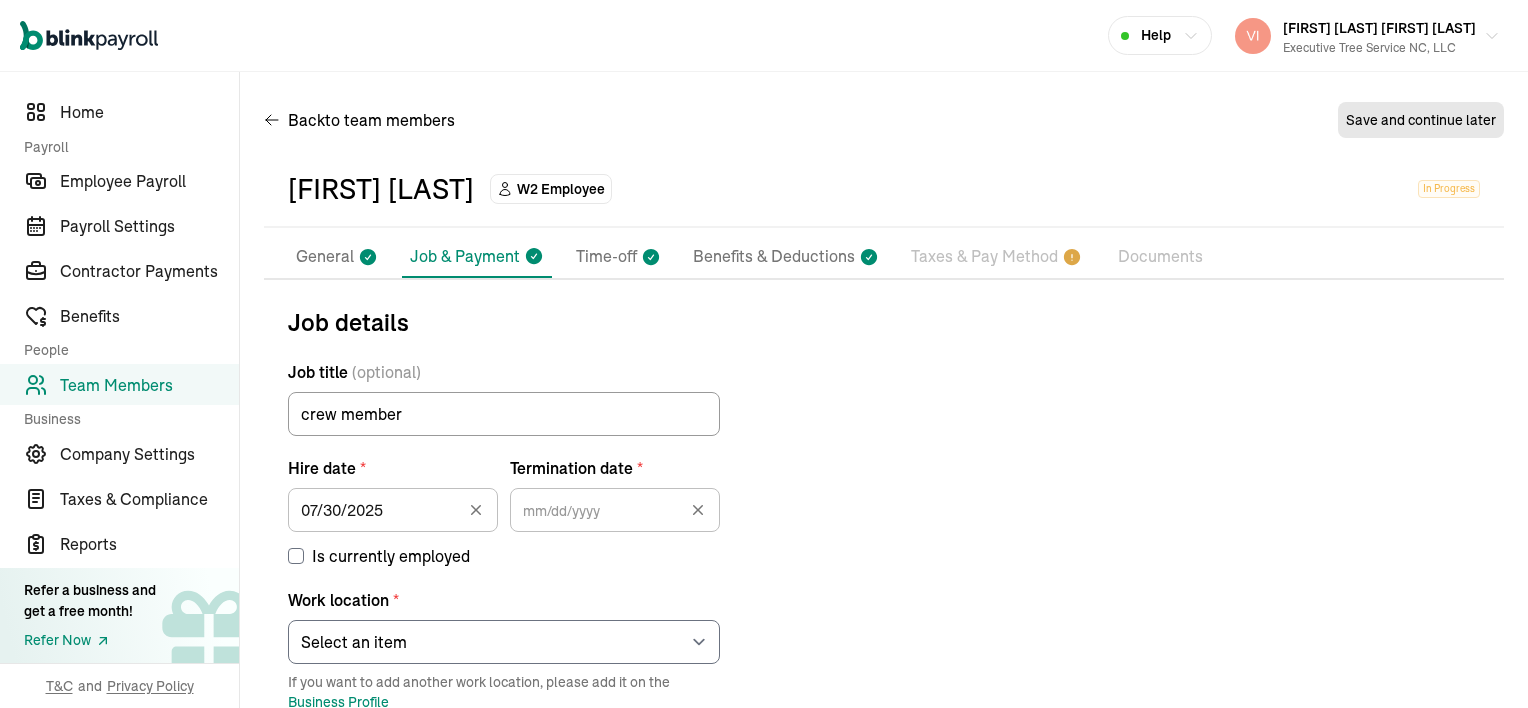 click at bounding box center (708, 506) 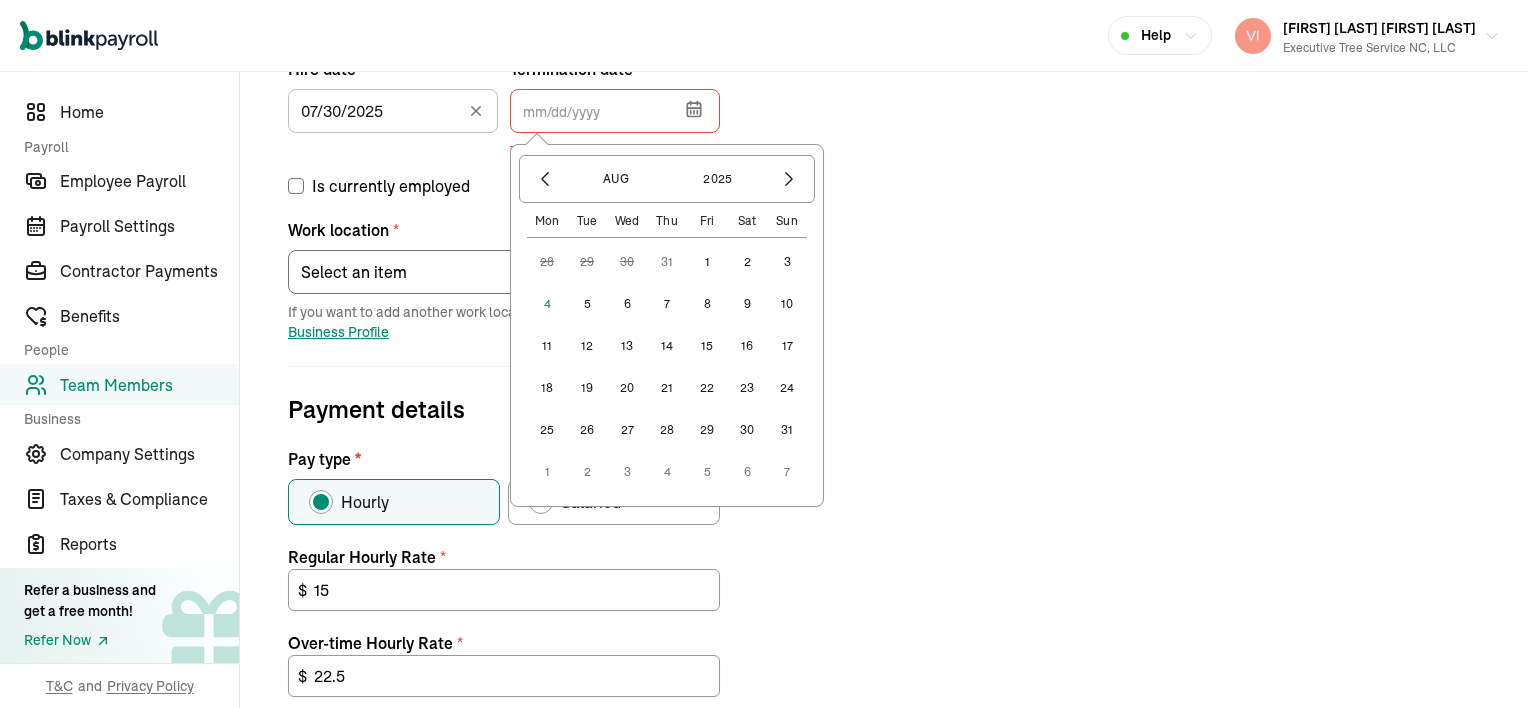 scroll, scrollTop: 400, scrollLeft: 0, axis: vertical 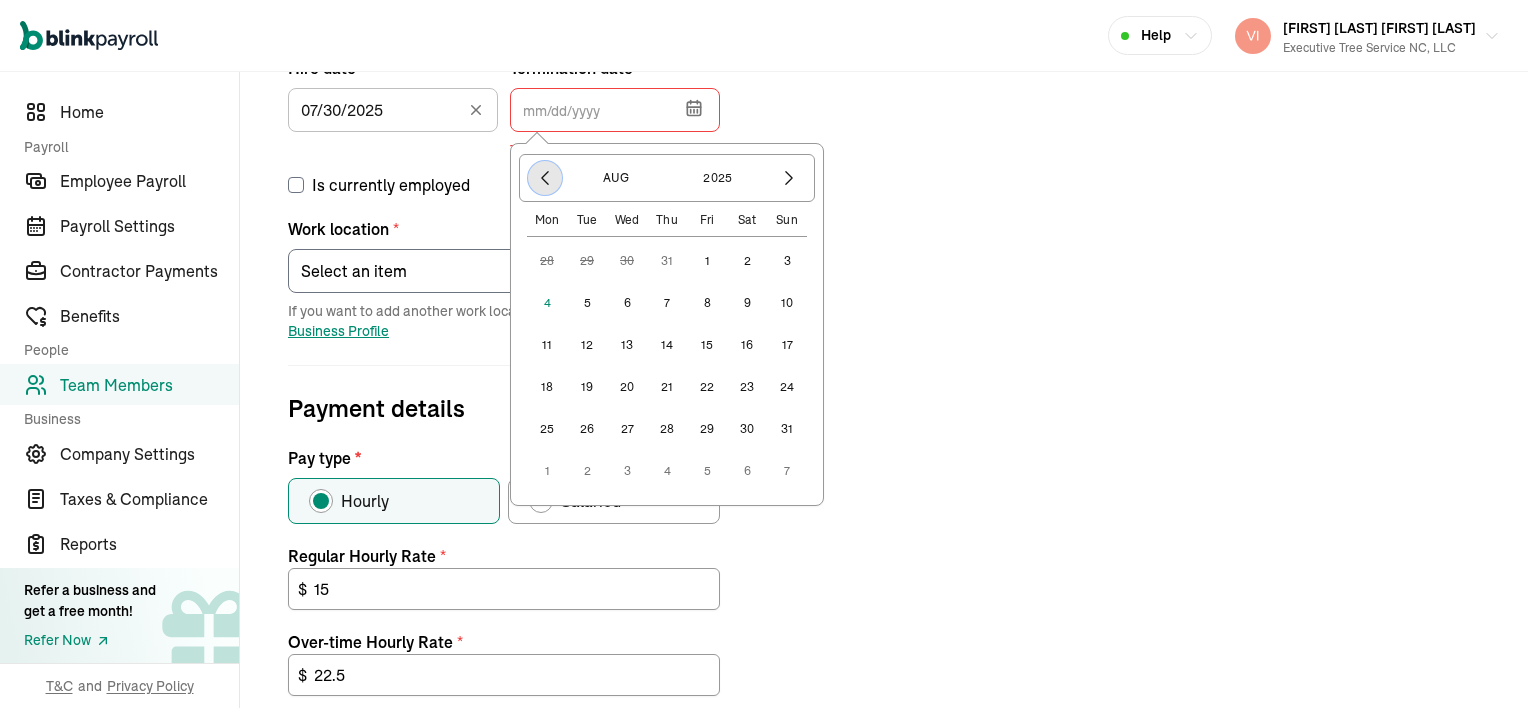 click 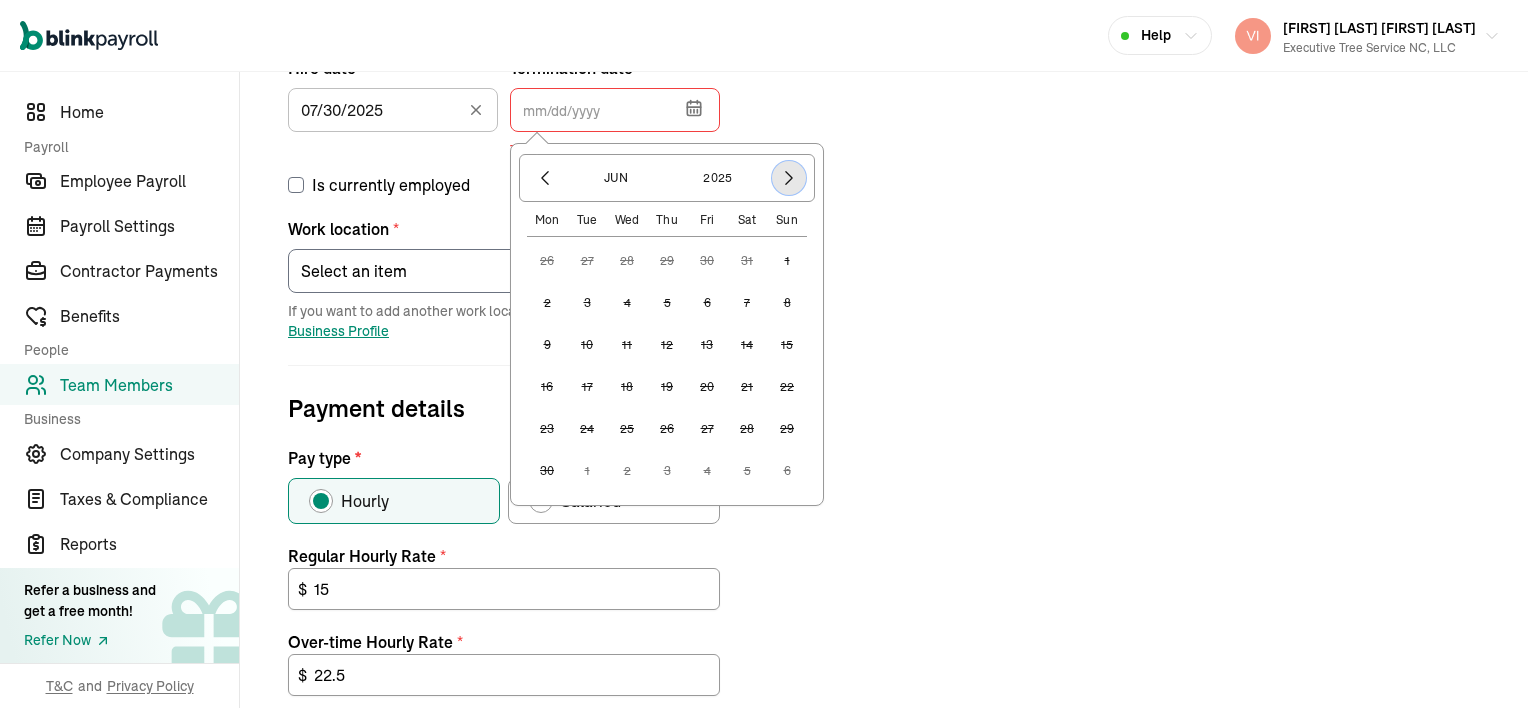 click 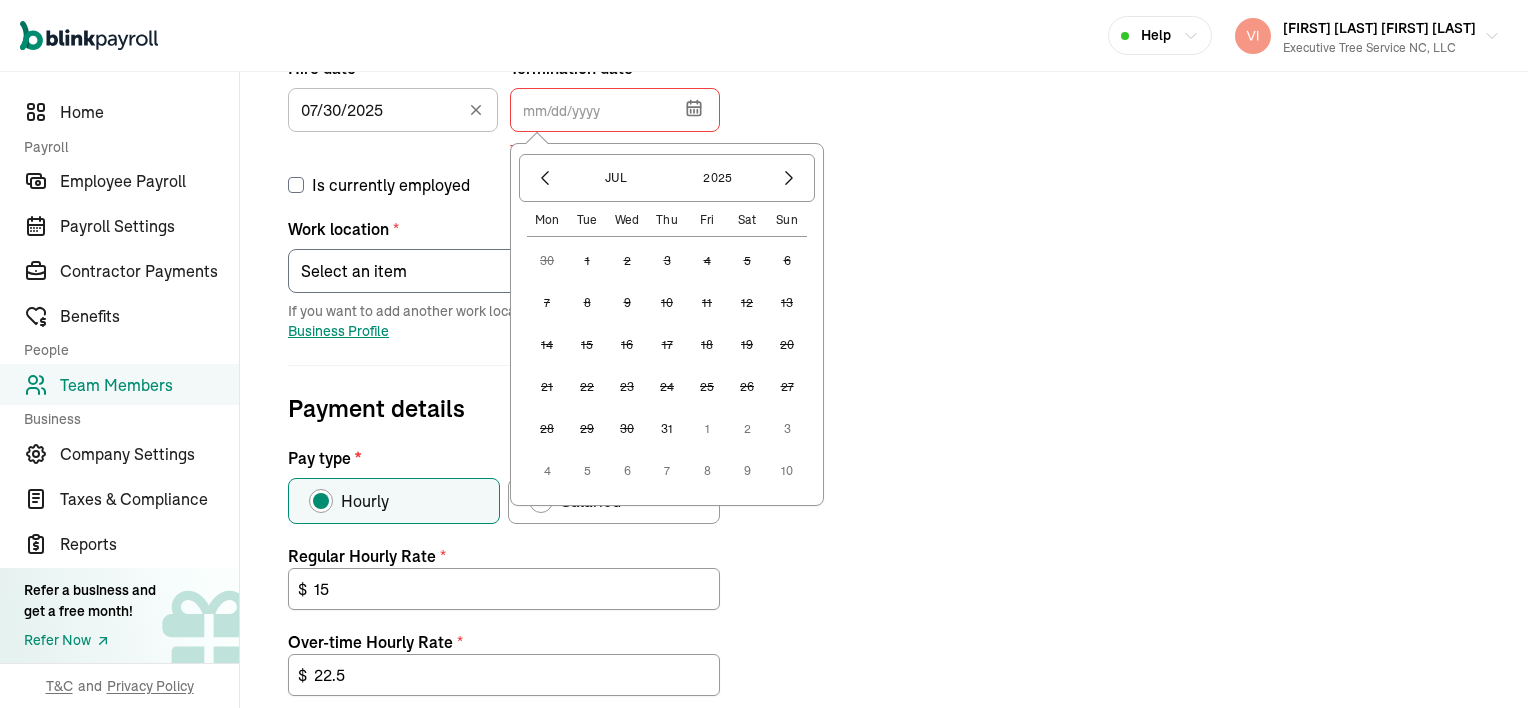click on "31" at bounding box center (667, 429) 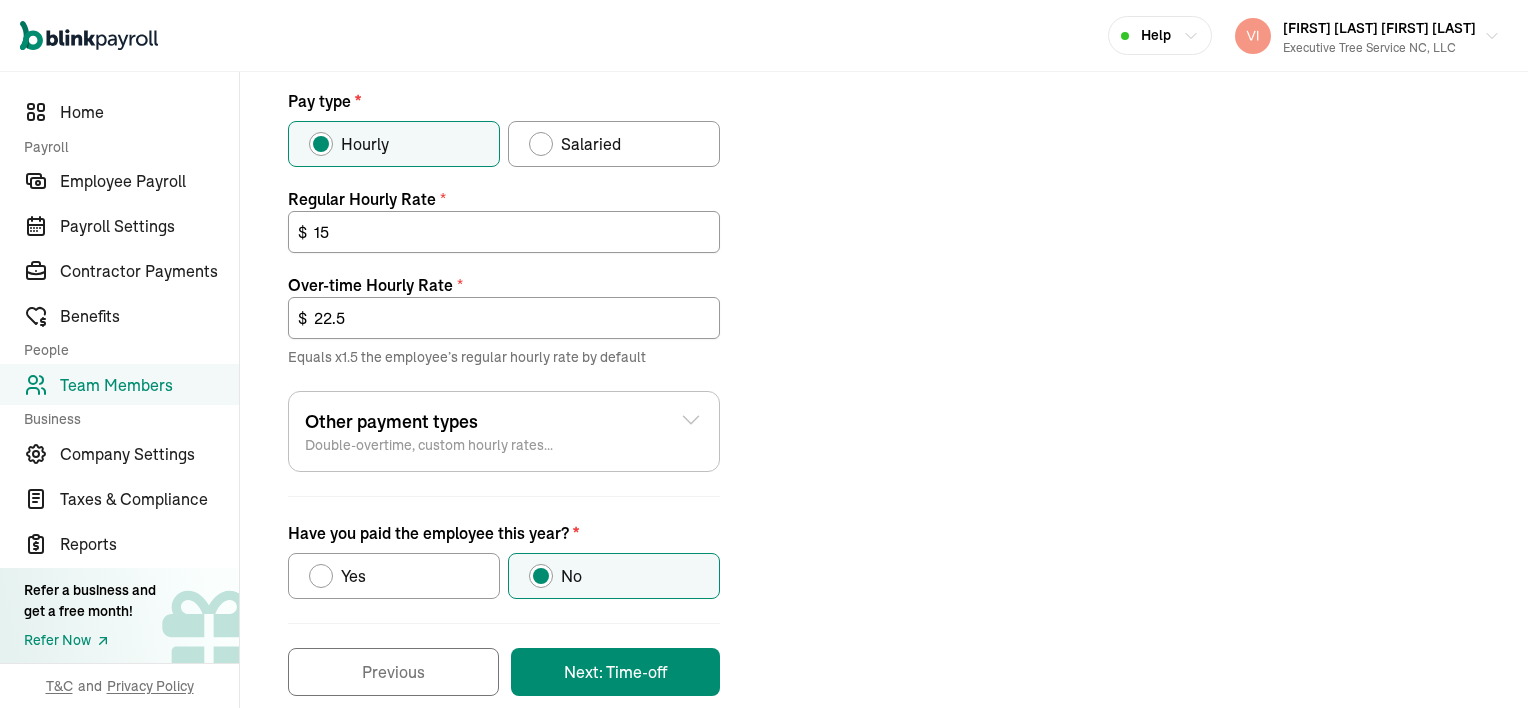 scroll, scrollTop: 756, scrollLeft: 0, axis: vertical 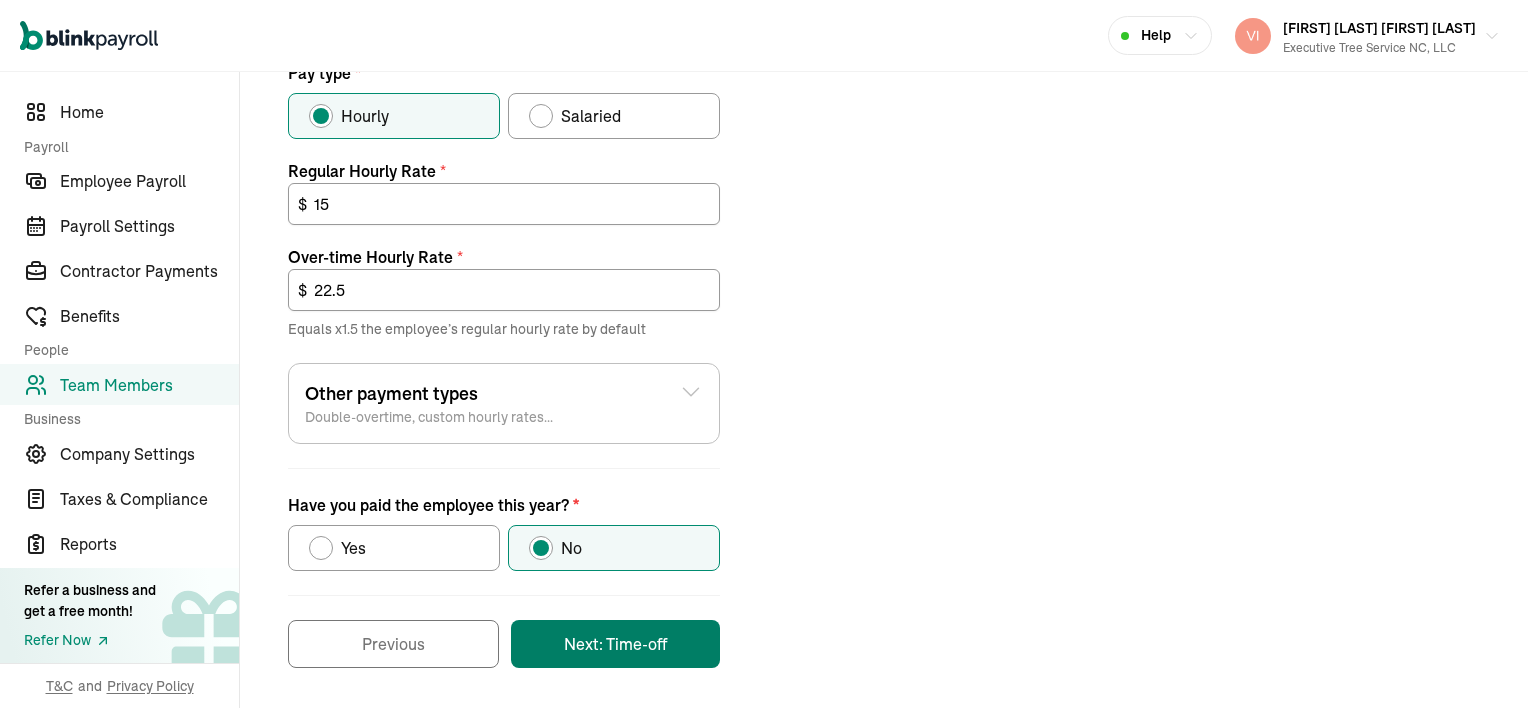 click on "Next: Time-off" at bounding box center (615, 644) 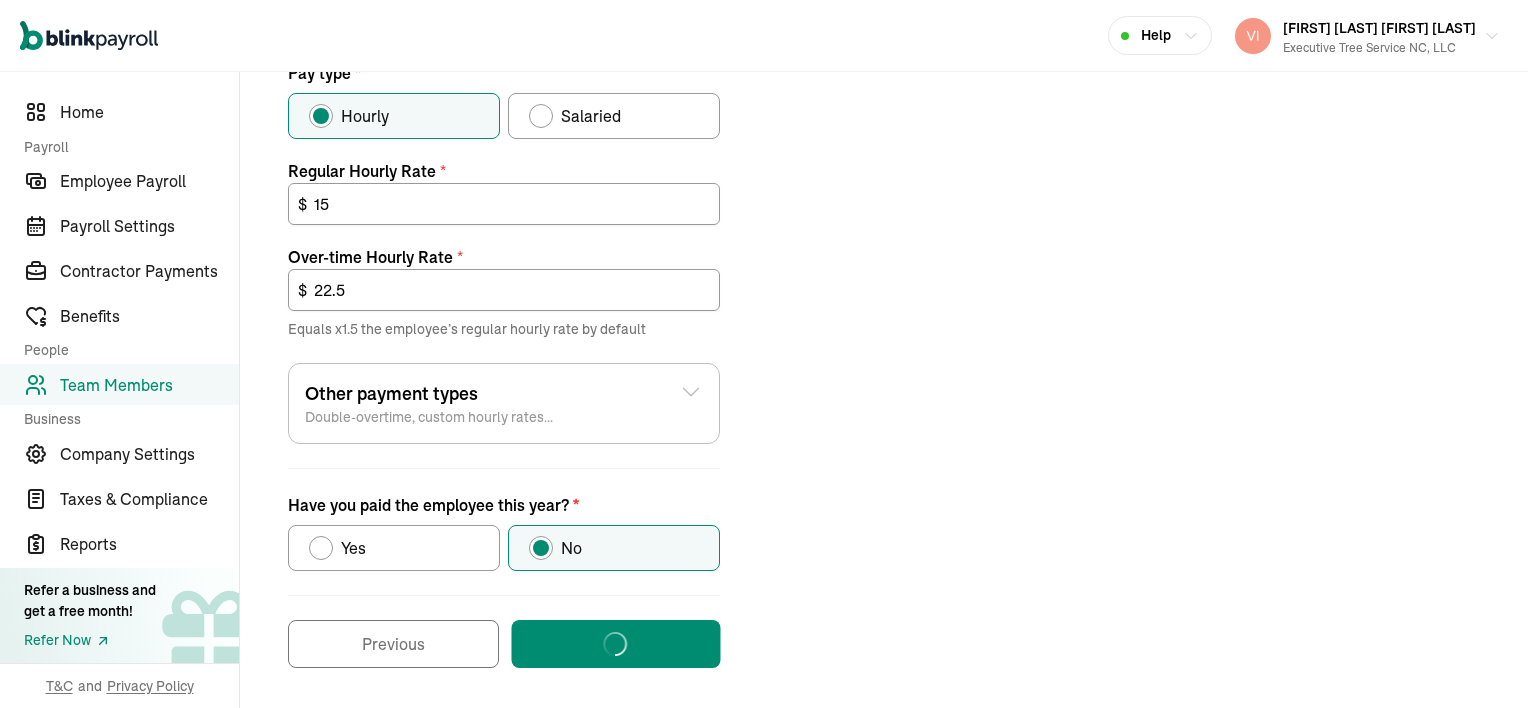 scroll, scrollTop: 53, scrollLeft: 0, axis: vertical 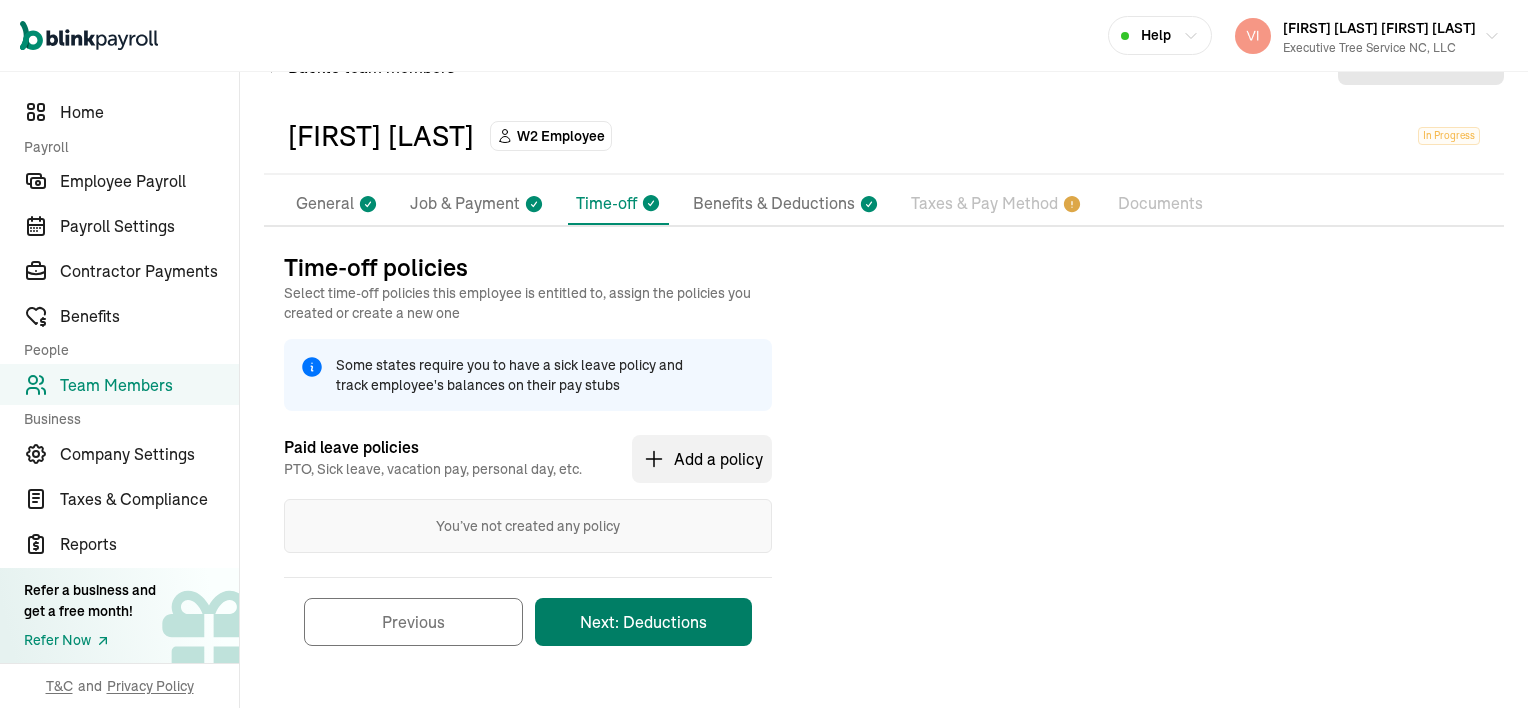 click on "Next: Deductions" at bounding box center [643, 622] 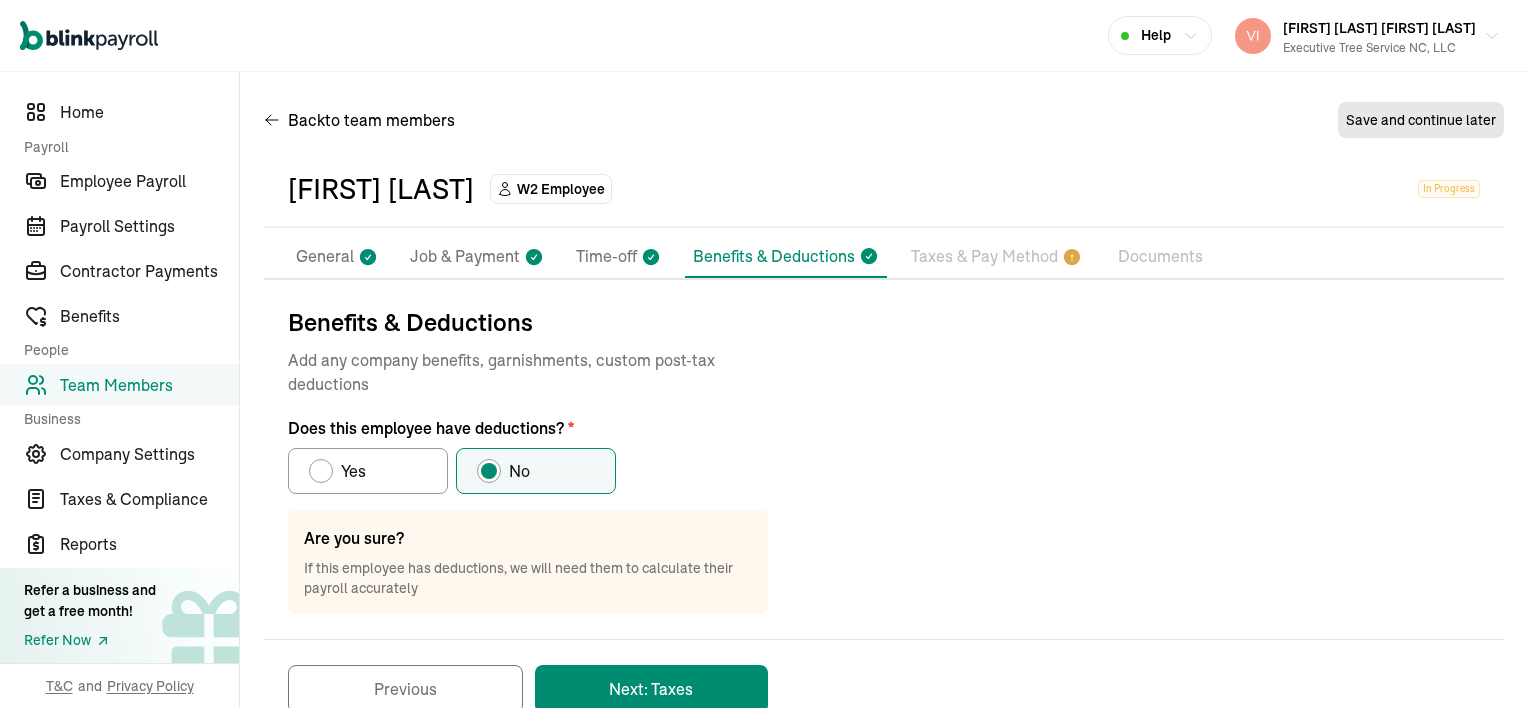 scroll, scrollTop: 47, scrollLeft: 0, axis: vertical 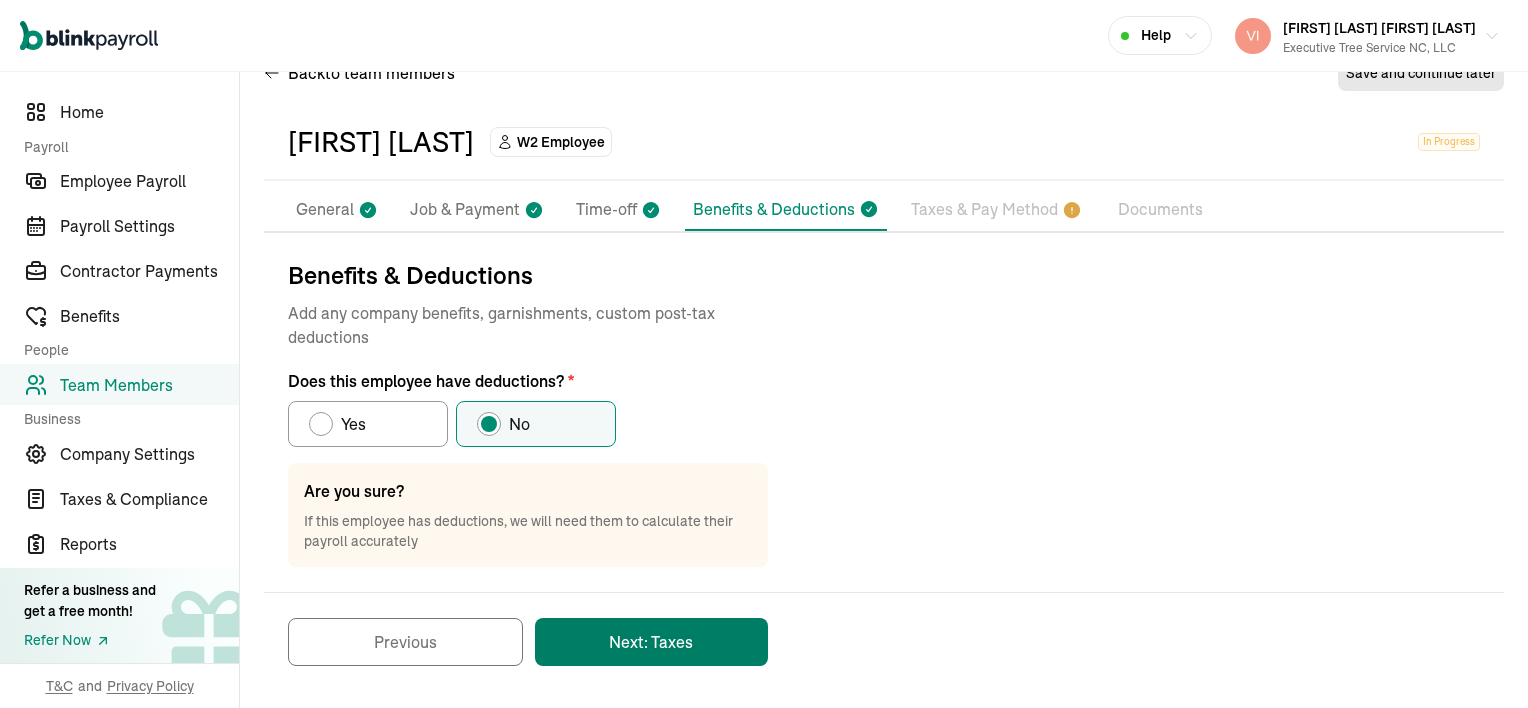 click on "Next: Taxes" at bounding box center [651, 642] 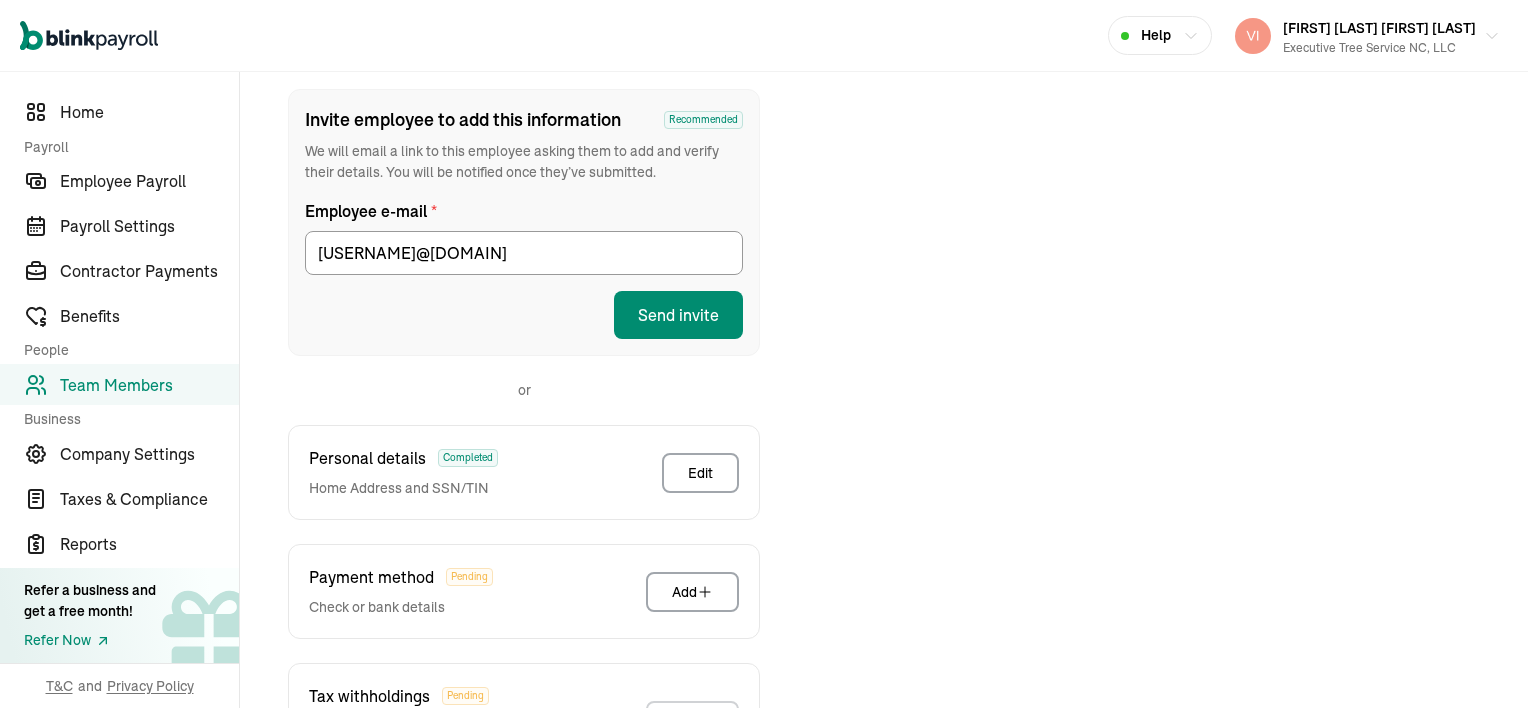 scroll, scrollTop: 236, scrollLeft: 0, axis: vertical 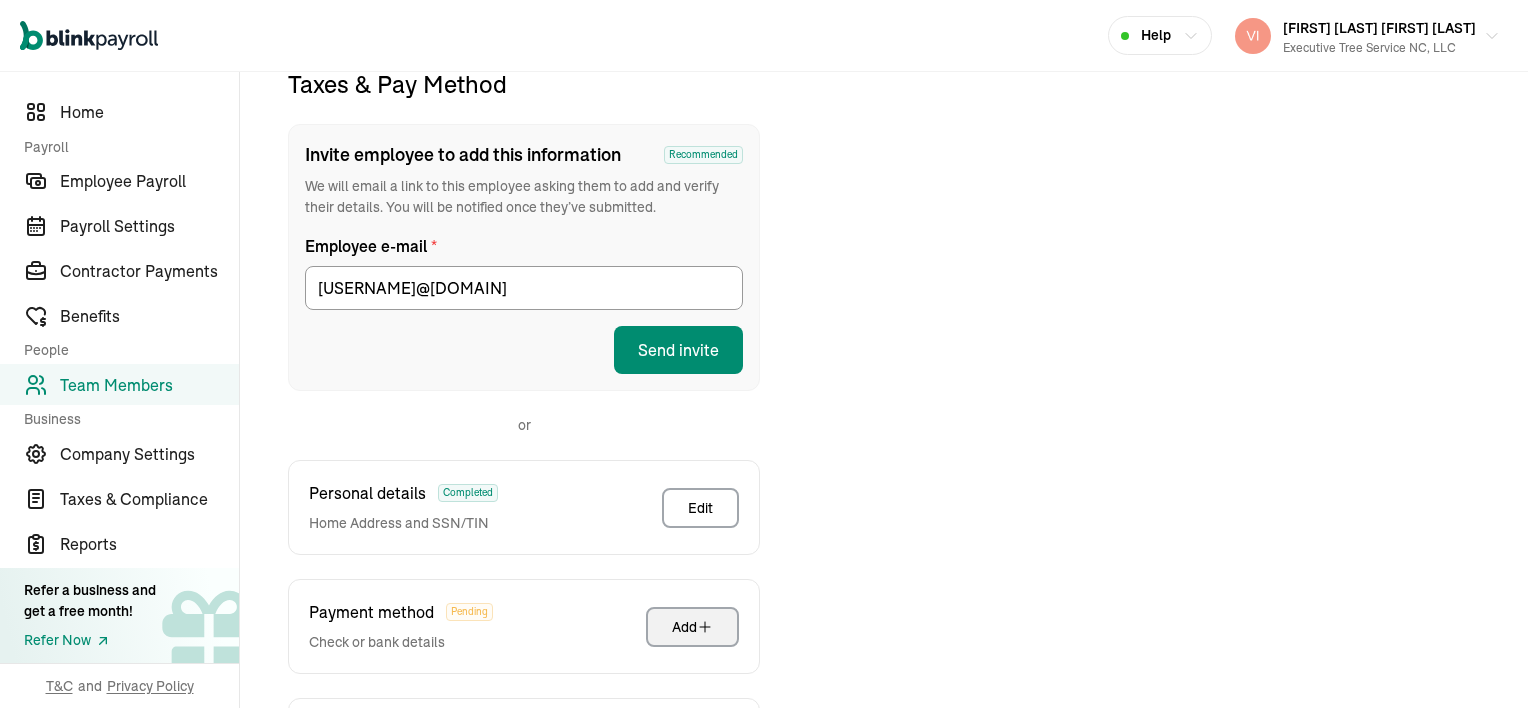 click 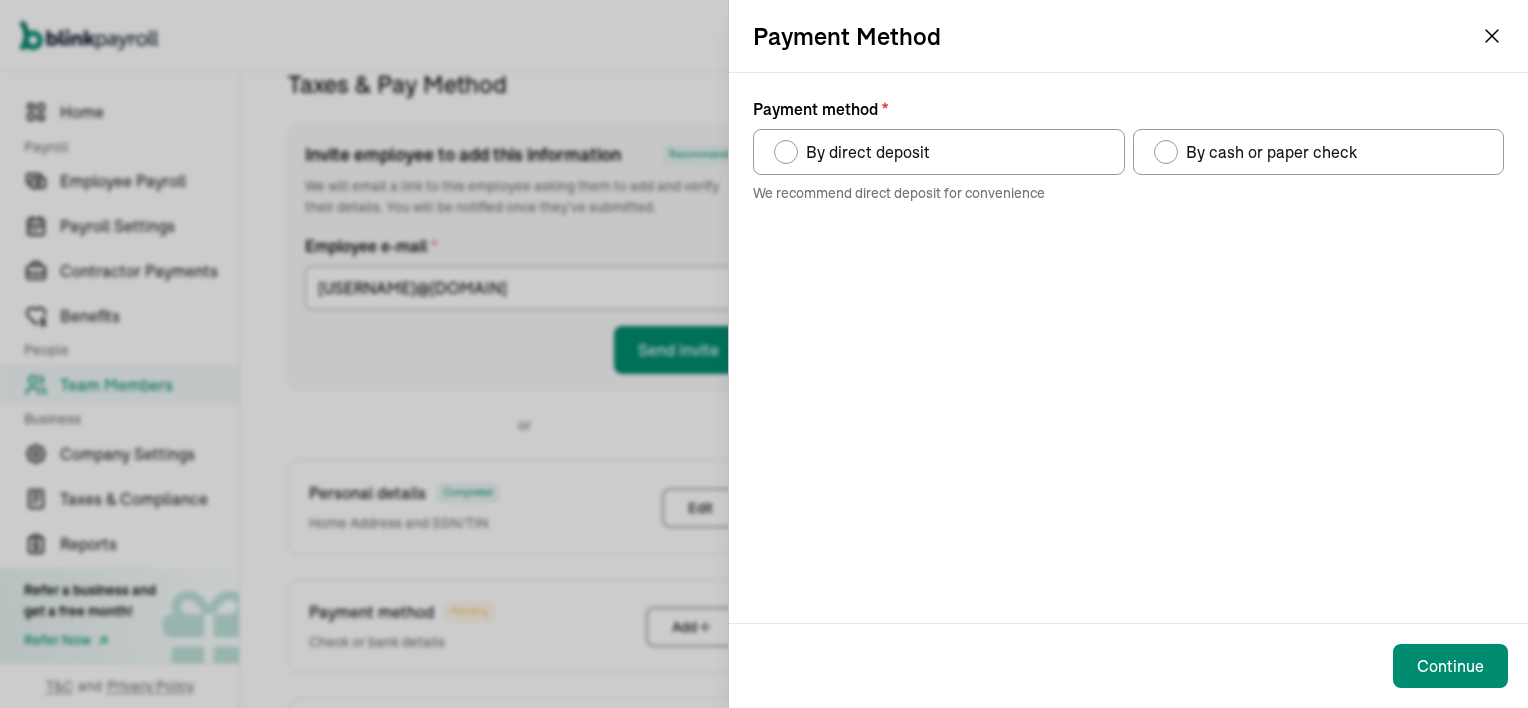 click at bounding box center (1166, 152) 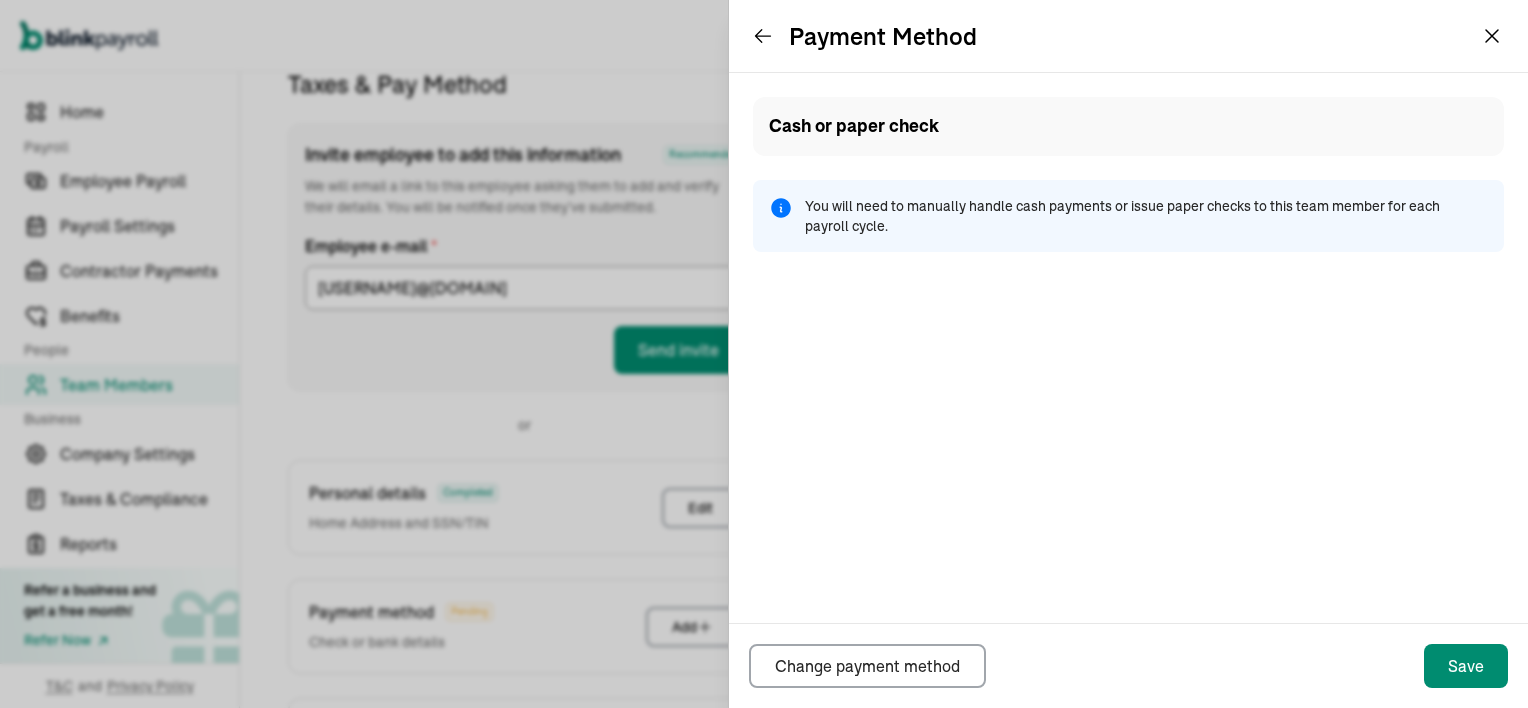 click 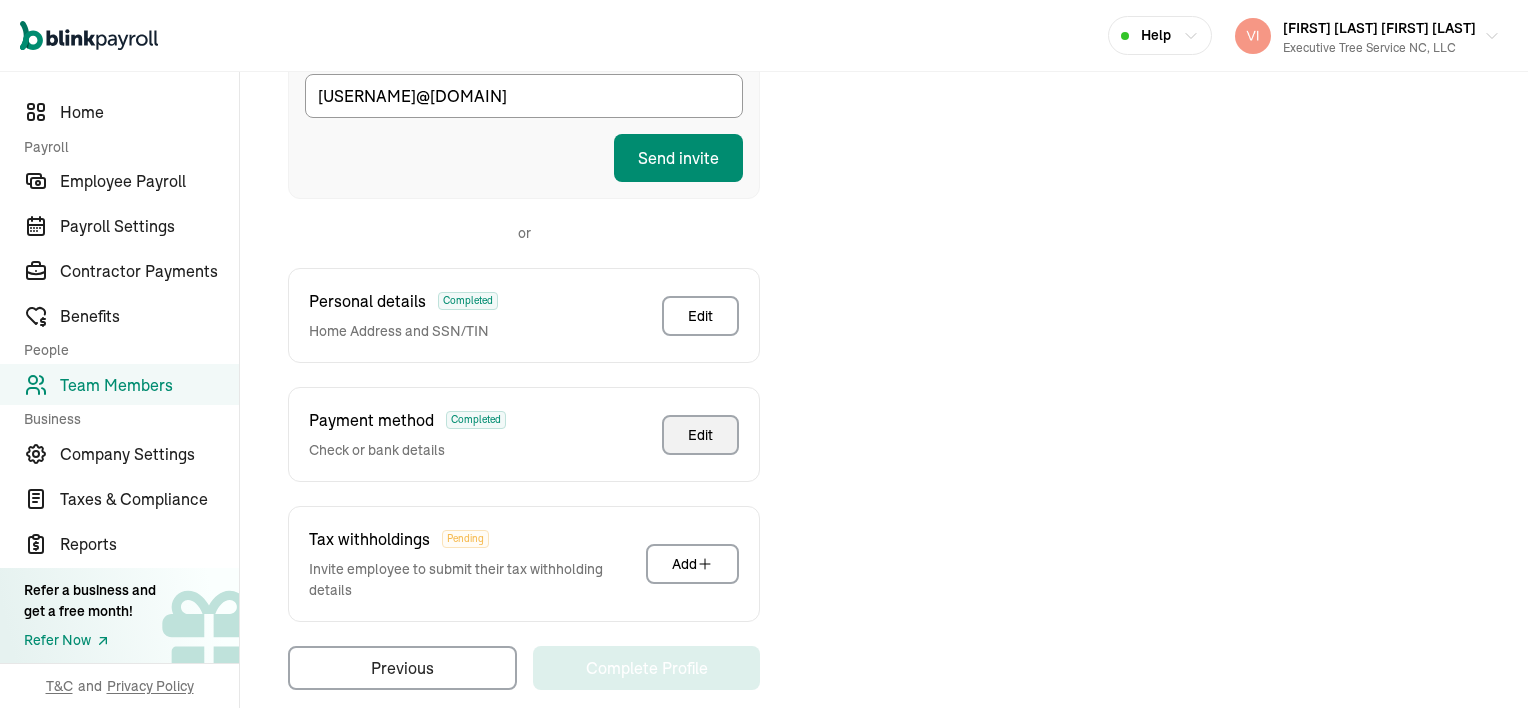 scroll, scrollTop: 430, scrollLeft: 0, axis: vertical 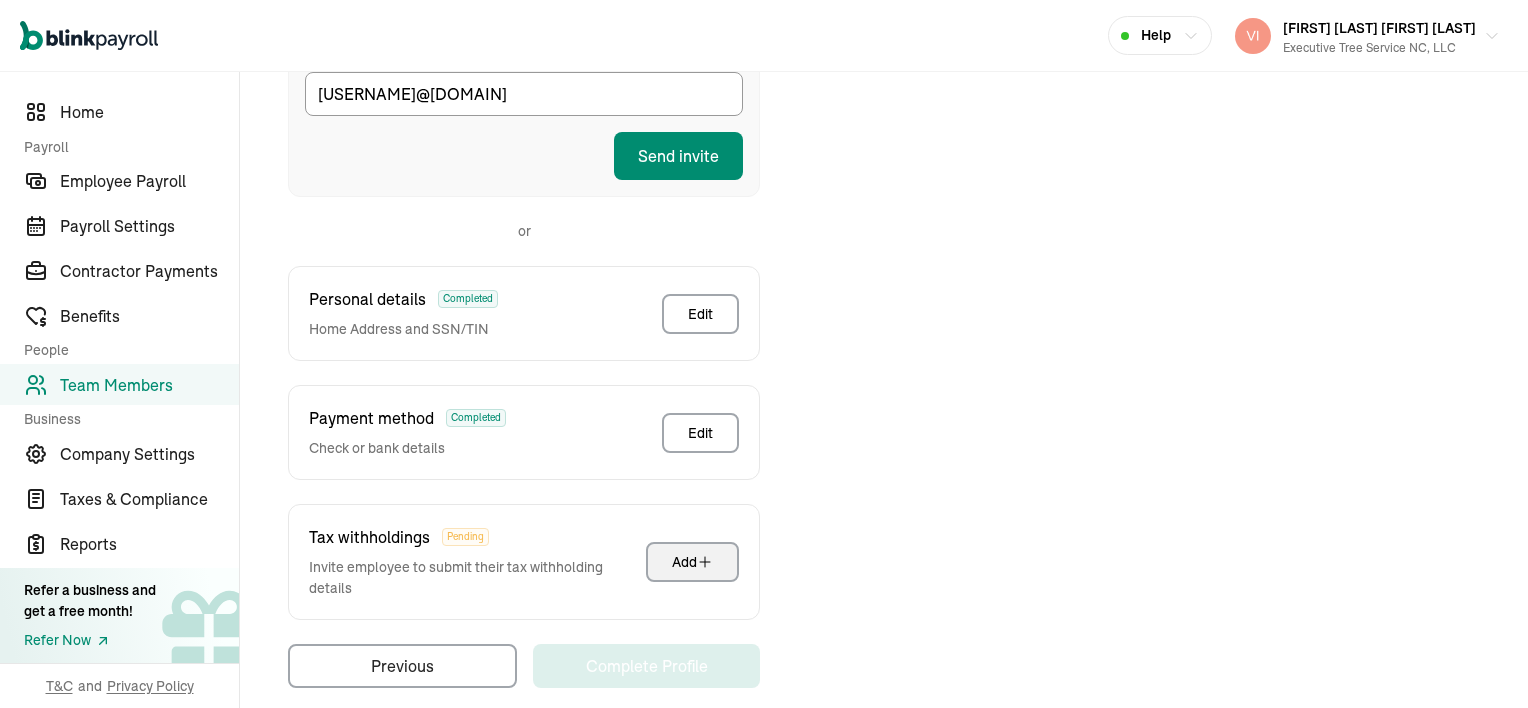 click 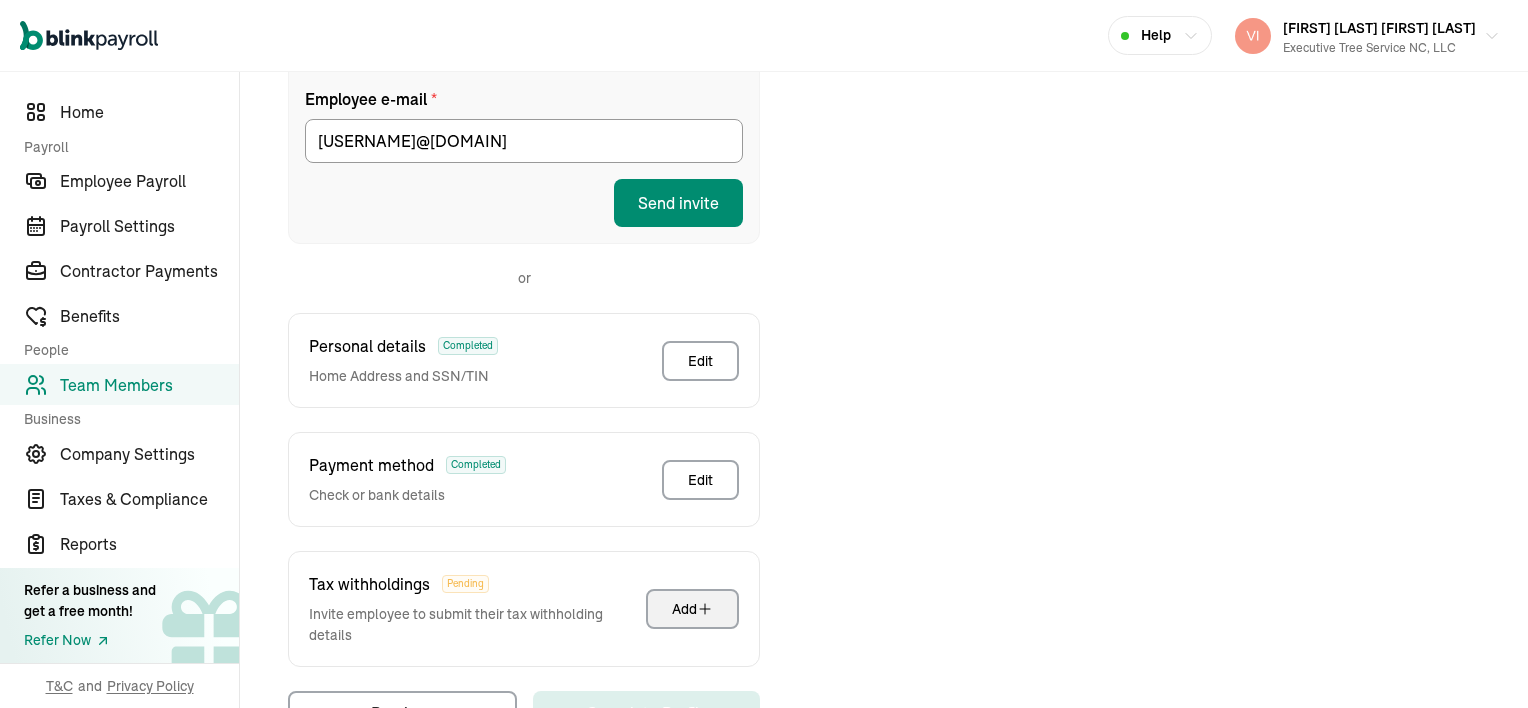 scroll, scrollTop: 430, scrollLeft: 0, axis: vertical 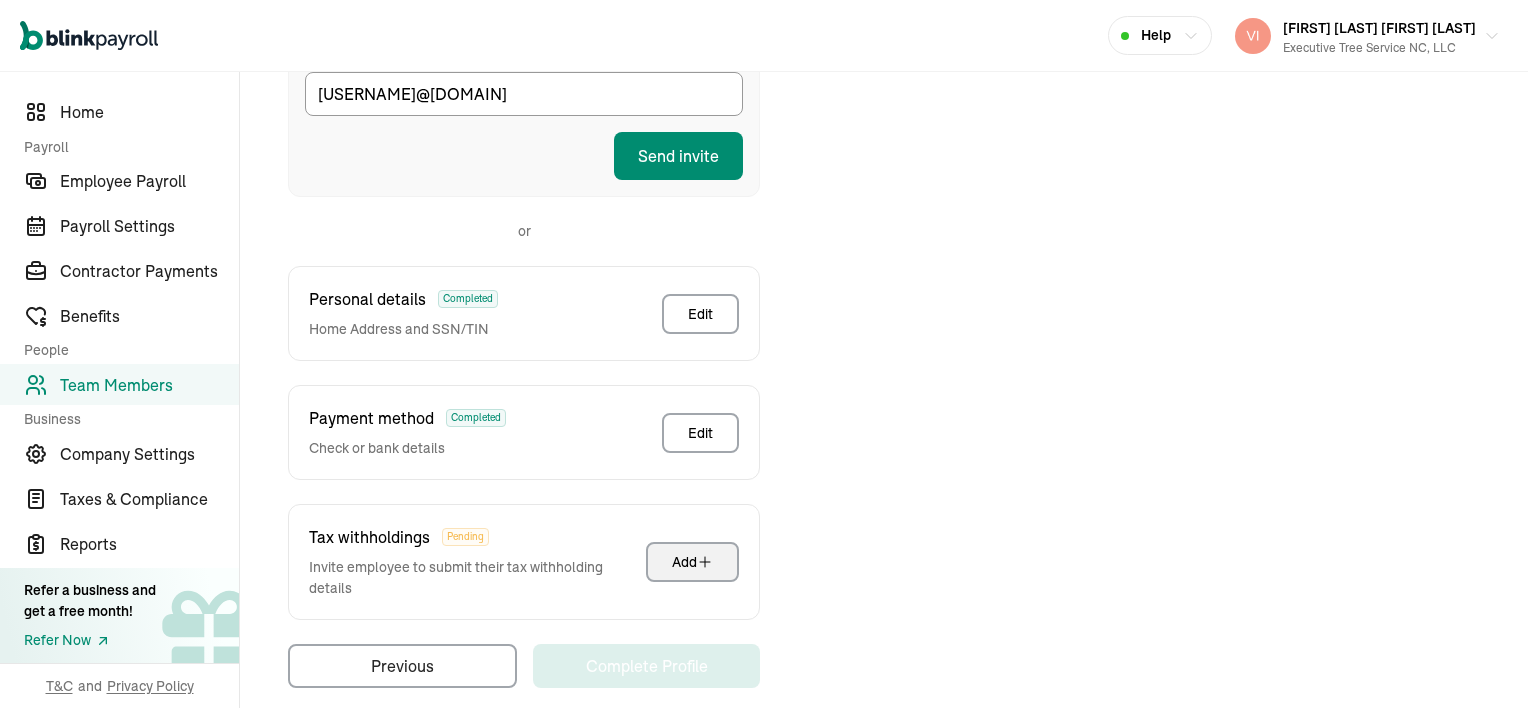 click 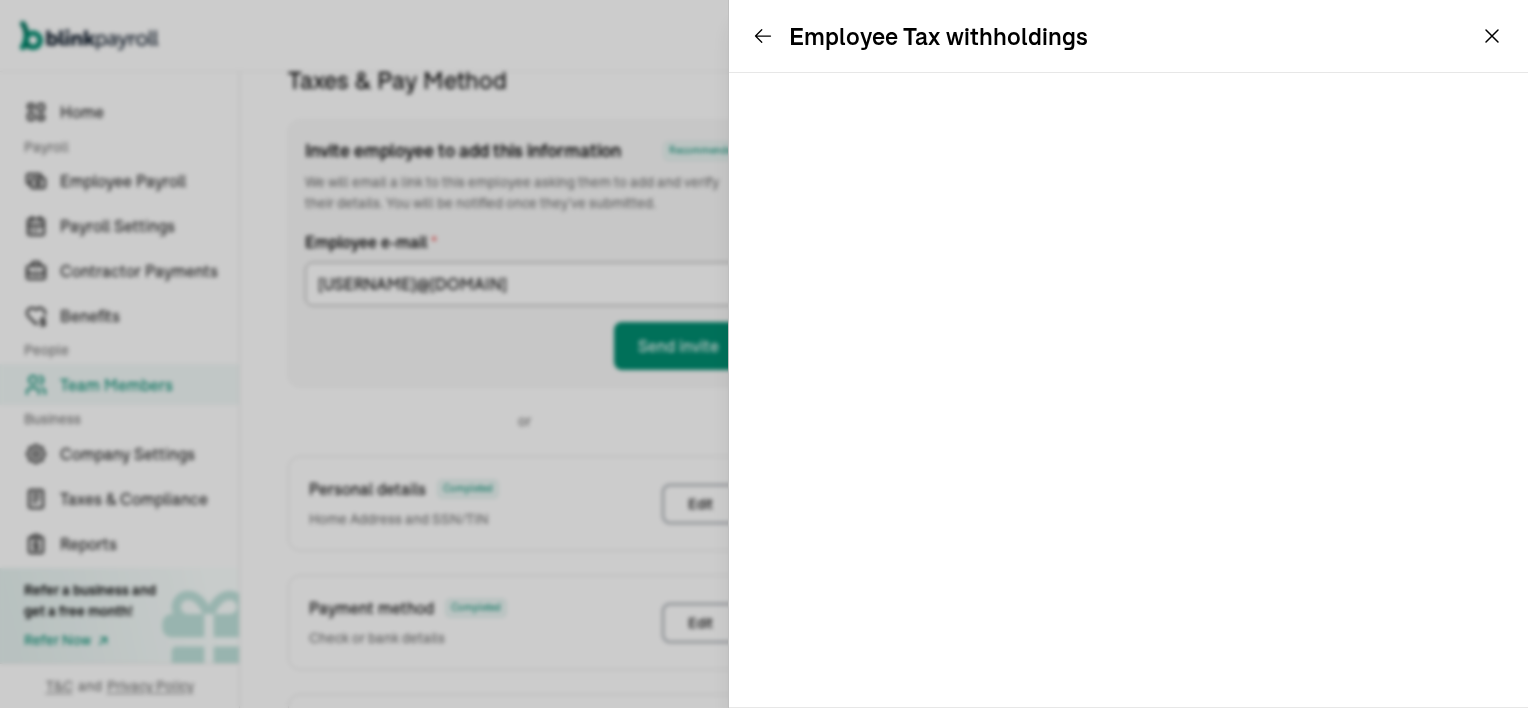 scroll, scrollTop: 236, scrollLeft: 0, axis: vertical 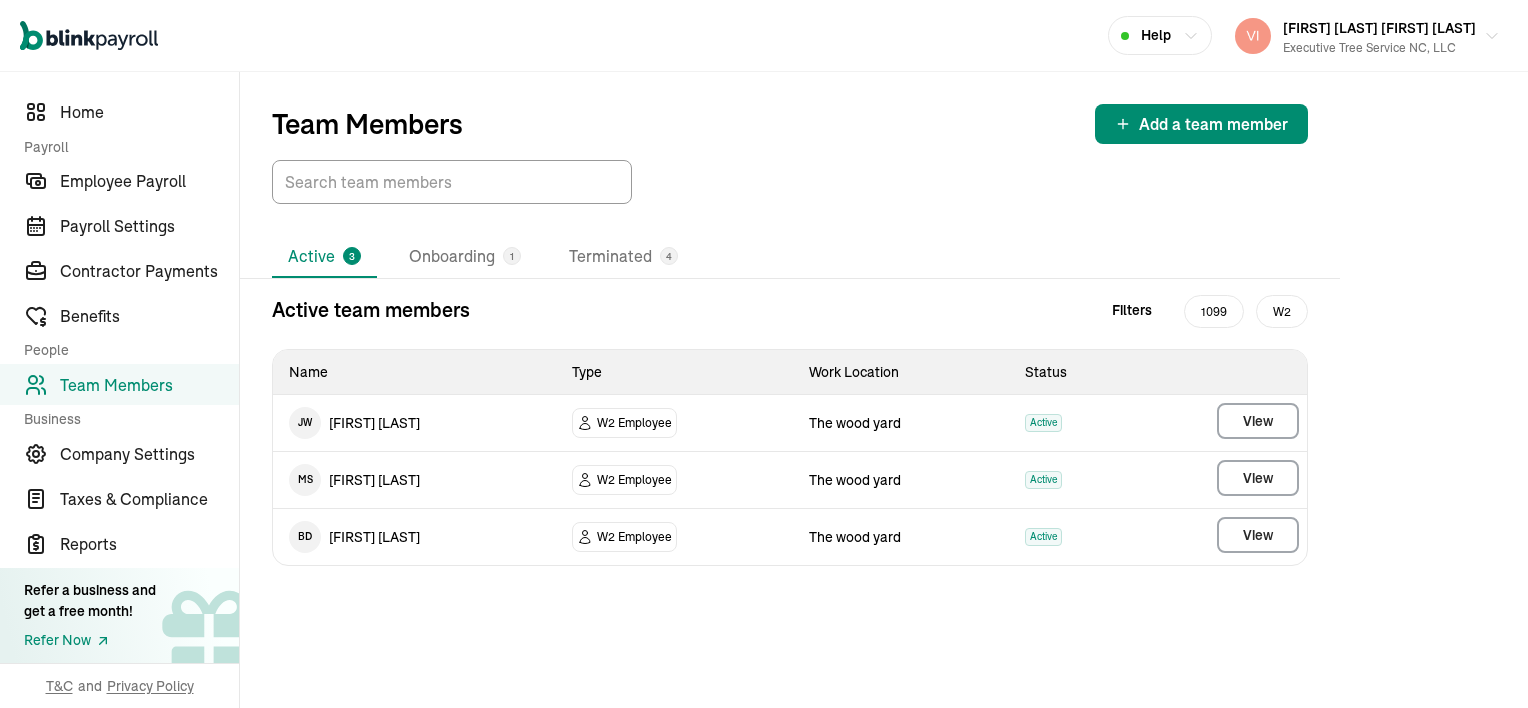 click on "Team Members Add a team member" at bounding box center (790, 124) 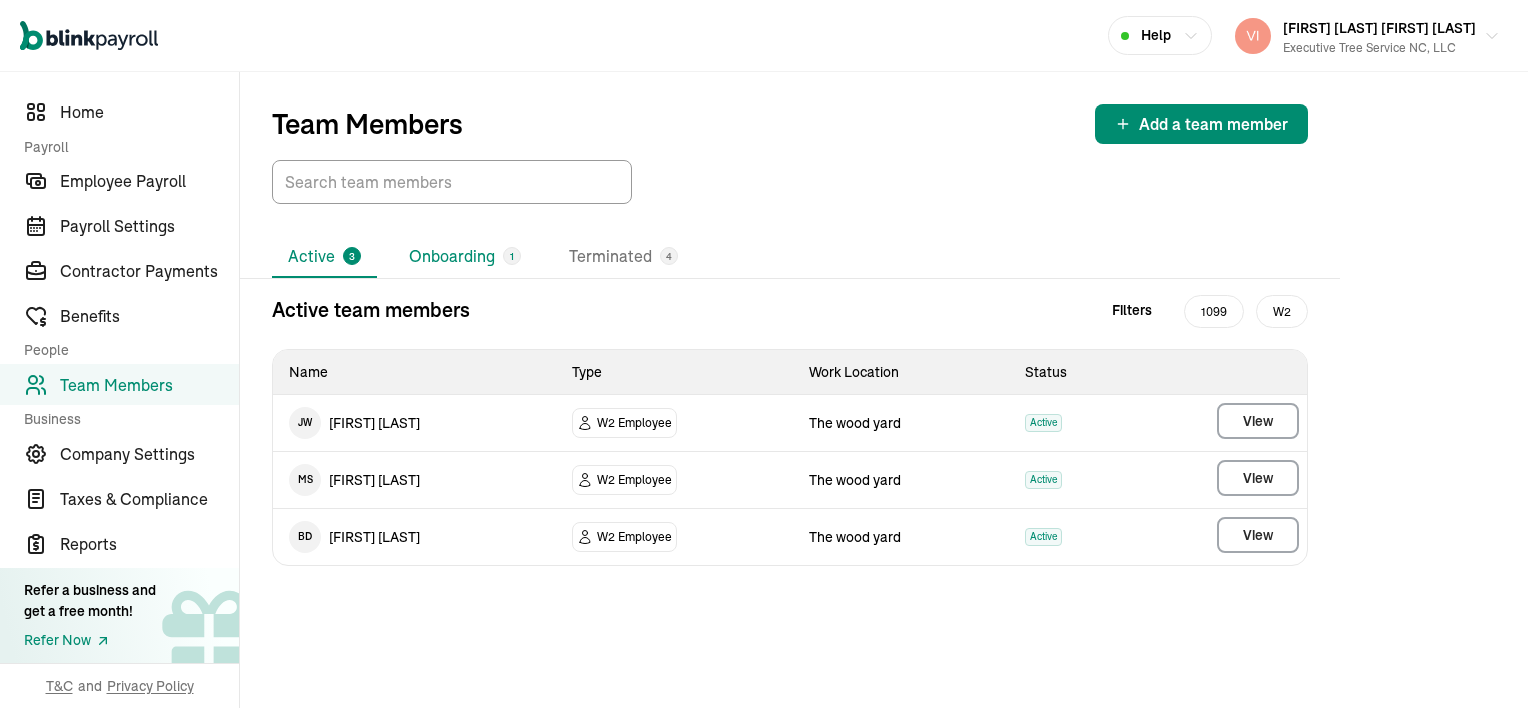 click on "Onboarding 1" at bounding box center (465, 257) 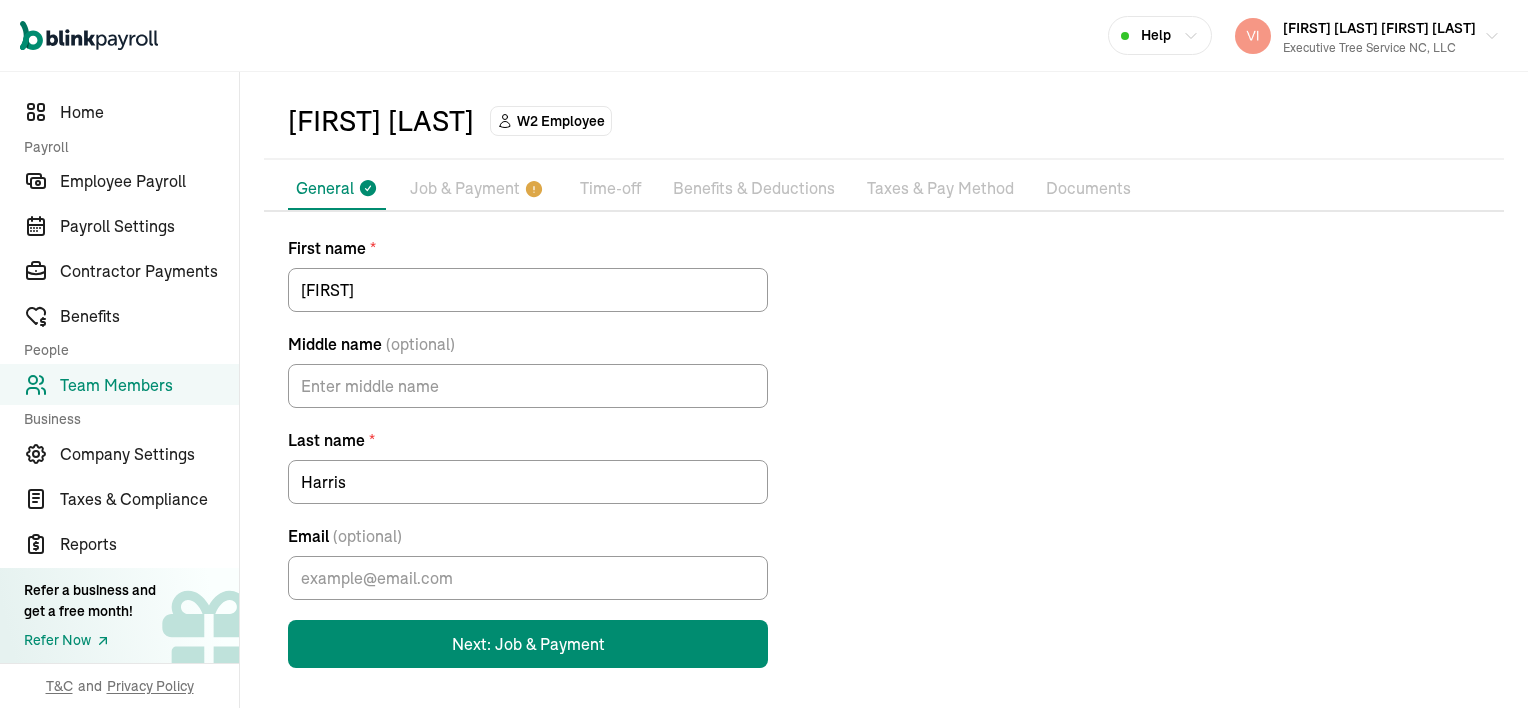 scroll, scrollTop: 71, scrollLeft: 0, axis: vertical 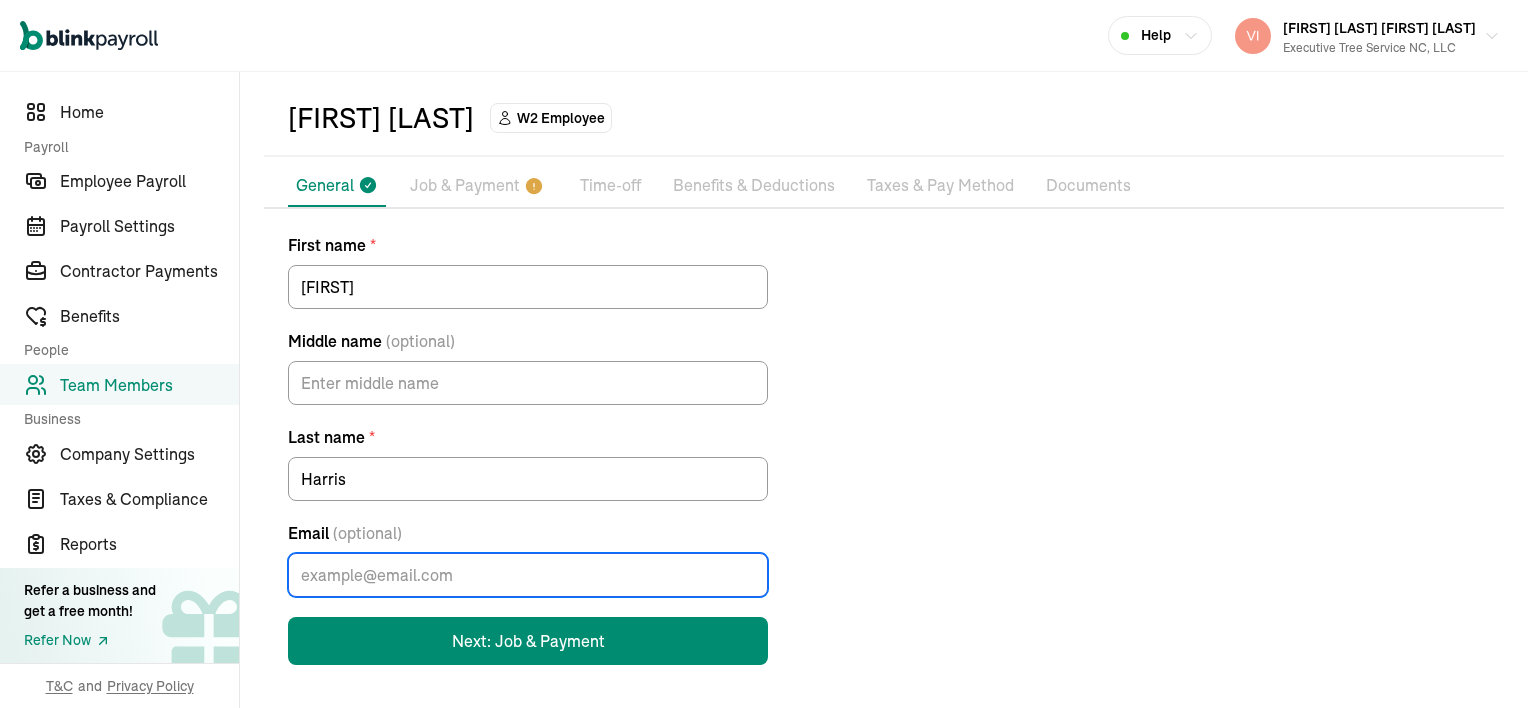 click on "Email   (optional)" at bounding box center [528, 575] 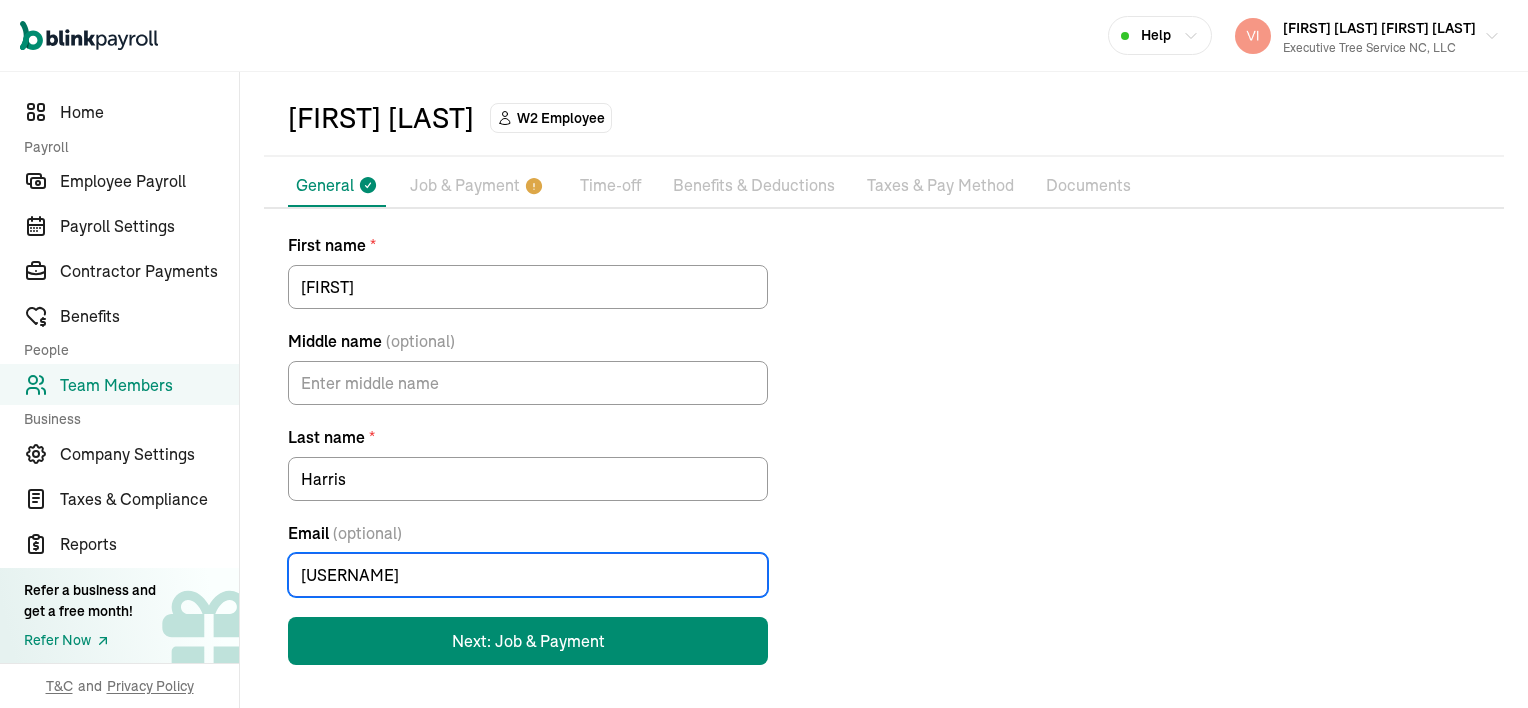 type on "[USERNAME]@[DOMAIN]" 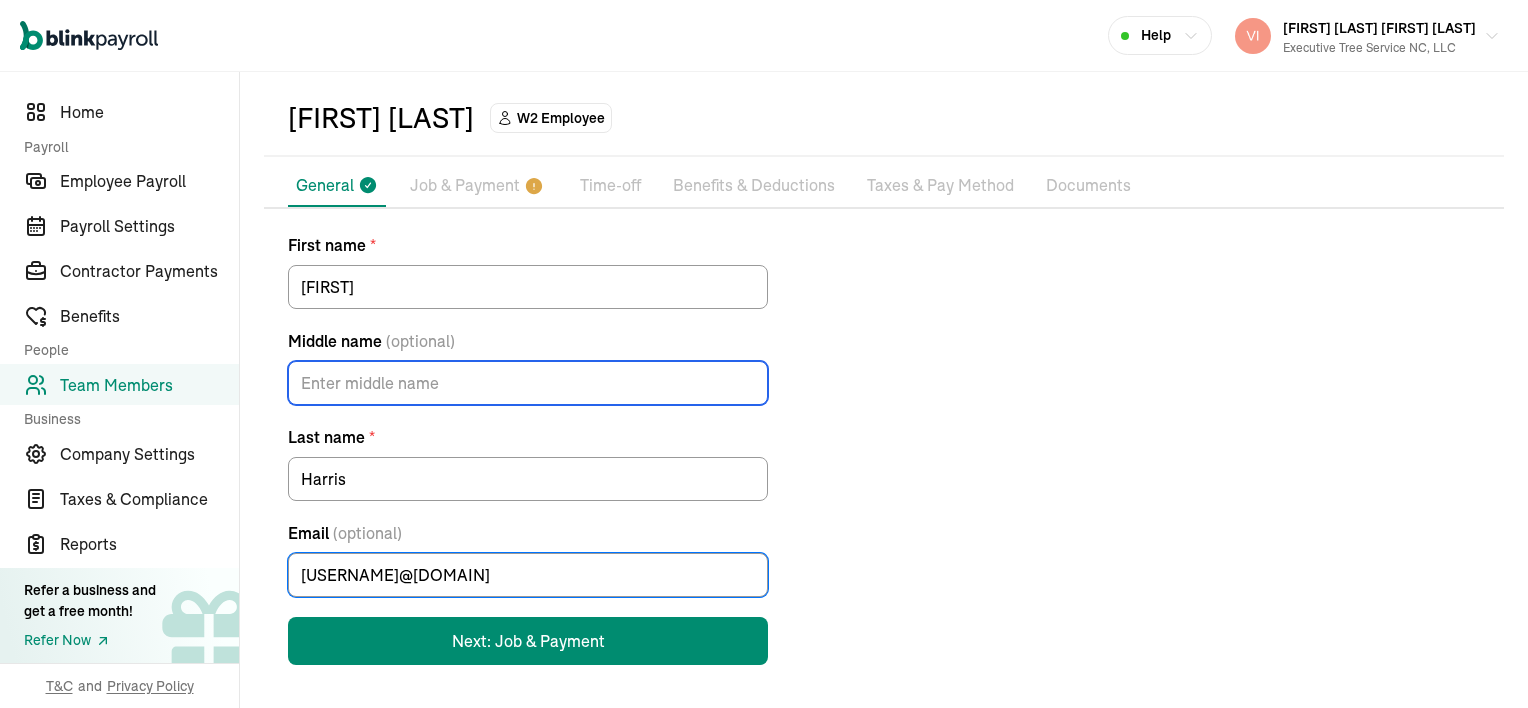 type on "S" 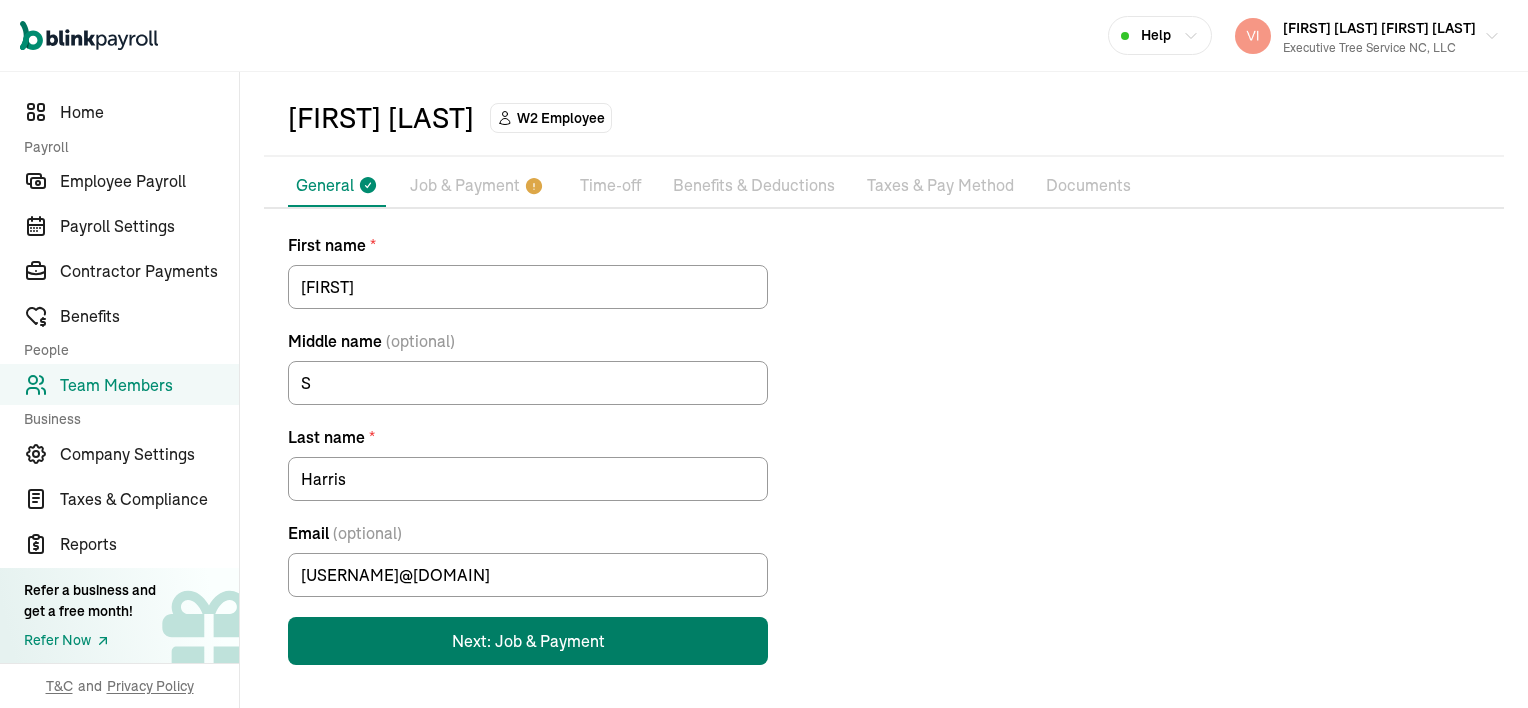 click on "Next: Job & Payment" at bounding box center [528, 641] 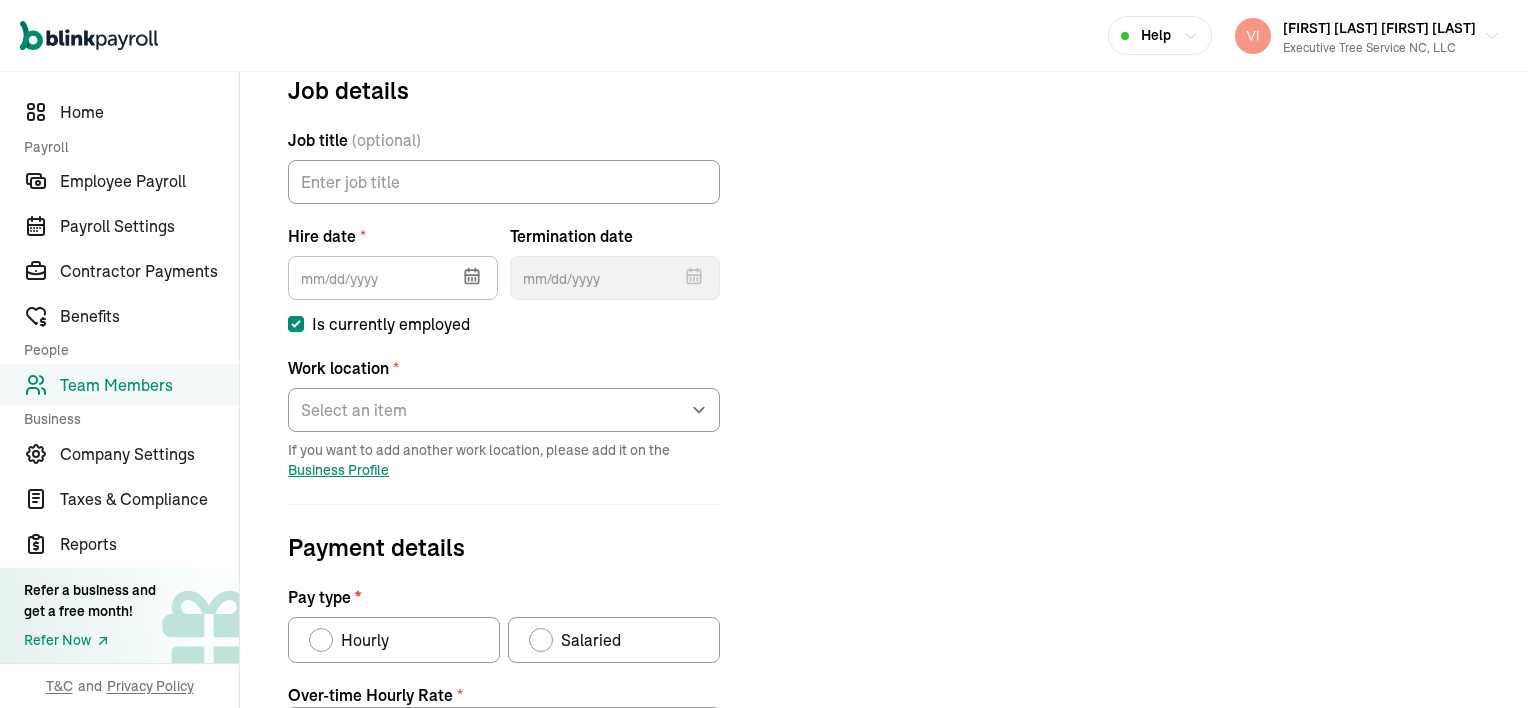 scroll, scrollTop: 236, scrollLeft: 0, axis: vertical 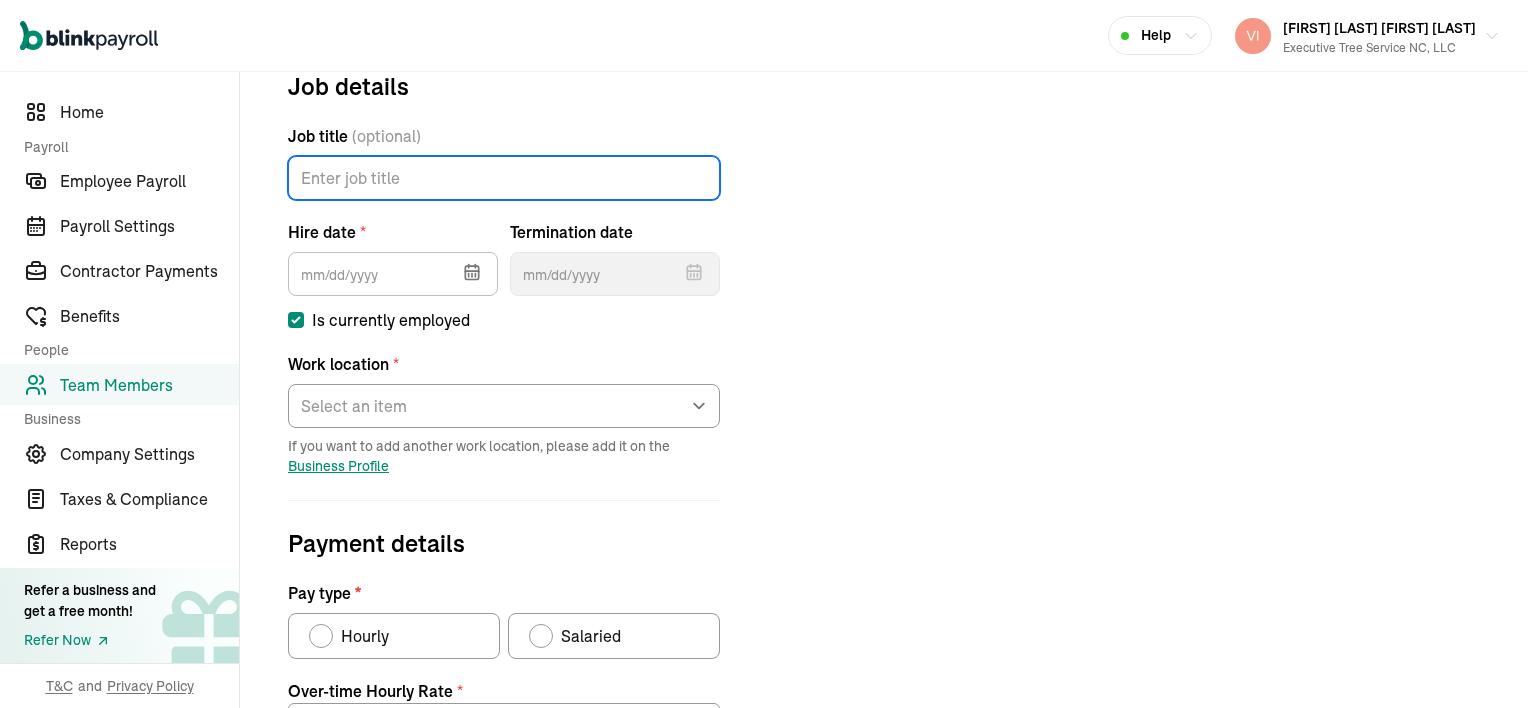click on "Job title   (optional)" at bounding box center (504, 178) 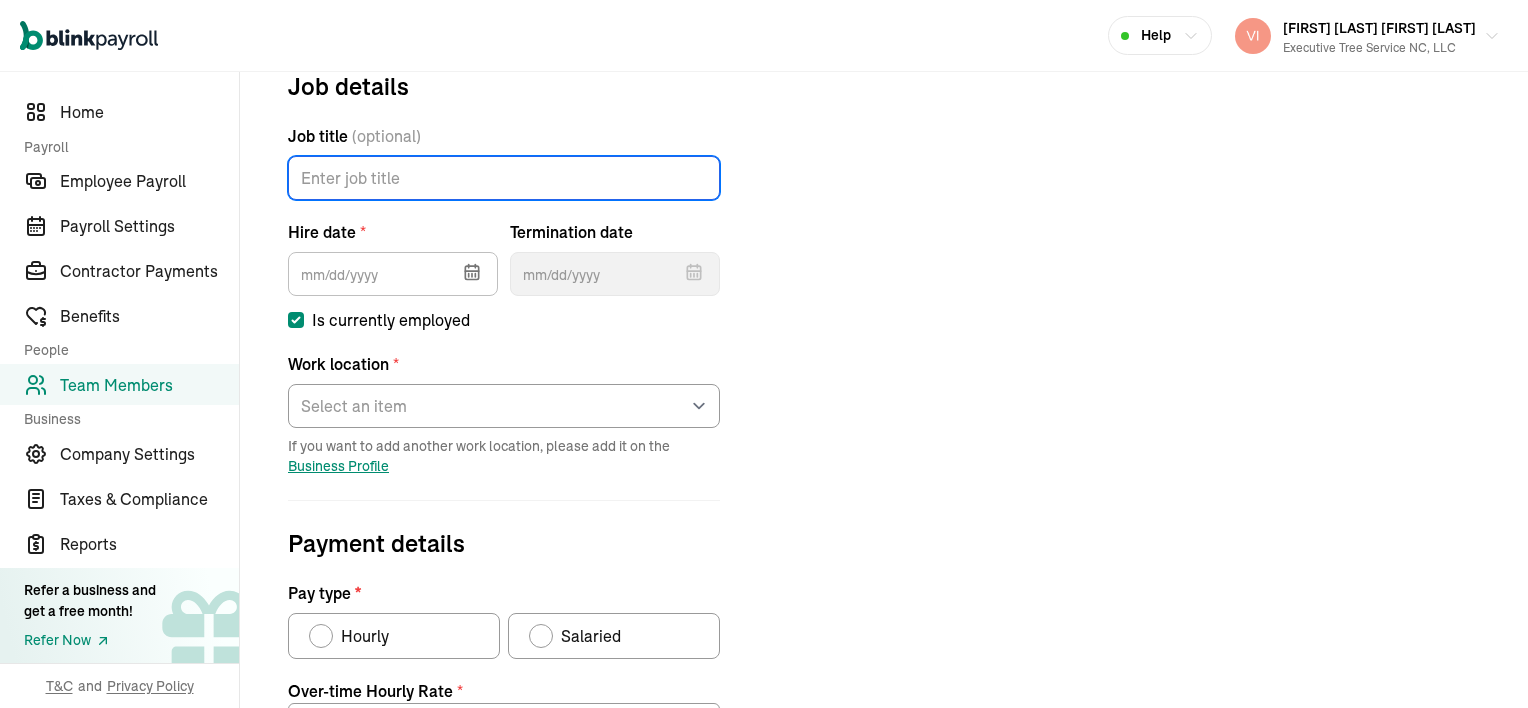 type on "crew member" 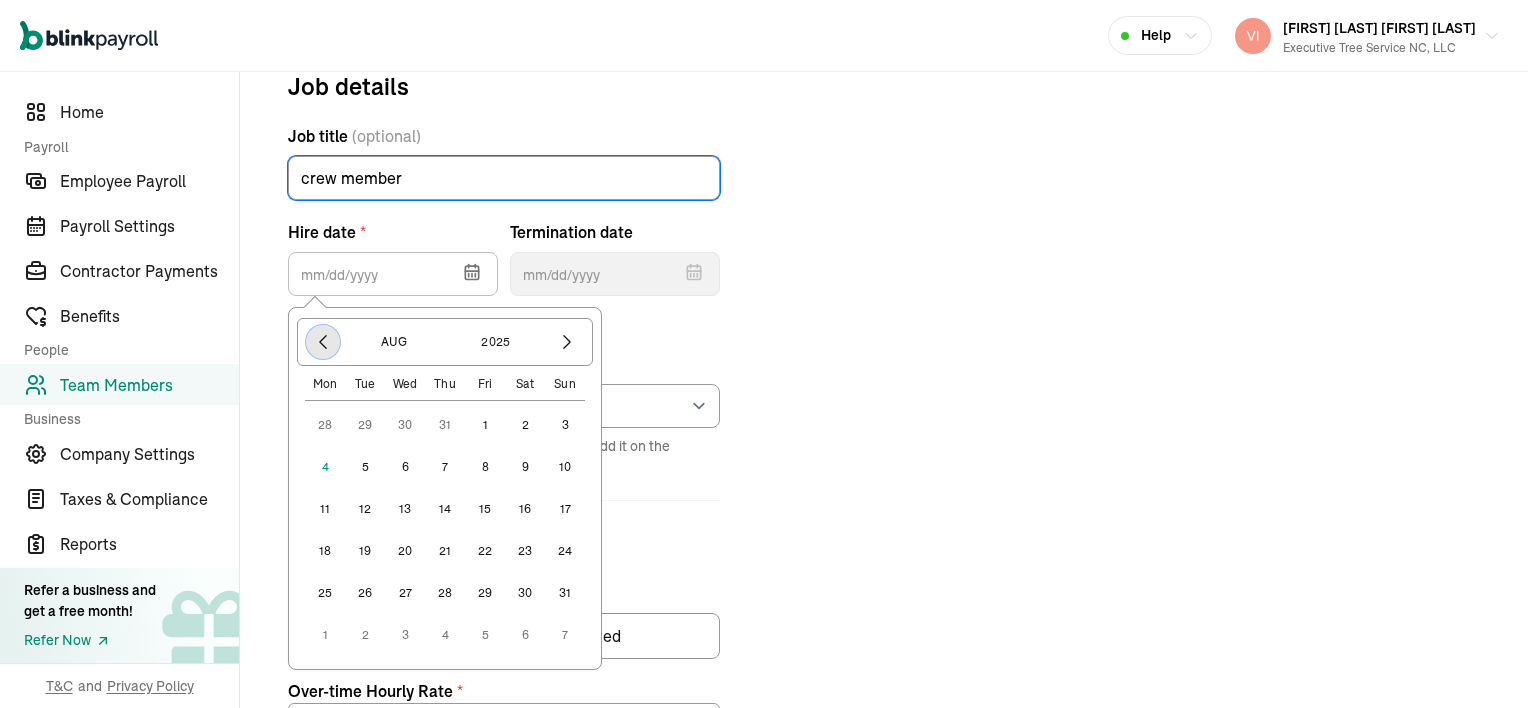 click 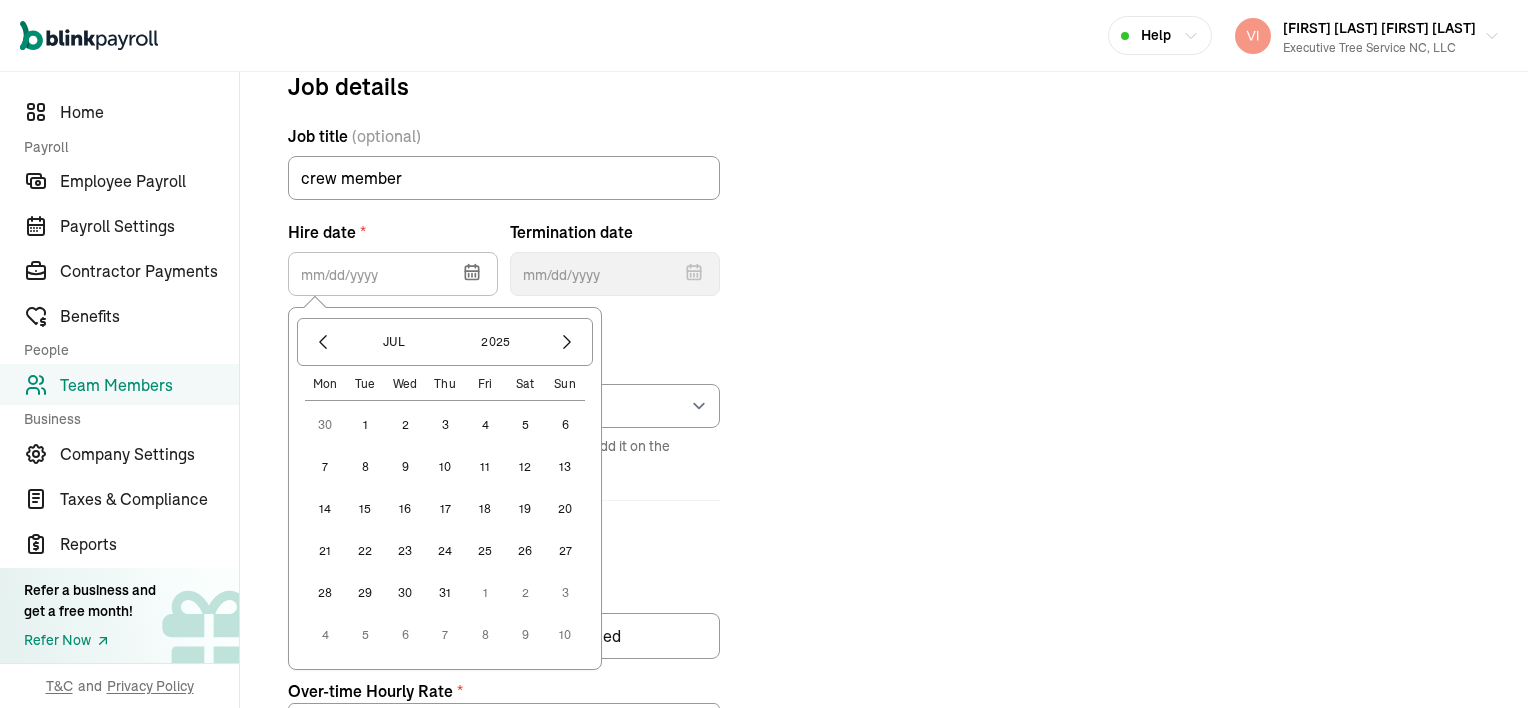 click on "30" at bounding box center [405, 593] 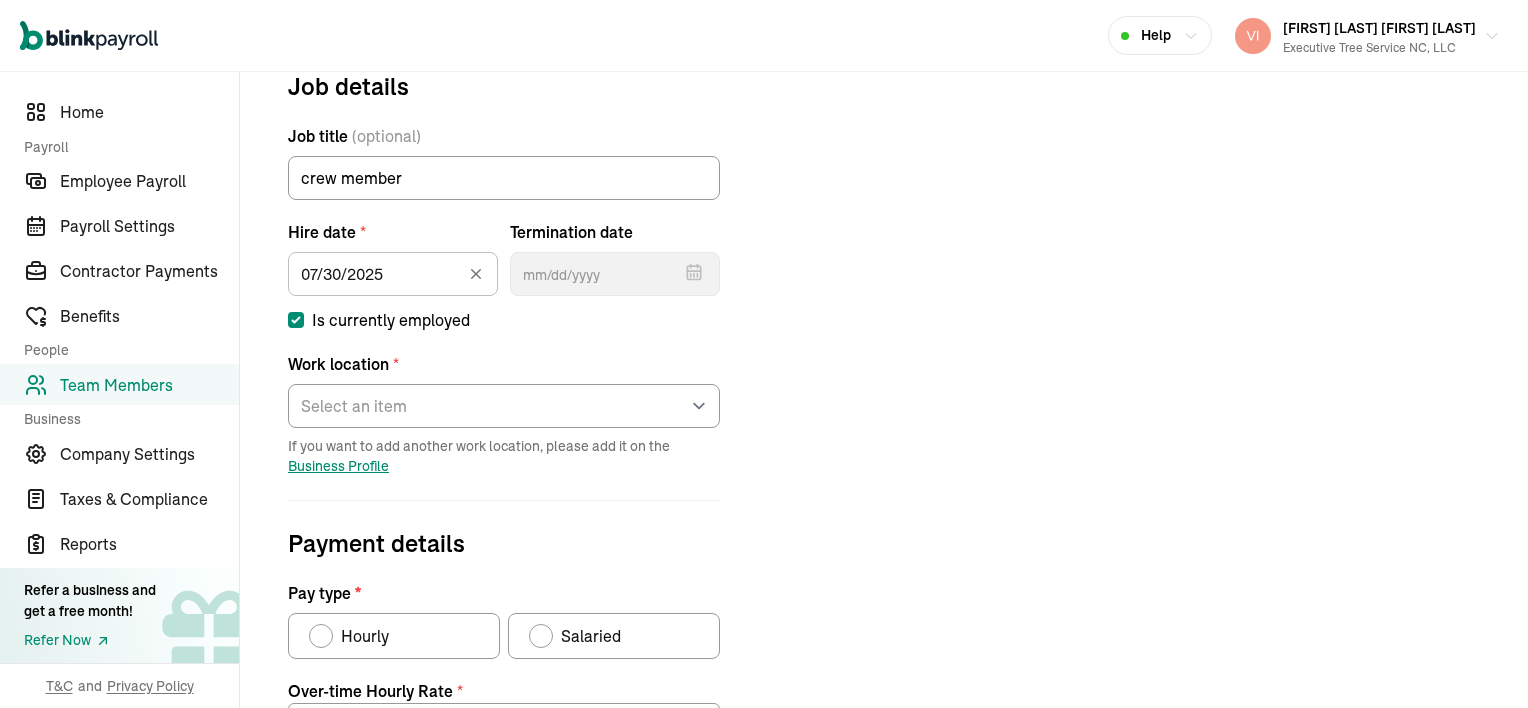 click on "Is currently employed" at bounding box center (296, 320) 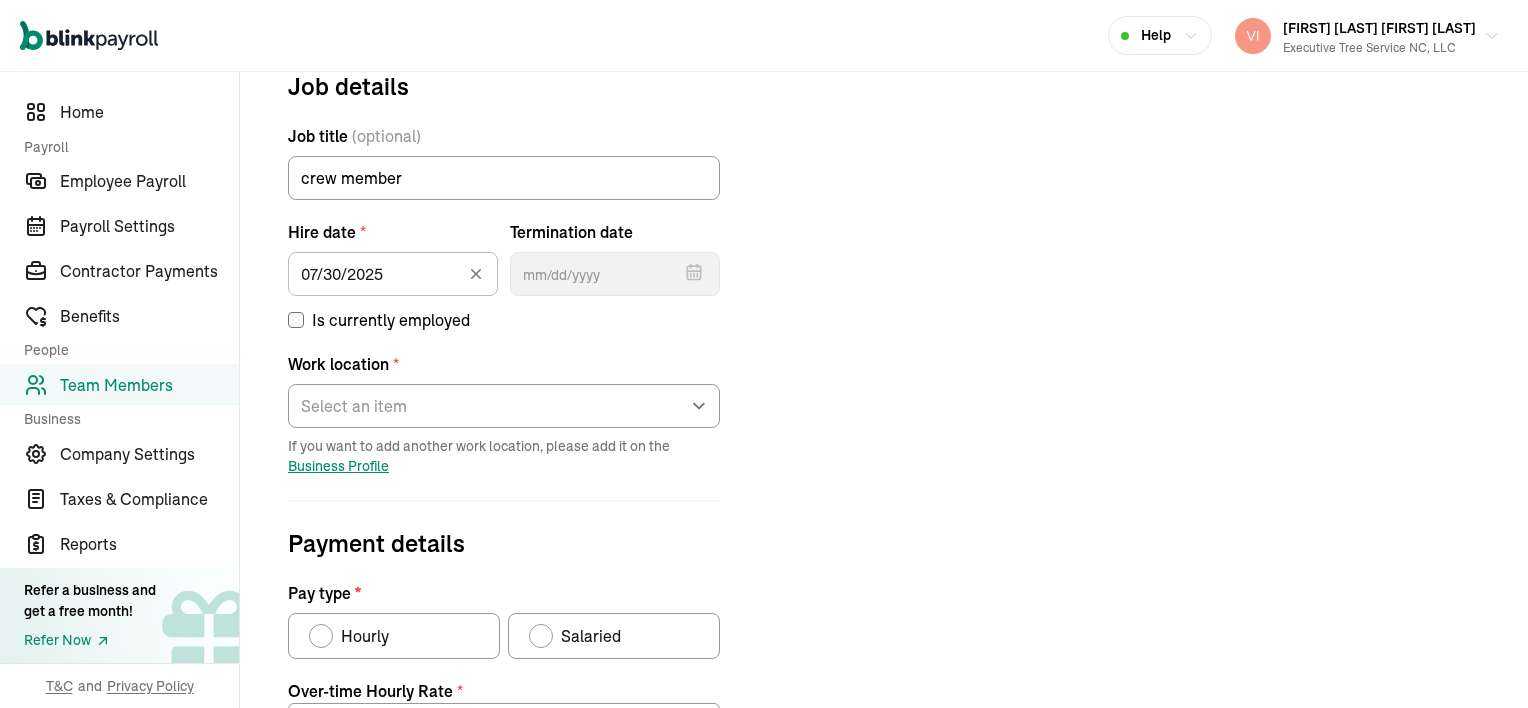 checkbox on "false" 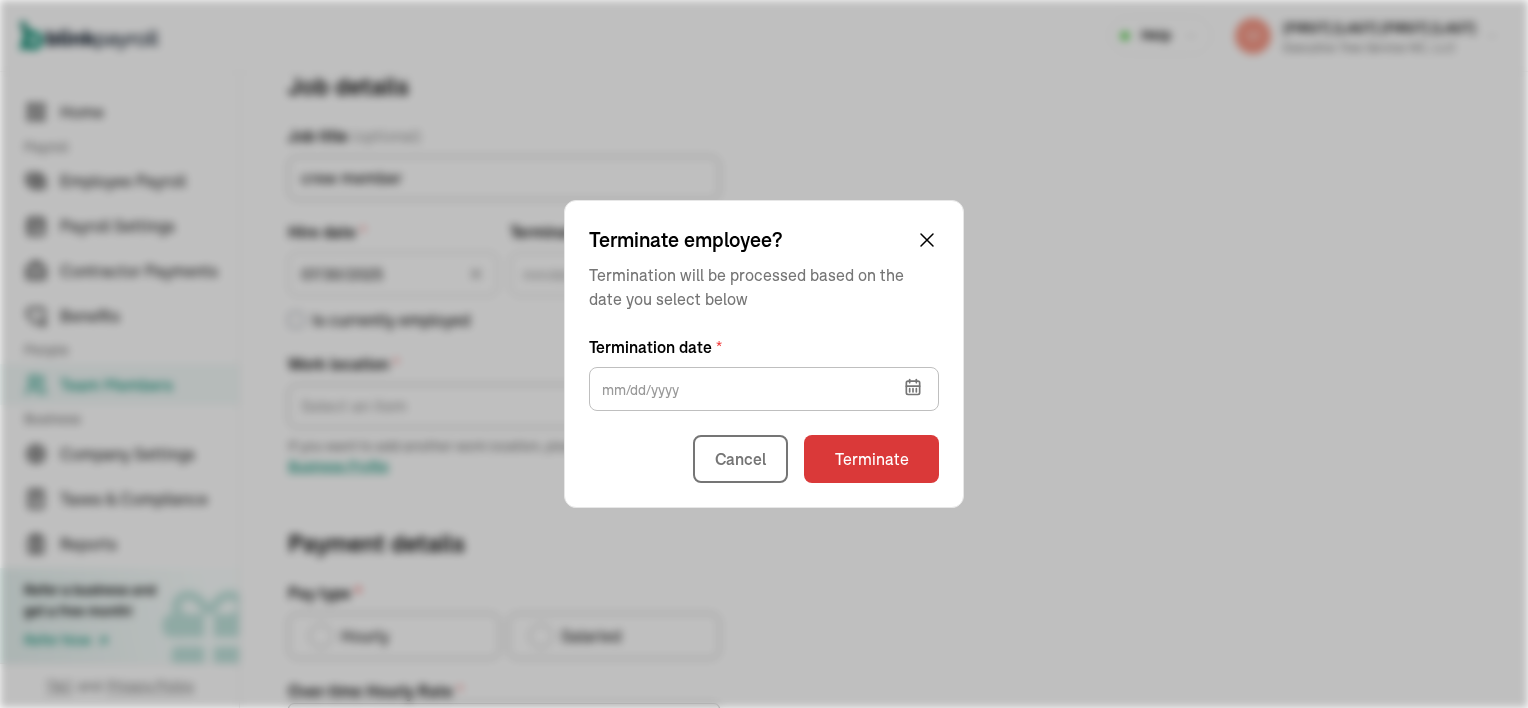 click 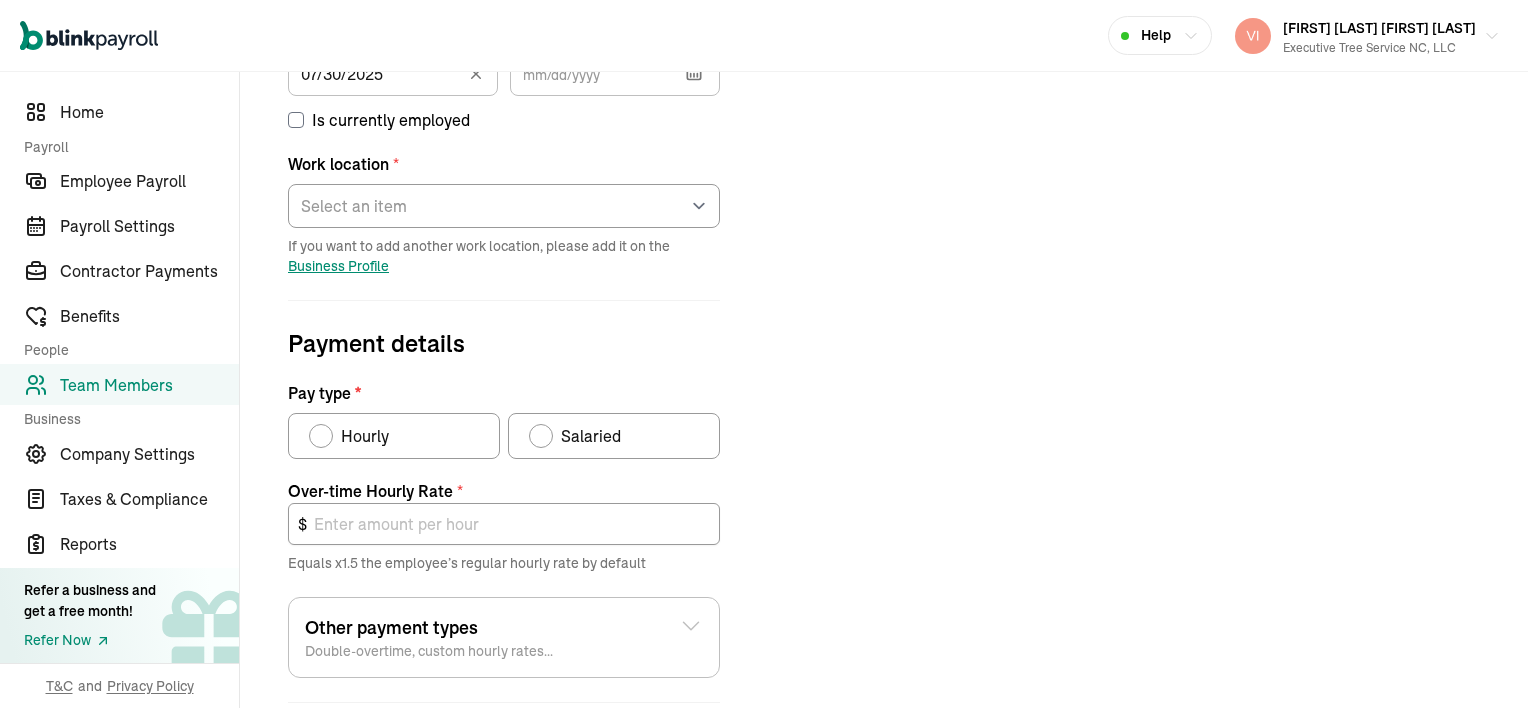 scroll, scrollTop: 336, scrollLeft: 0, axis: vertical 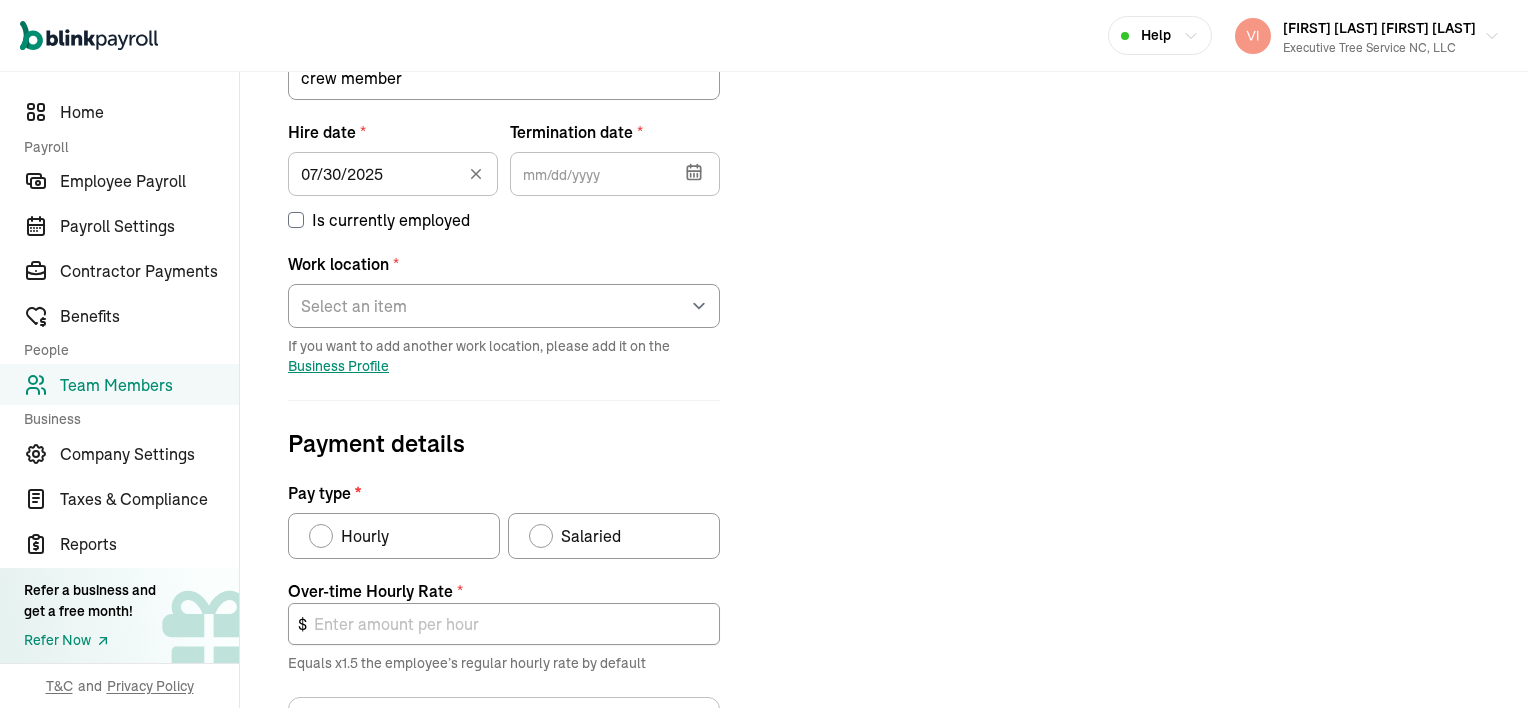 click 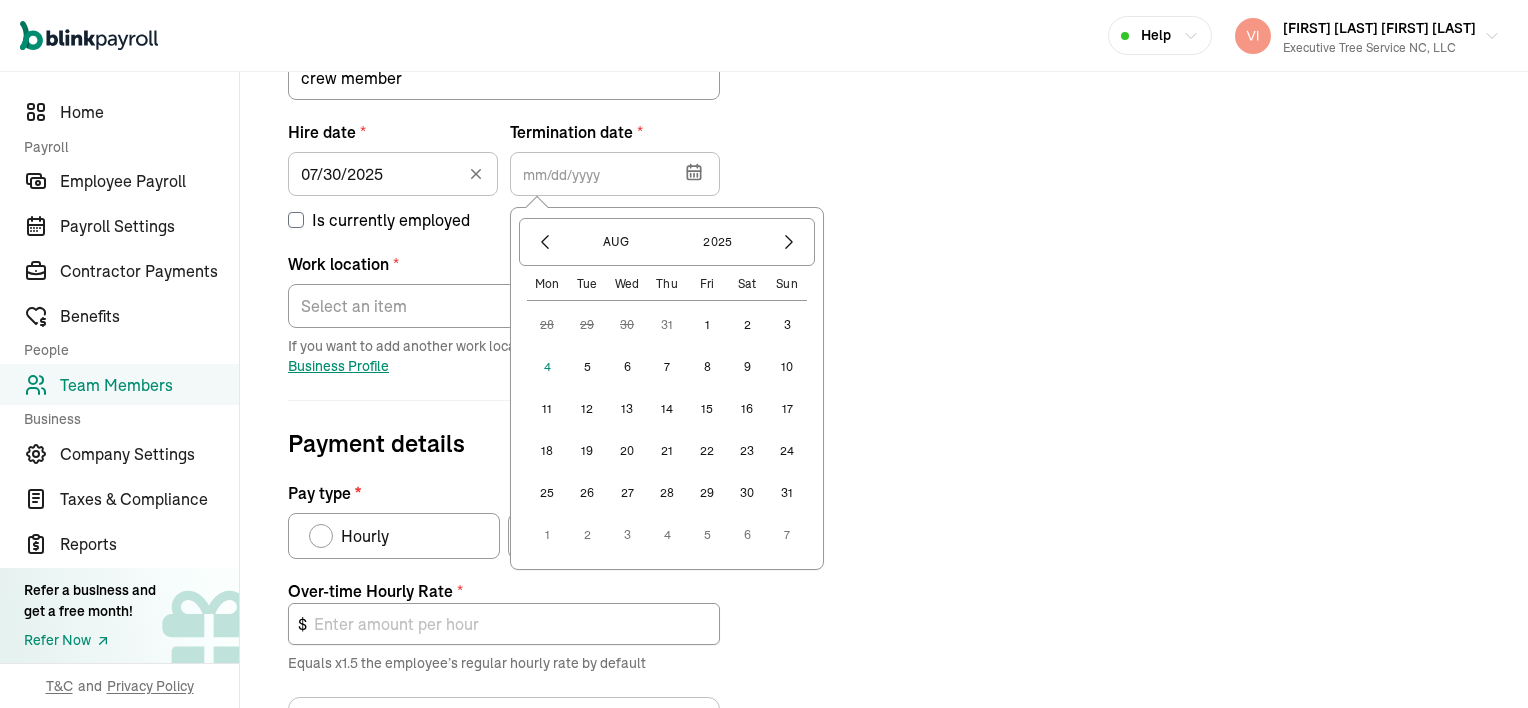 click on "2" at bounding box center (747, 325) 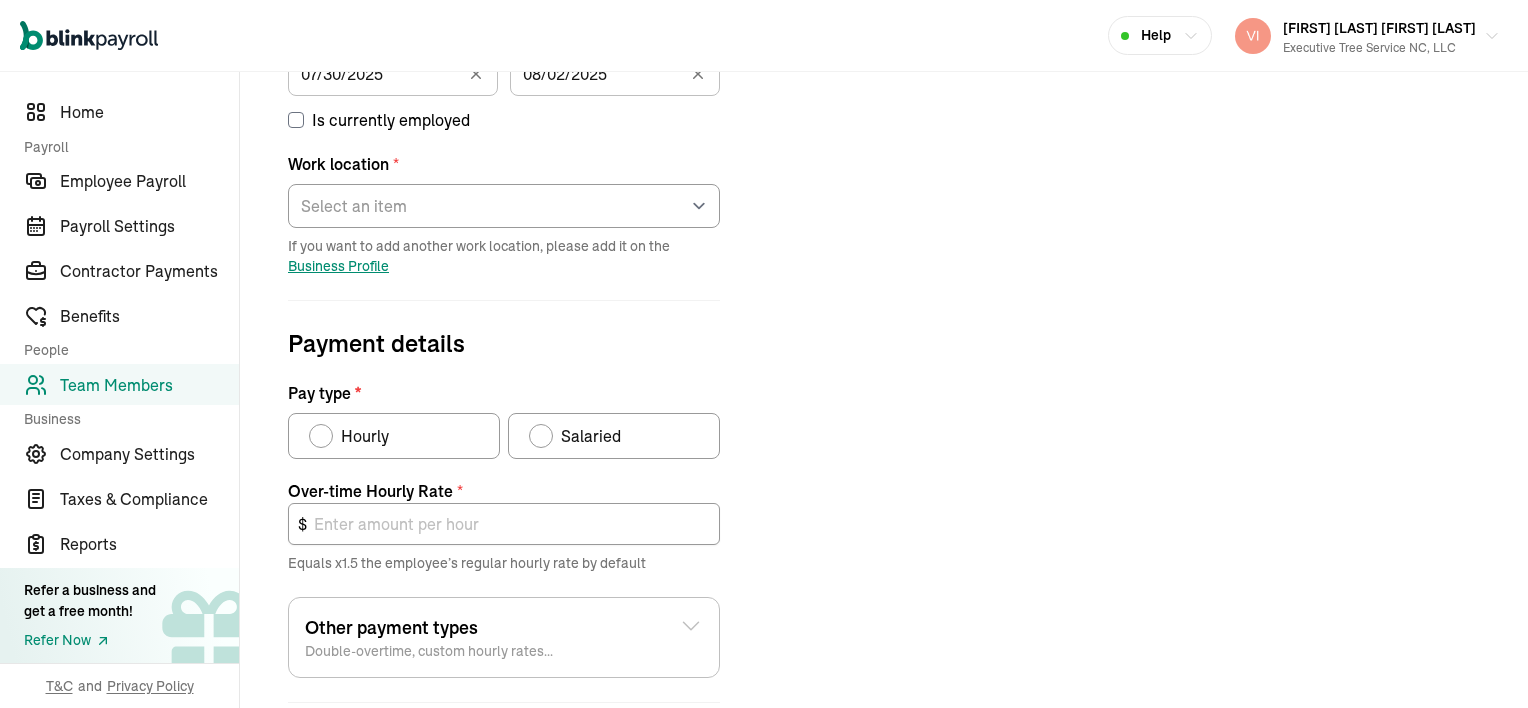 scroll, scrollTop: 536, scrollLeft: 0, axis: vertical 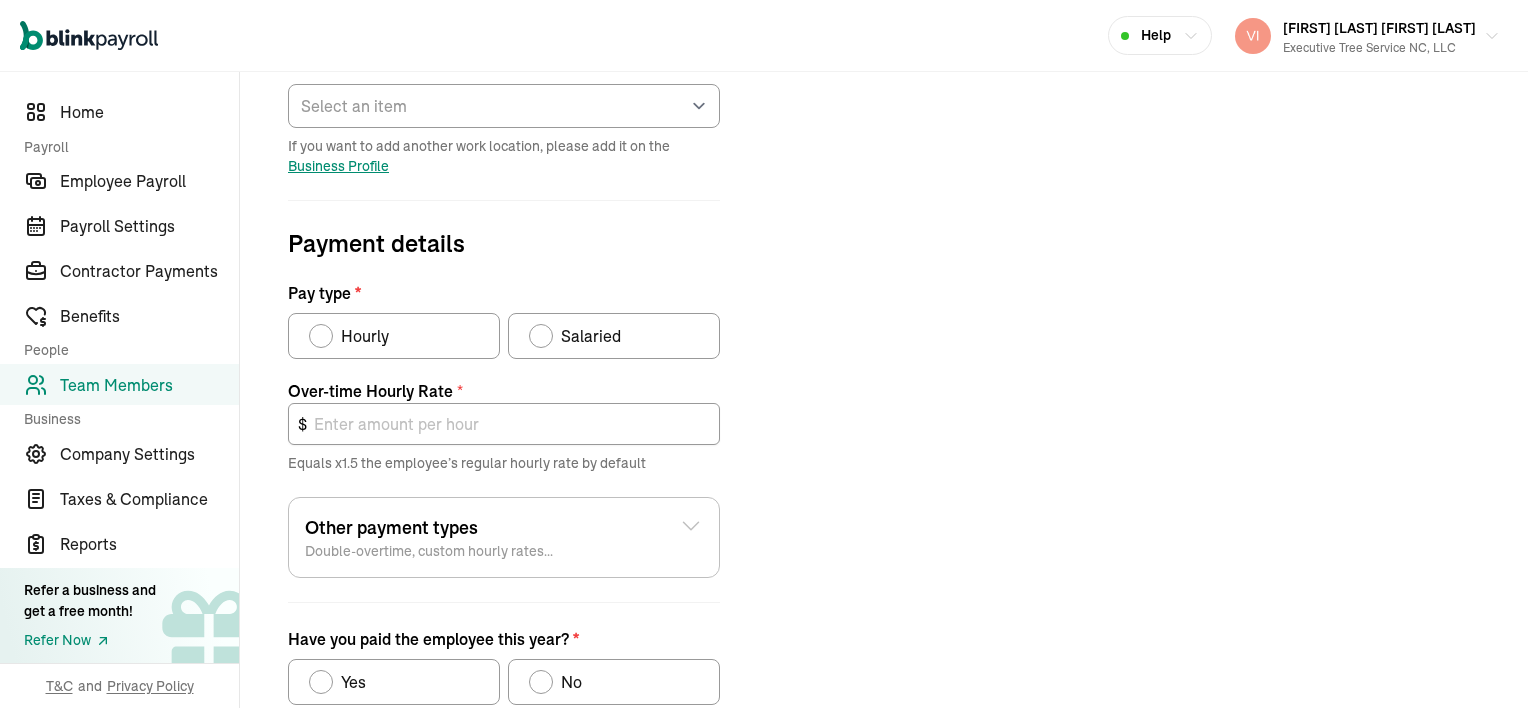 click at bounding box center [321, 336] 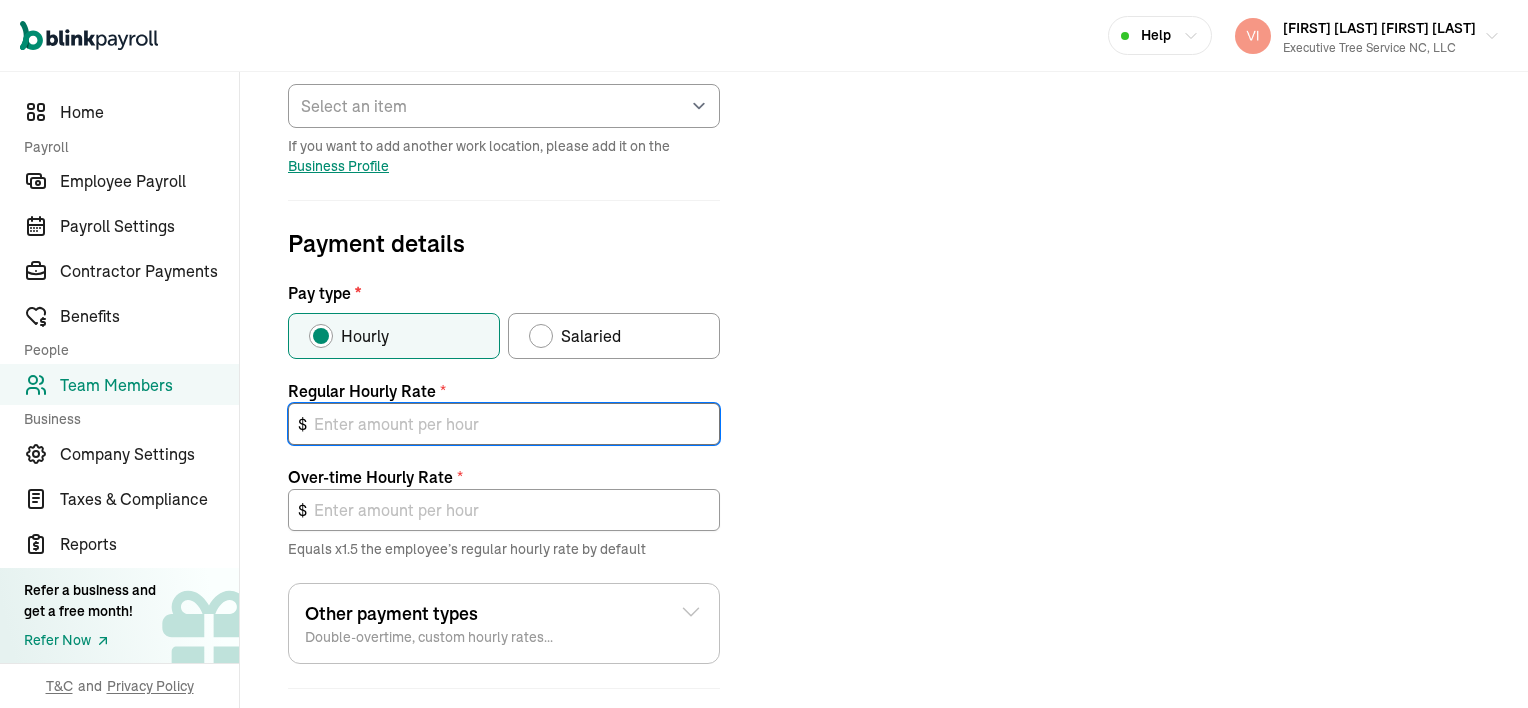 click at bounding box center [504, 424] 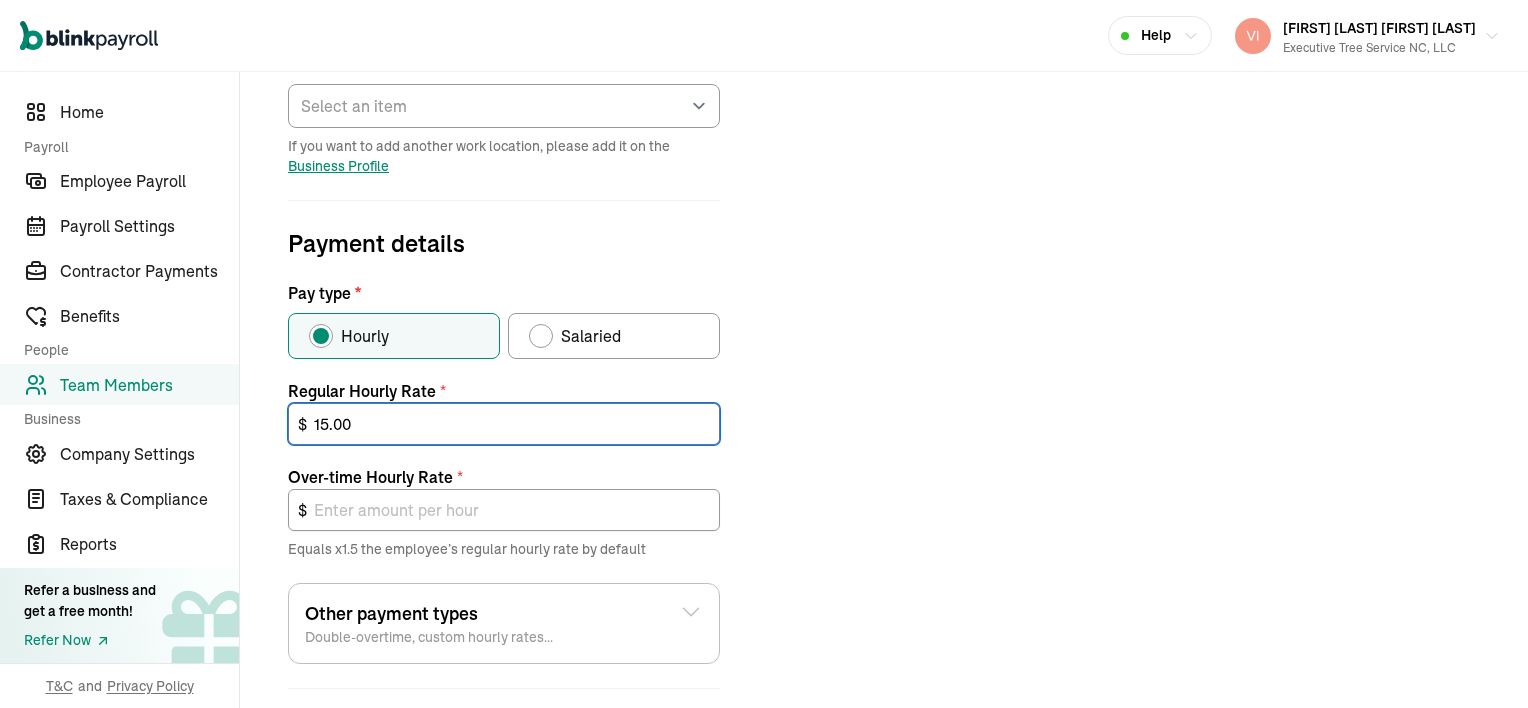 type on "22.50" 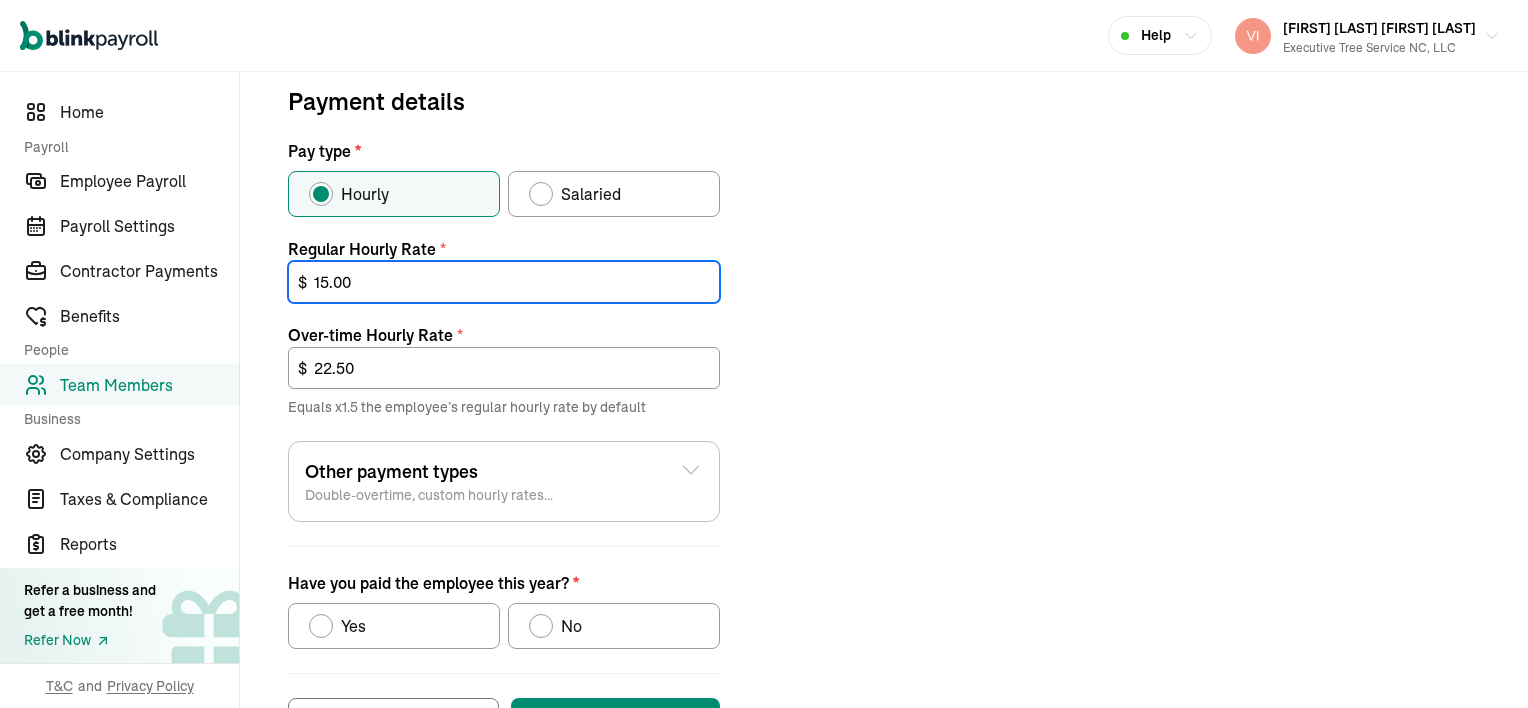 scroll, scrollTop: 736, scrollLeft: 0, axis: vertical 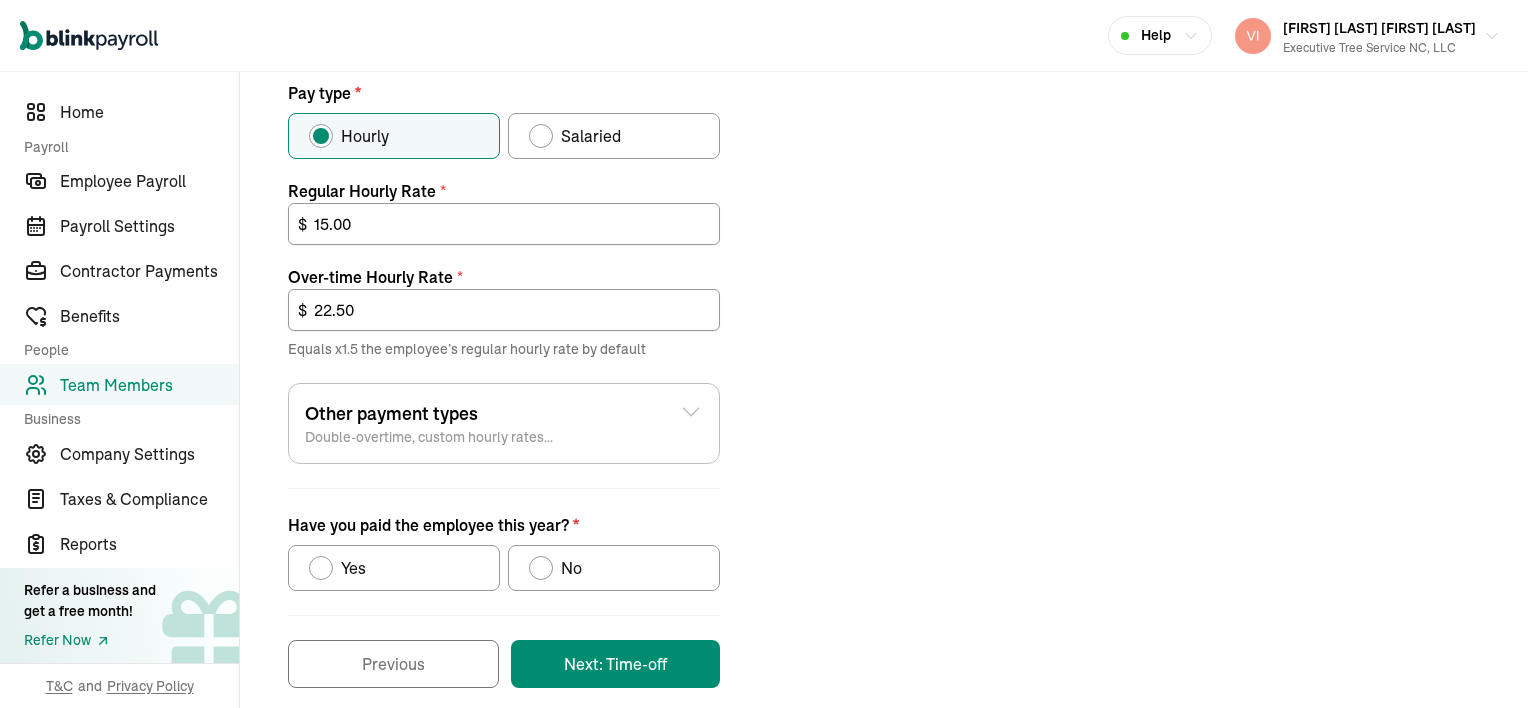 click at bounding box center (541, 568) 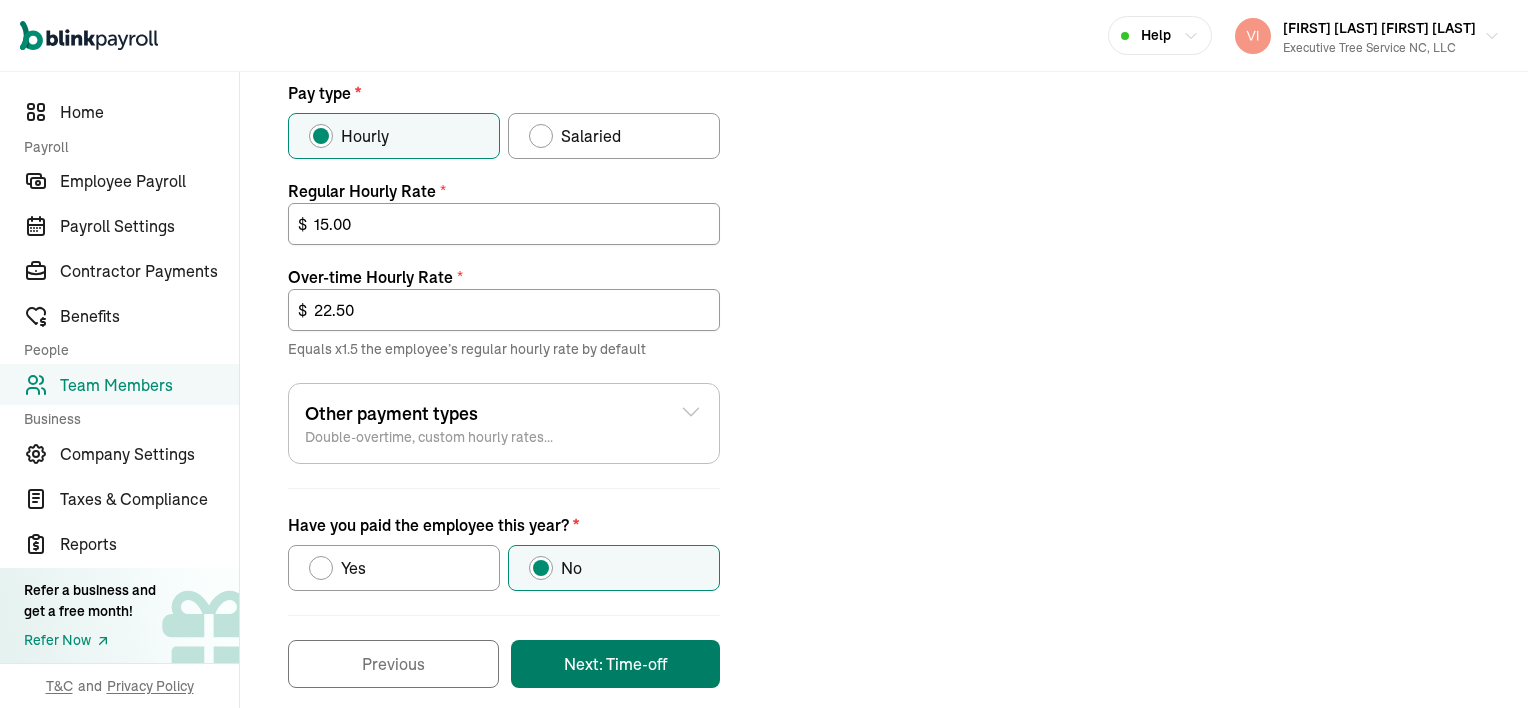 click on "Next: Time-off" at bounding box center [615, 664] 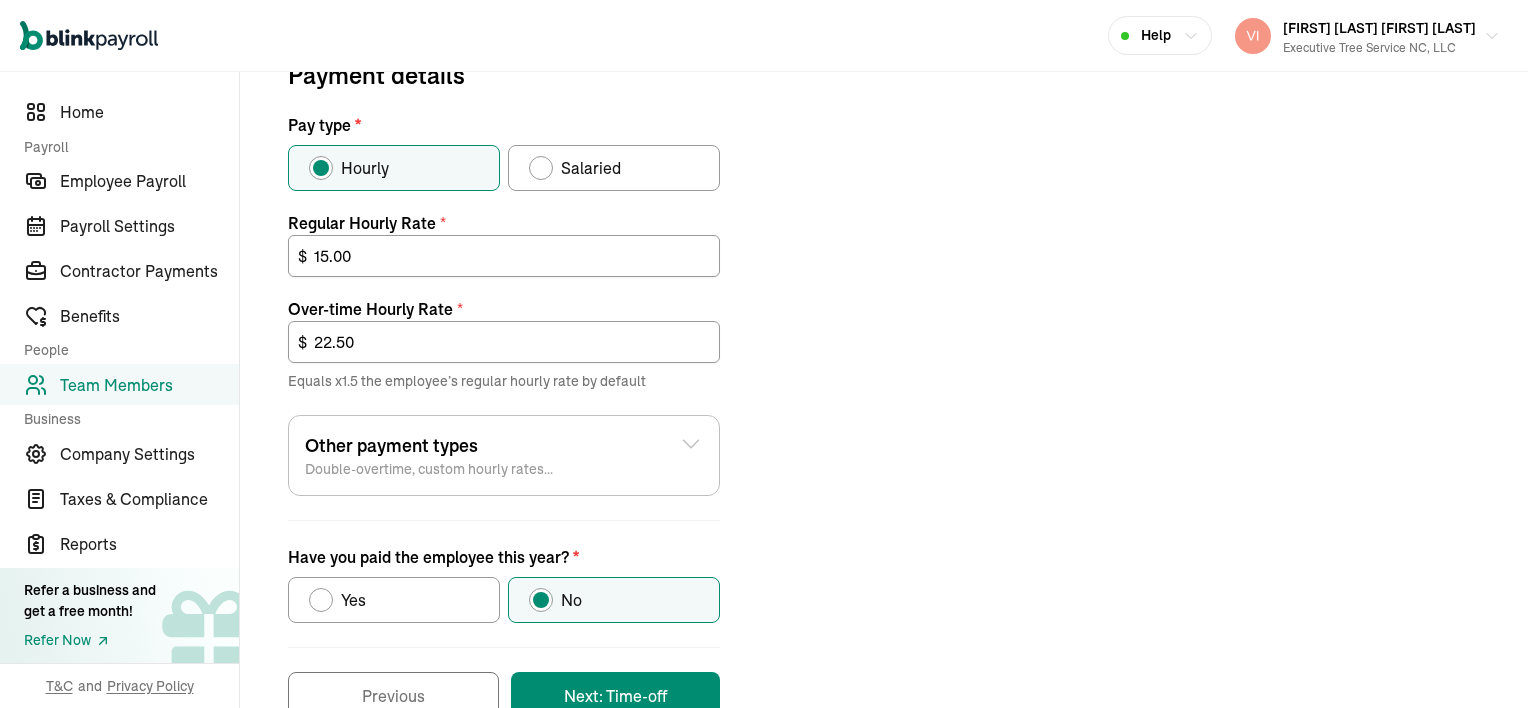 scroll, scrollTop: 287, scrollLeft: 0, axis: vertical 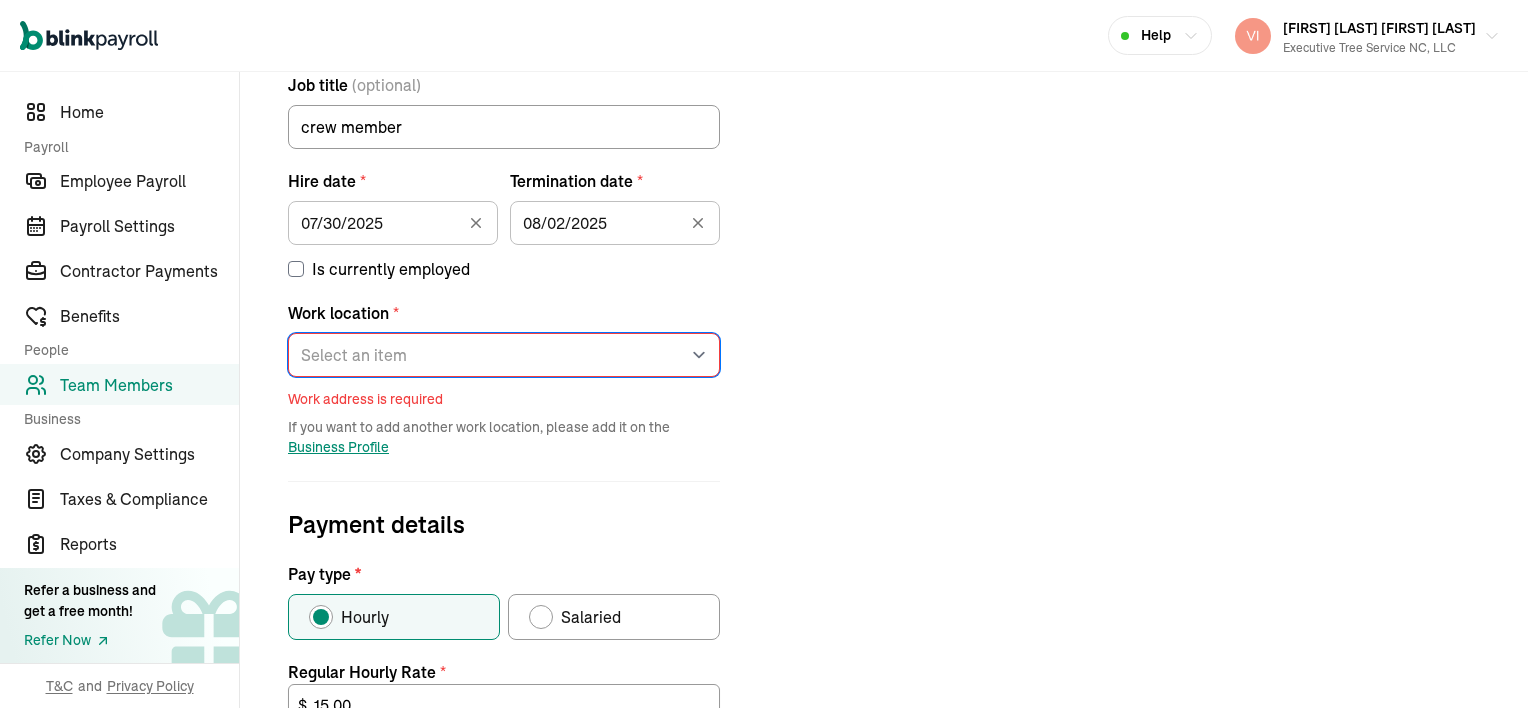 click on "Select an item Executive Tree Service NC, LLC Ortin the wood yard Works from home" at bounding box center [504, 355] 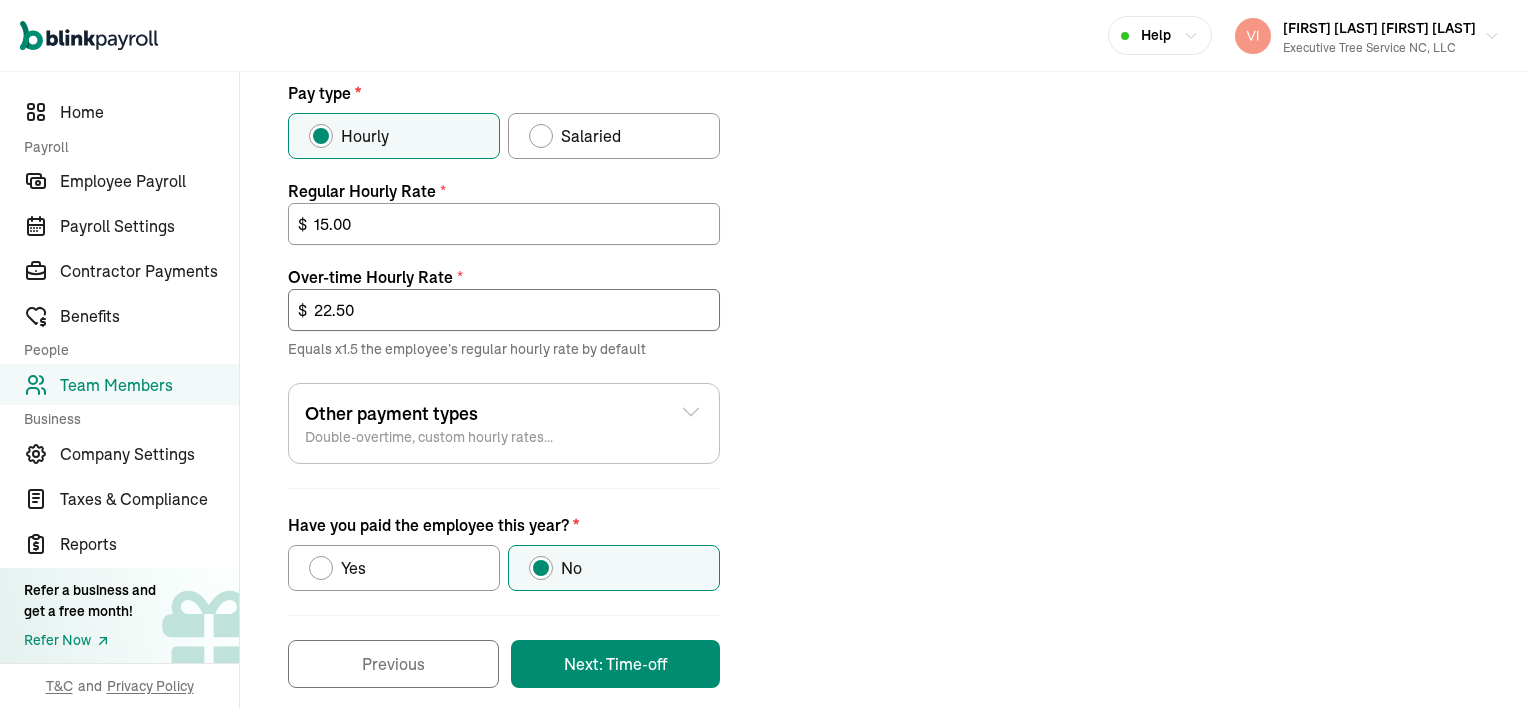 scroll, scrollTop: 756, scrollLeft: 0, axis: vertical 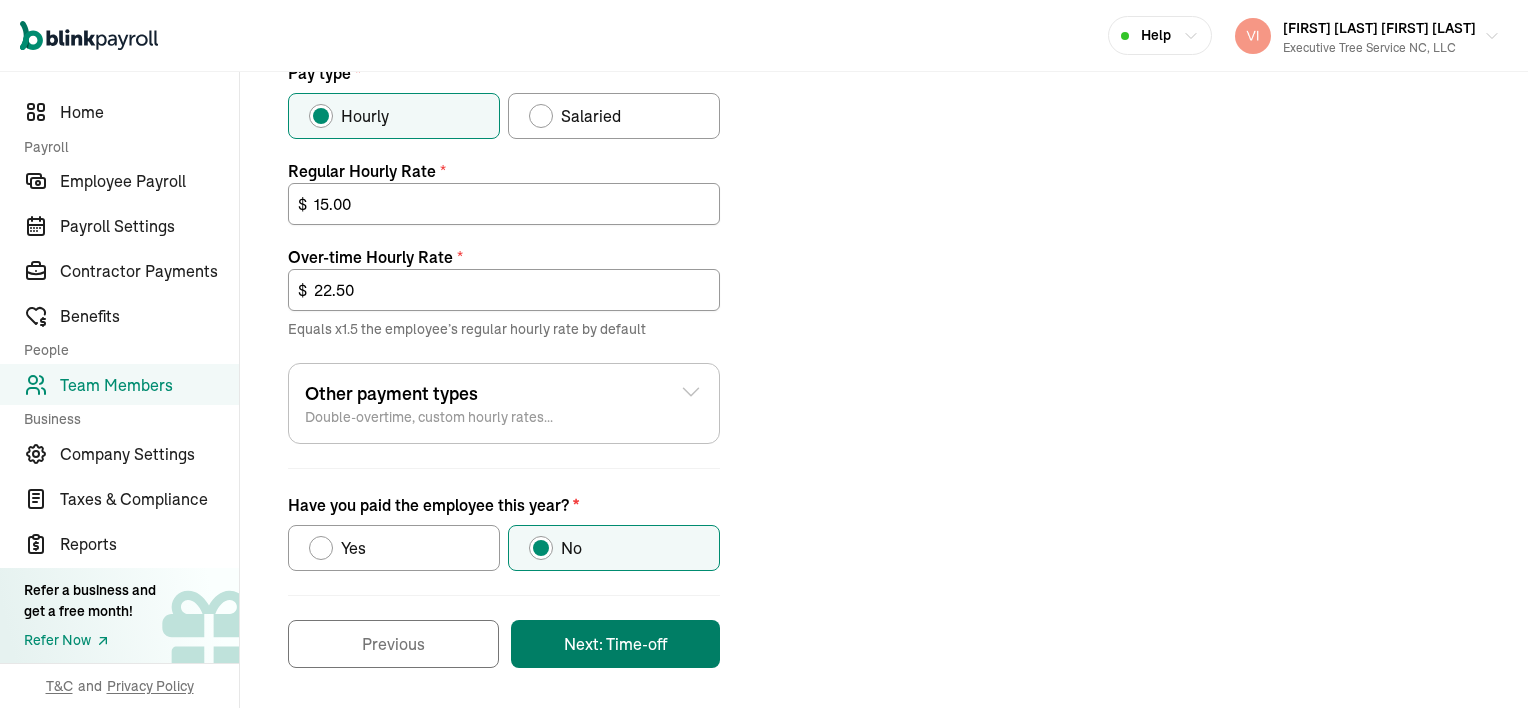 click on "Next: Time-off" at bounding box center (615, 644) 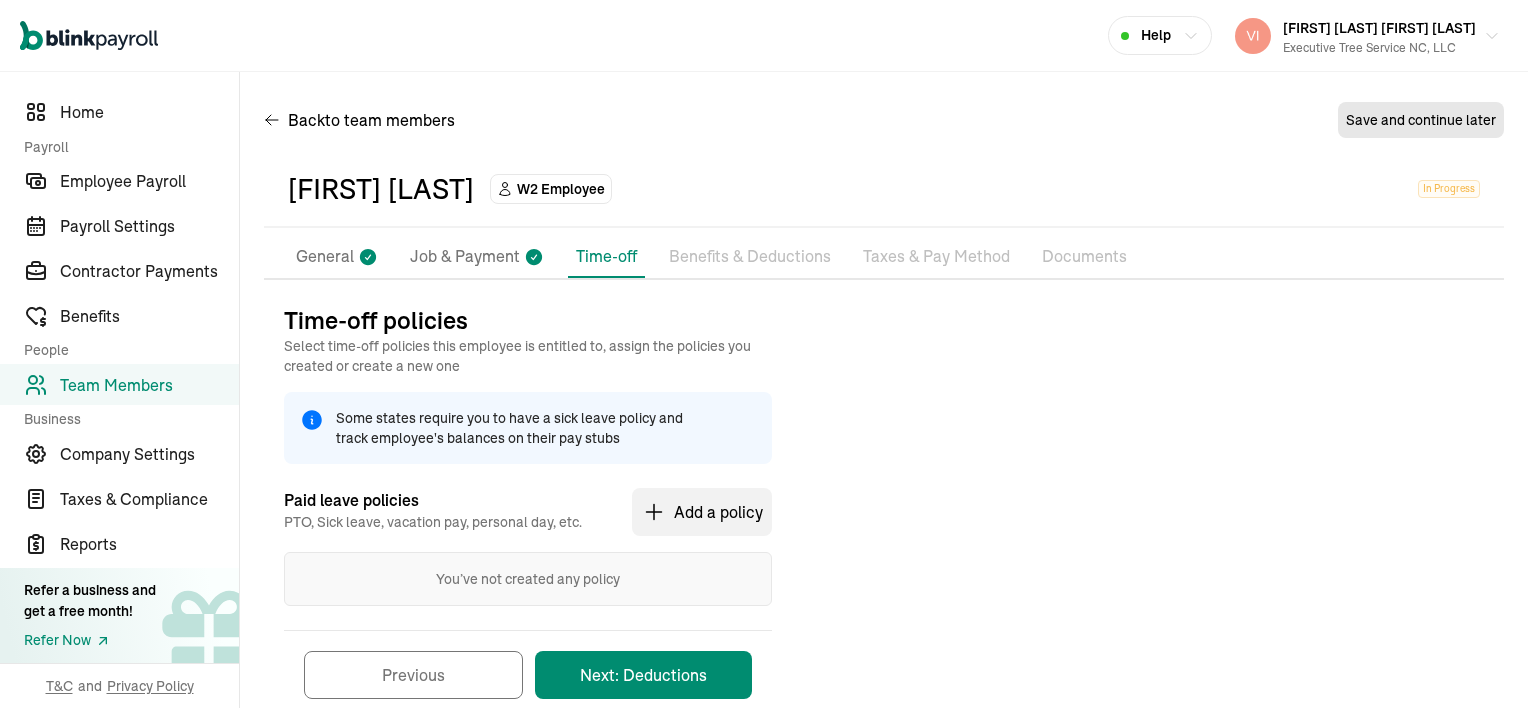 scroll, scrollTop: 53, scrollLeft: 0, axis: vertical 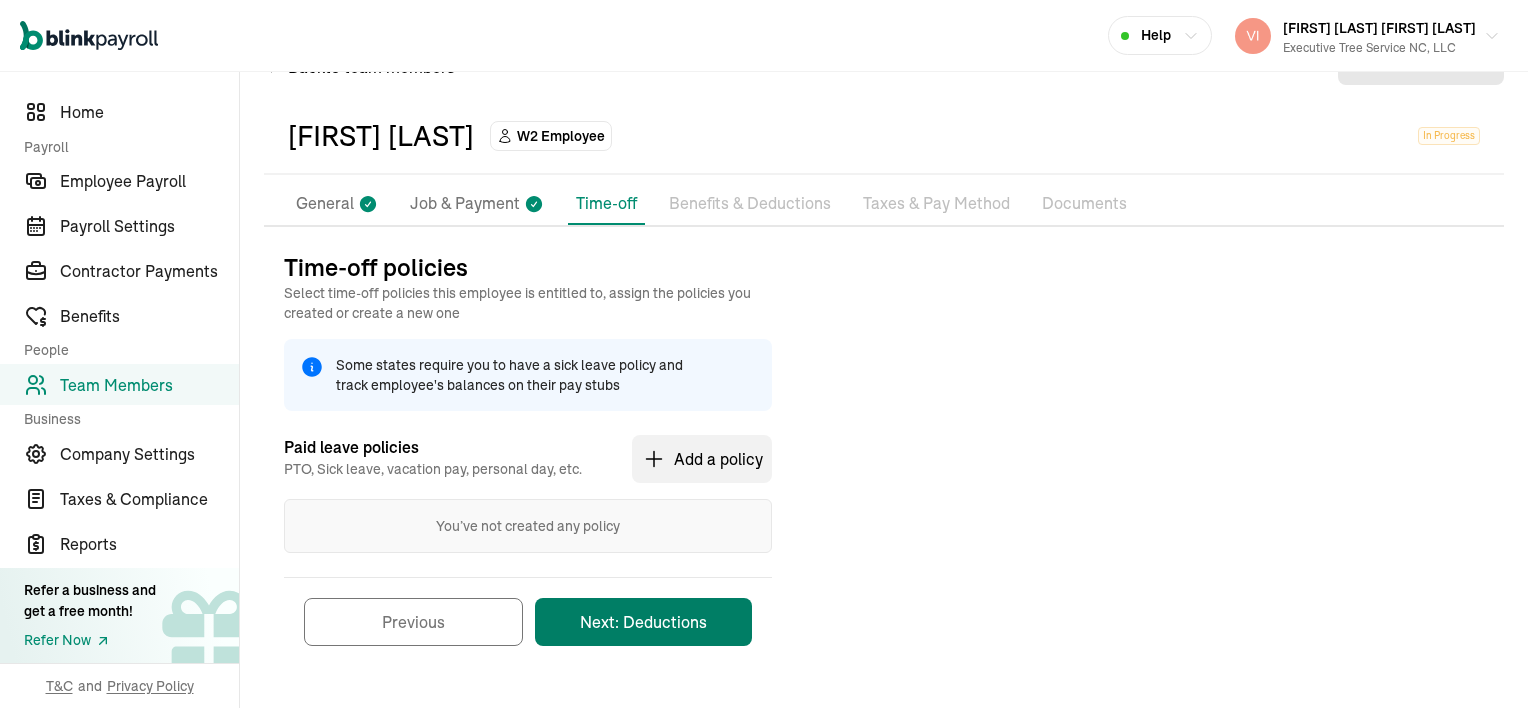 click on "Next: Deductions" at bounding box center (643, 622) 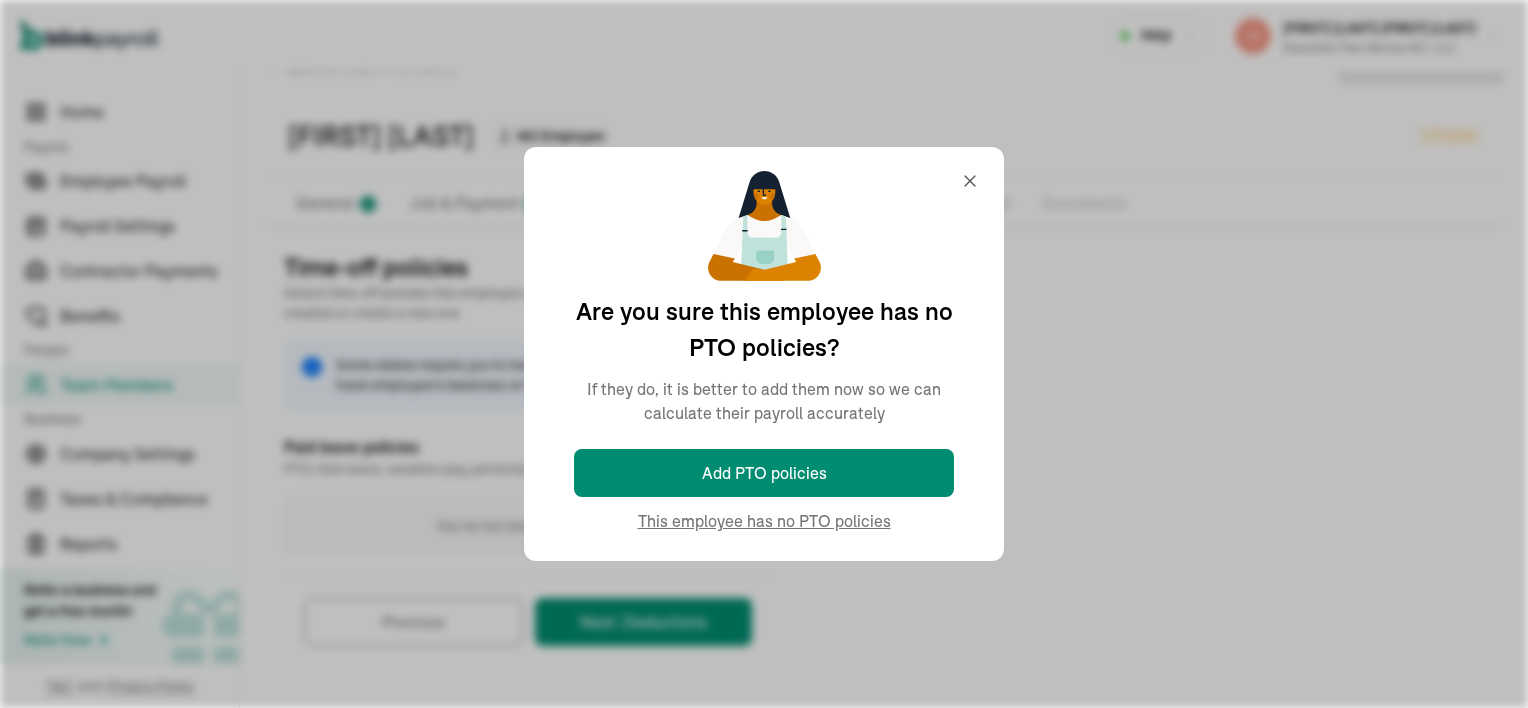 click on "You’ve not created any policy" at bounding box center (528, 526) 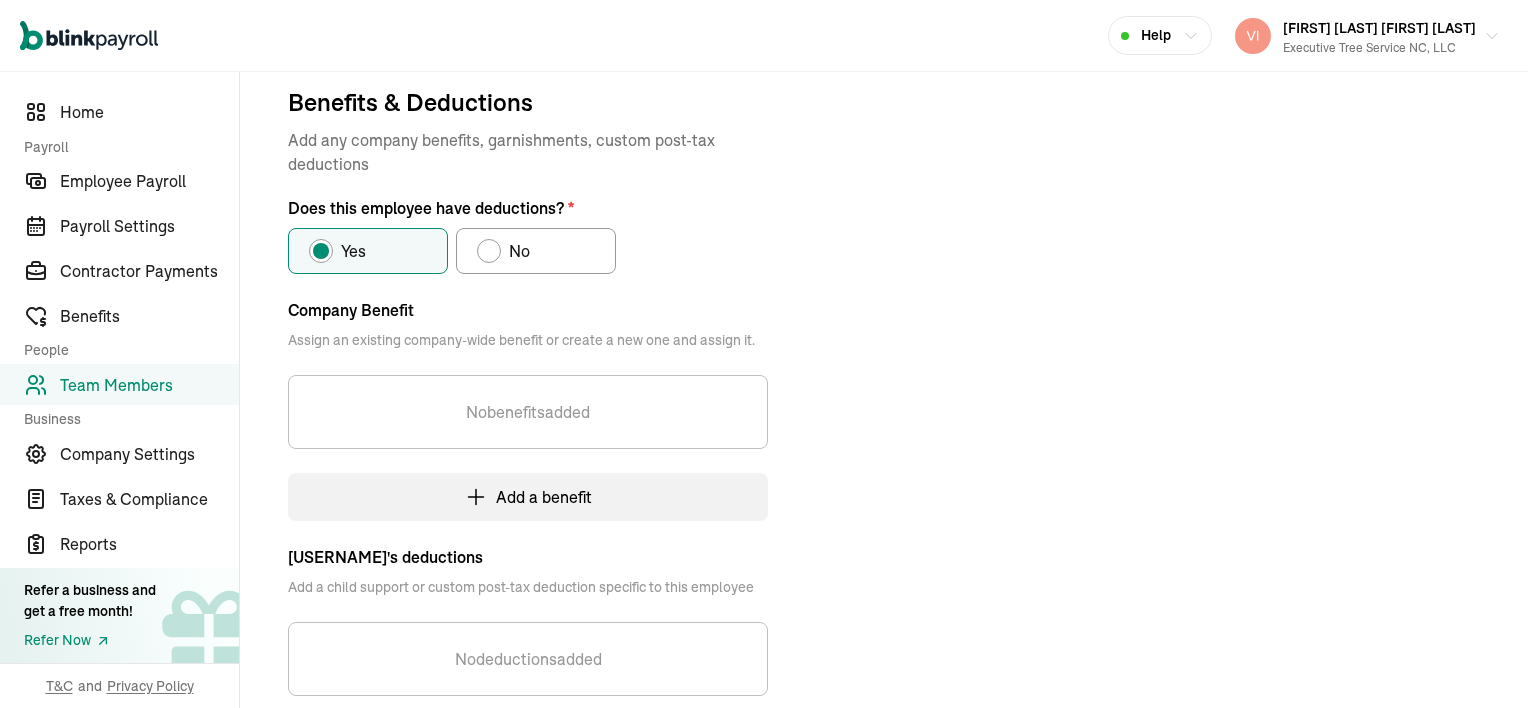 scroll, scrollTop: 236, scrollLeft: 0, axis: vertical 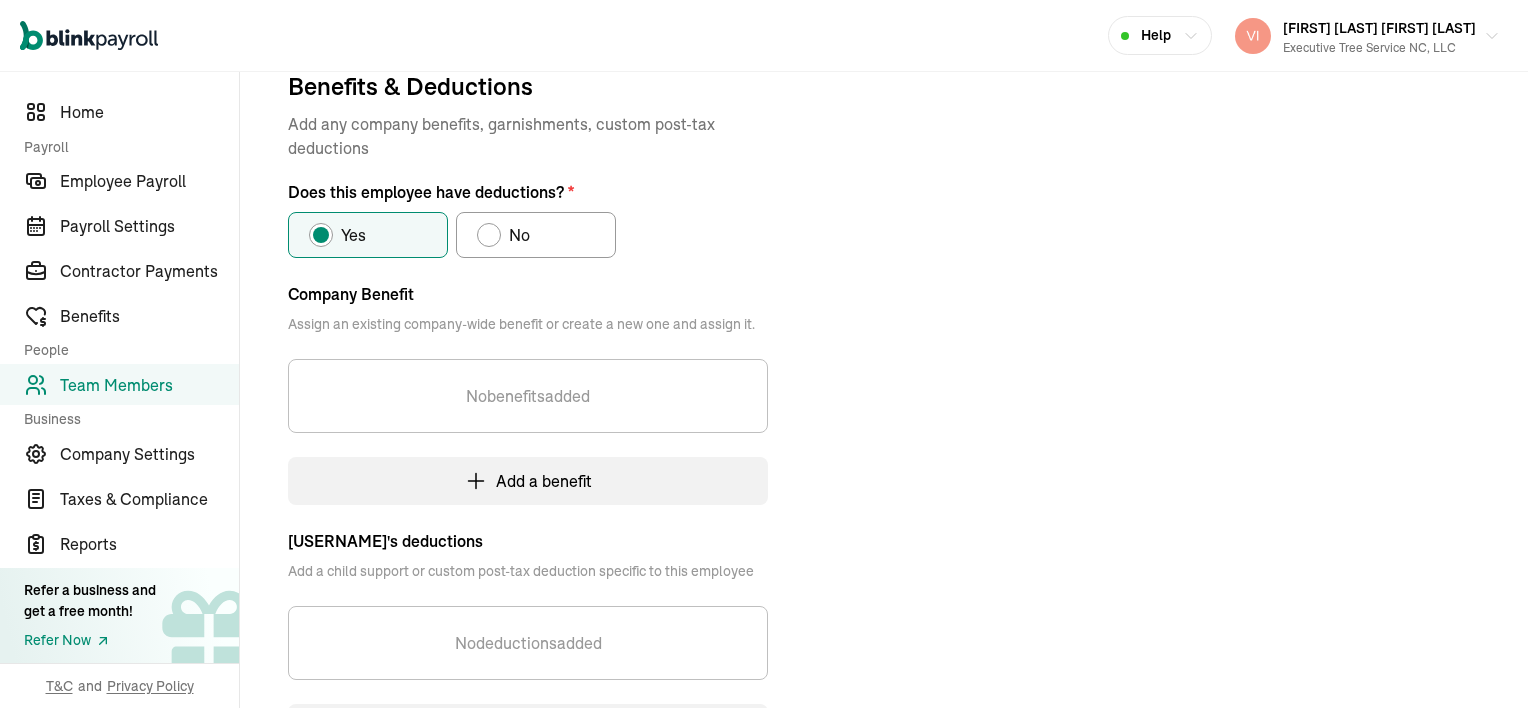 click at bounding box center (489, 235) 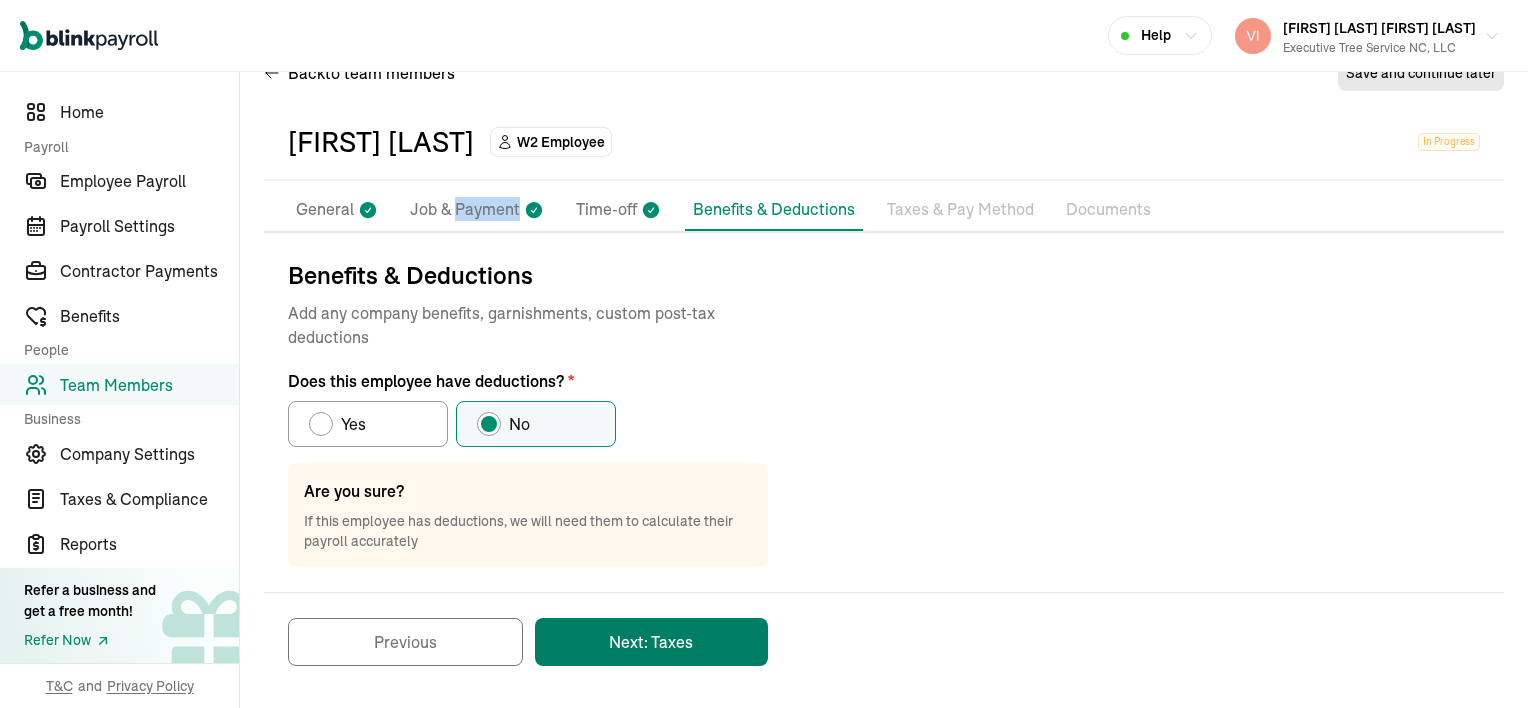 click on "Next: Taxes" at bounding box center (651, 642) 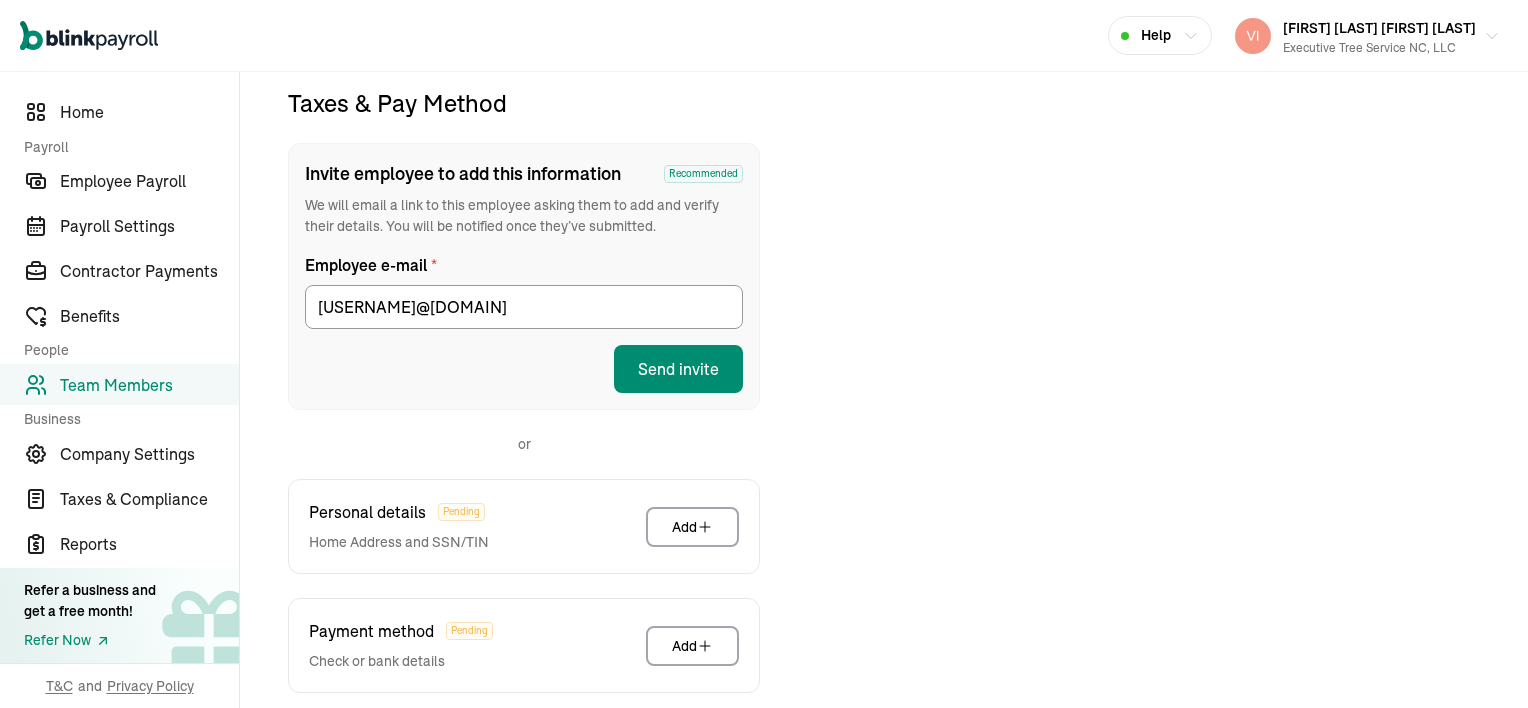 scroll, scrollTop: 236, scrollLeft: 0, axis: vertical 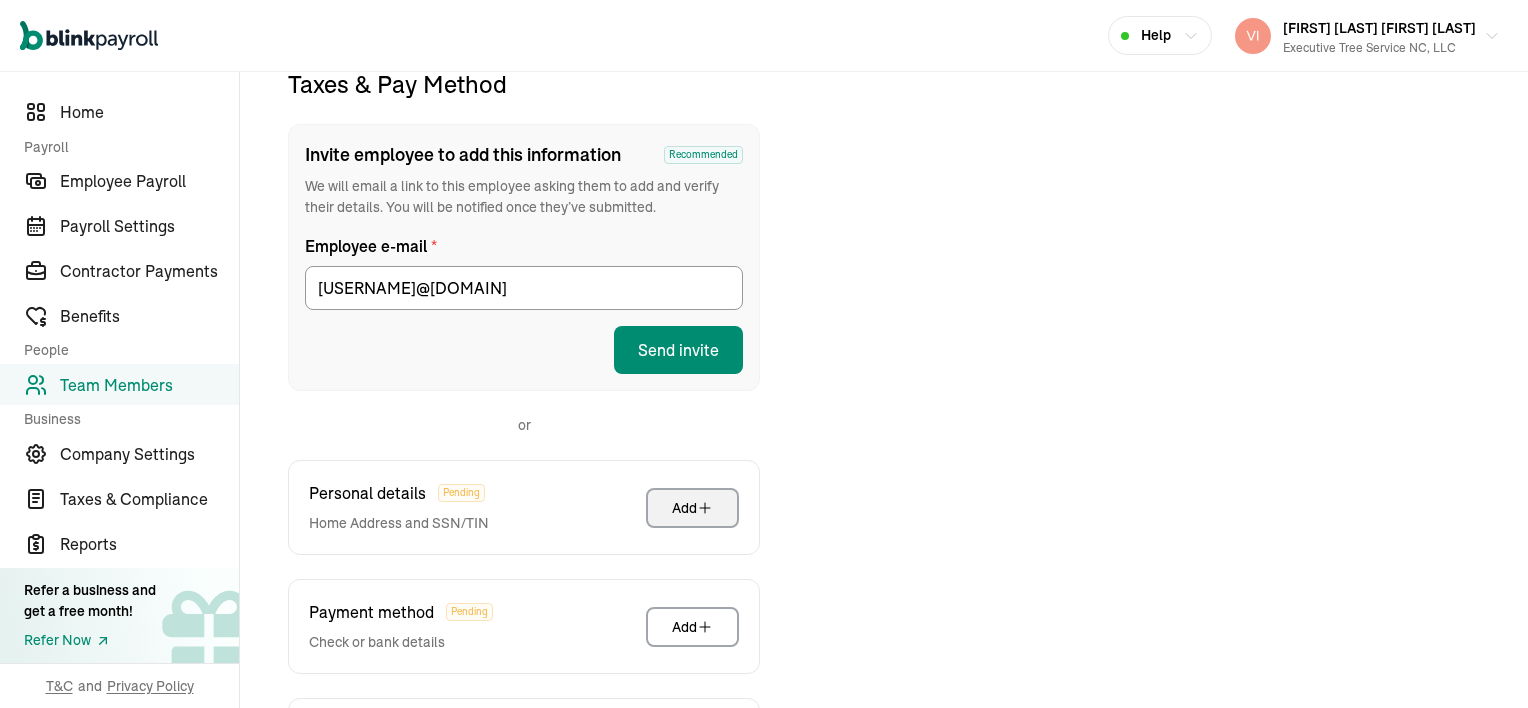 click 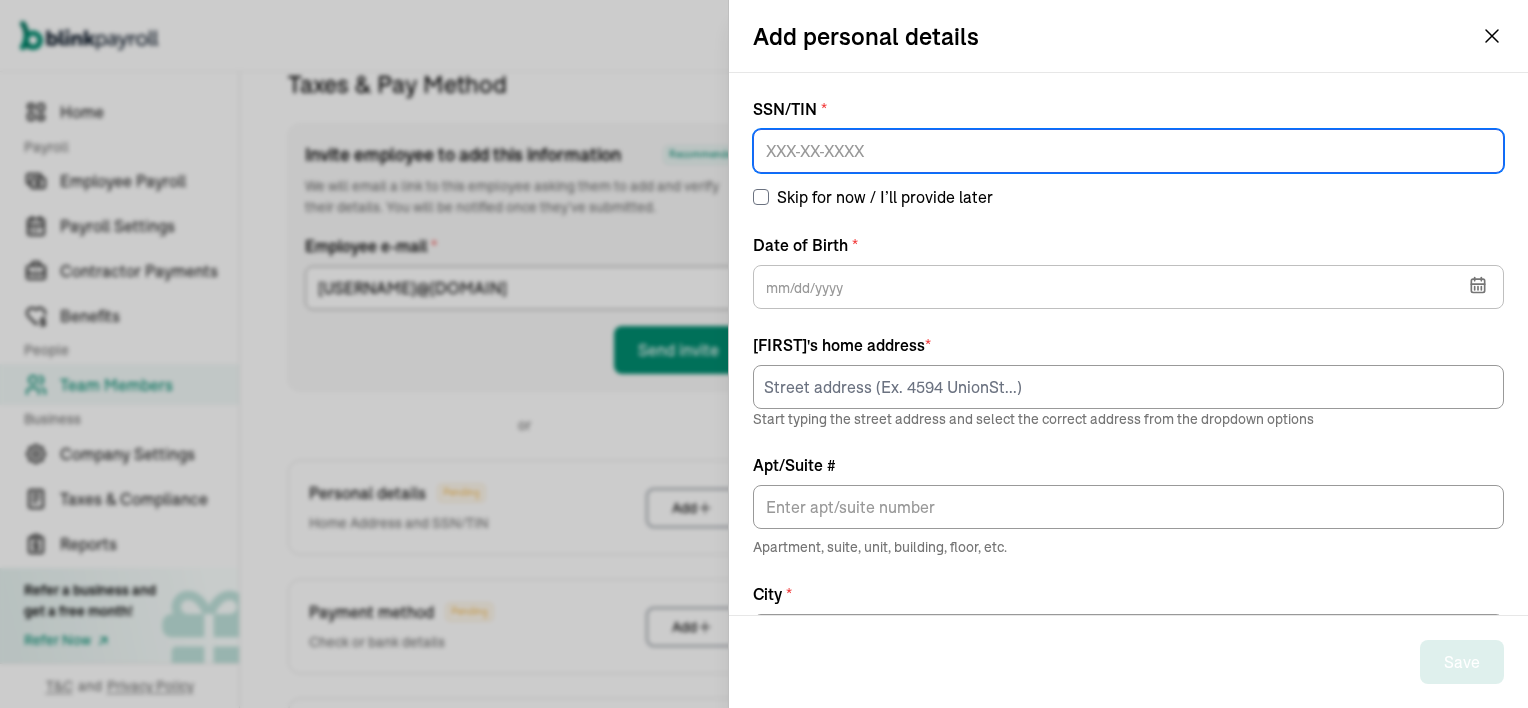 click at bounding box center (1128, 151) 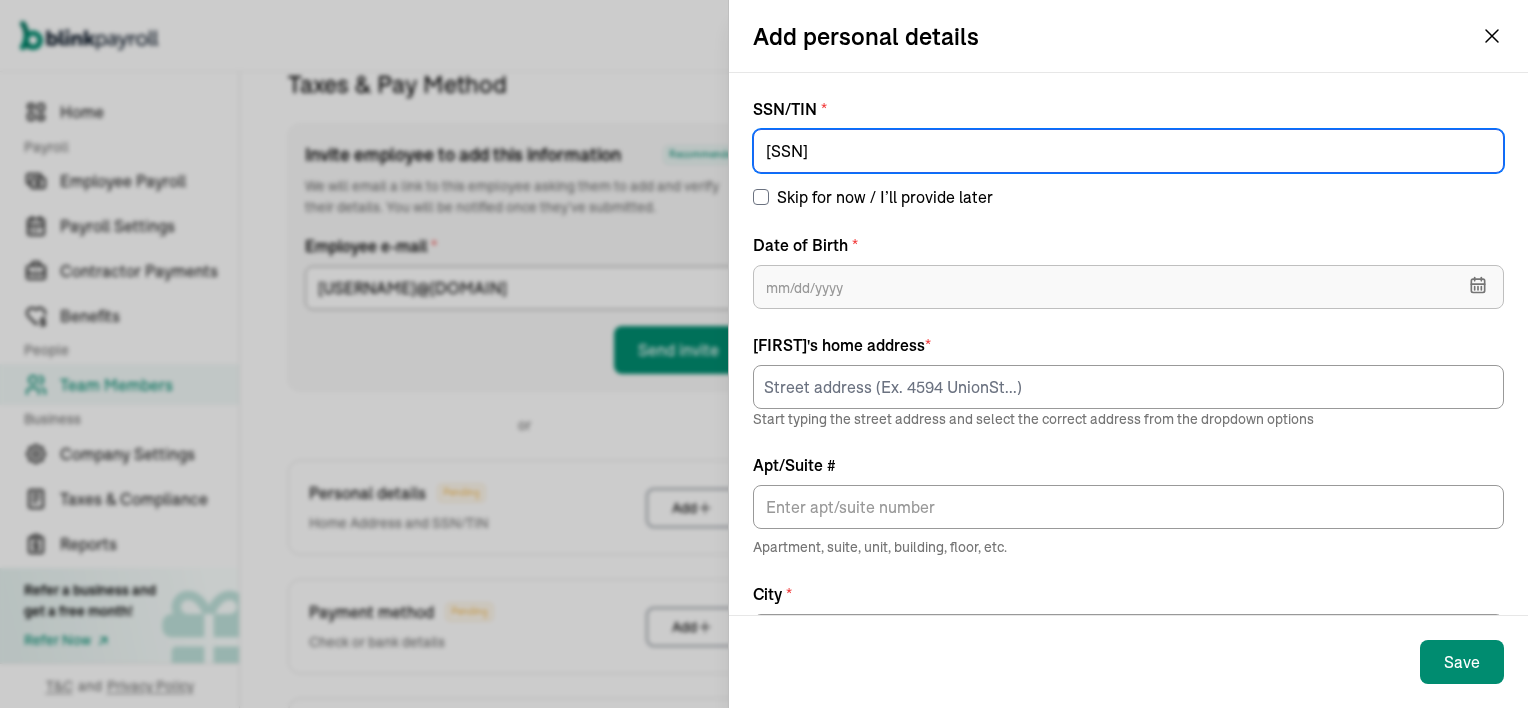 type on "[SSN]" 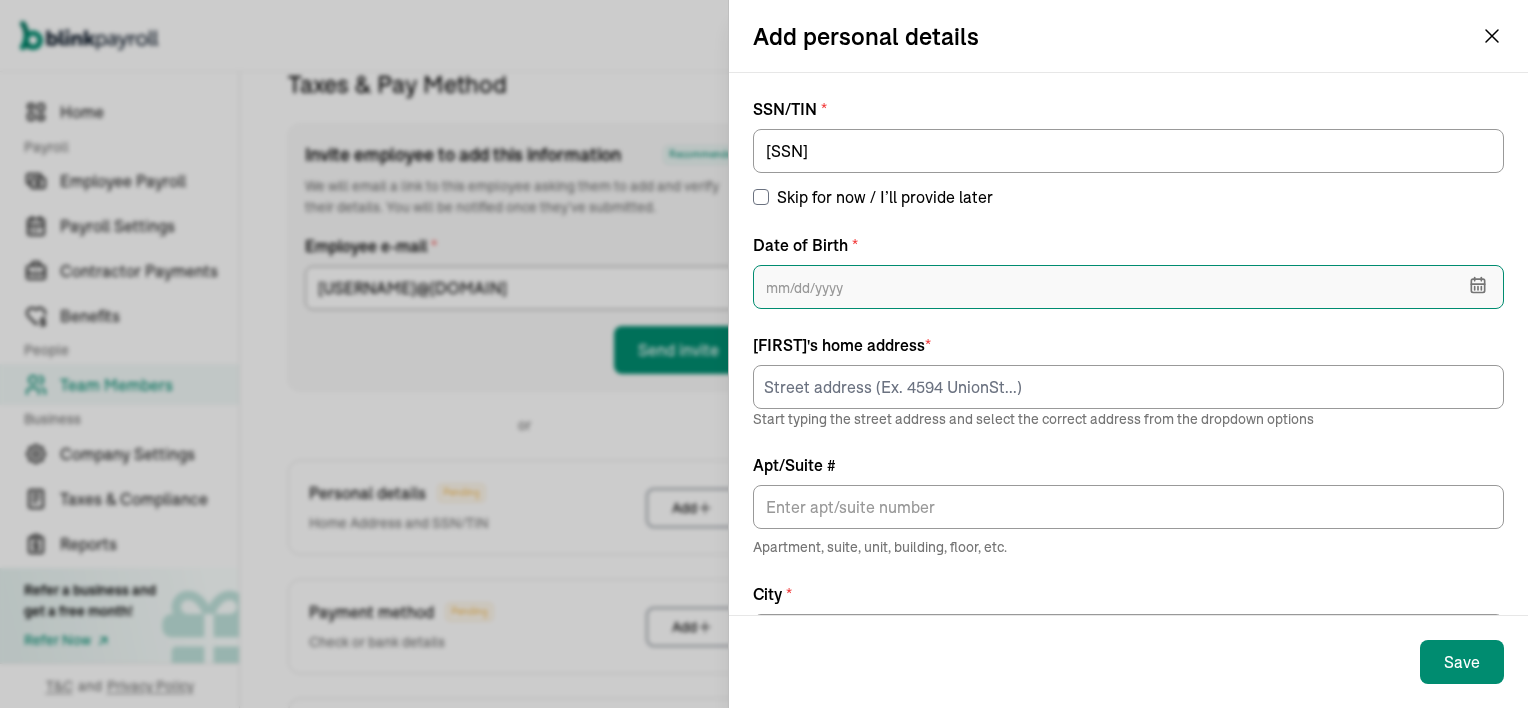 click at bounding box center [1128, 287] 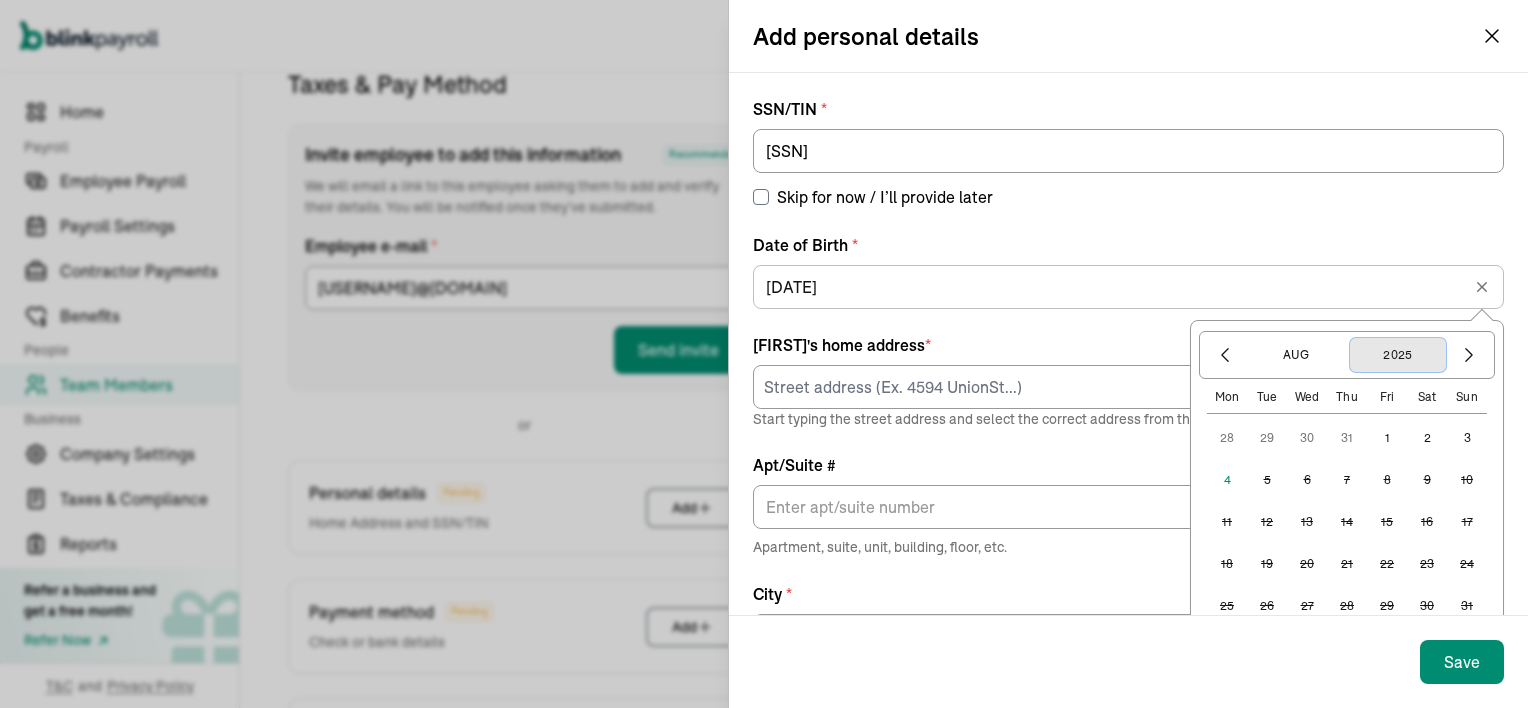 click on "2025" at bounding box center (1398, 355) 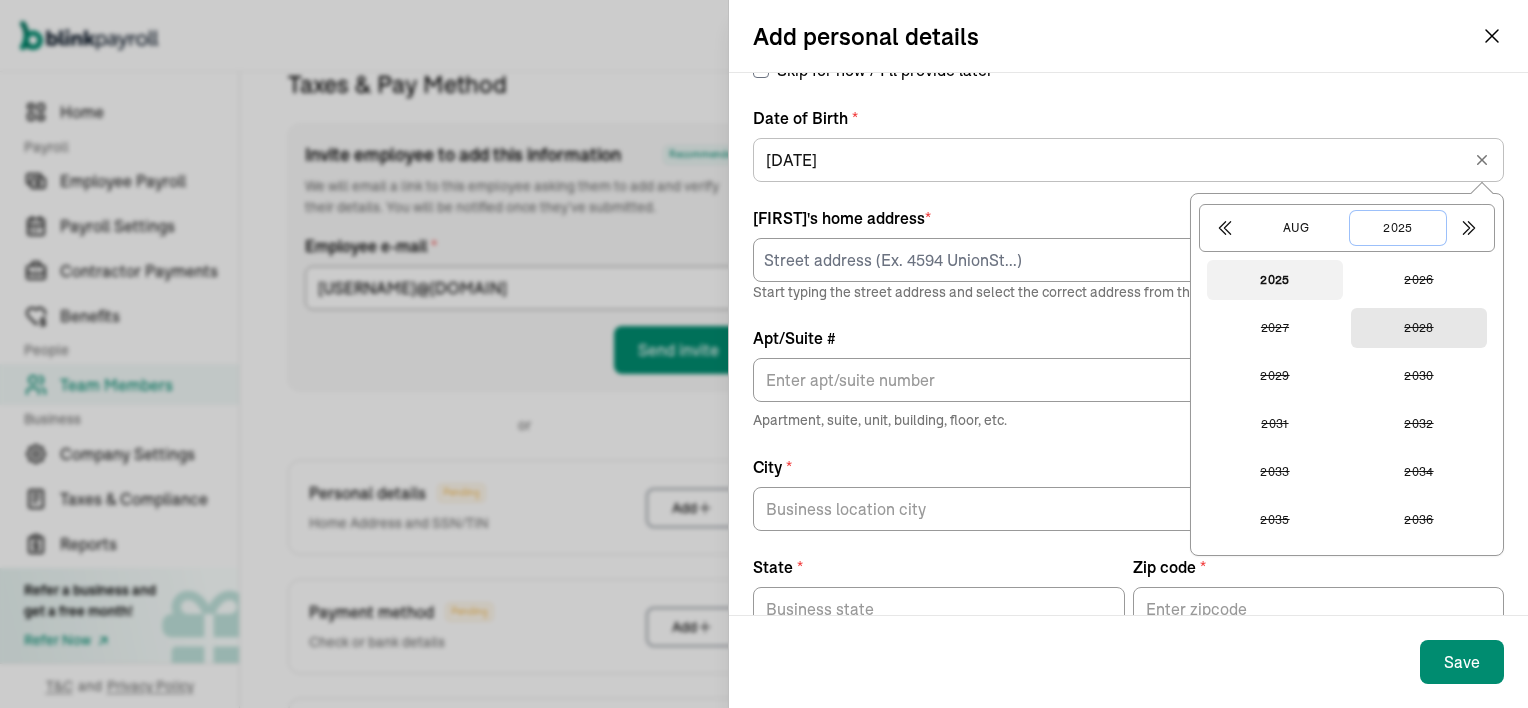 scroll, scrollTop: 82, scrollLeft: 0, axis: vertical 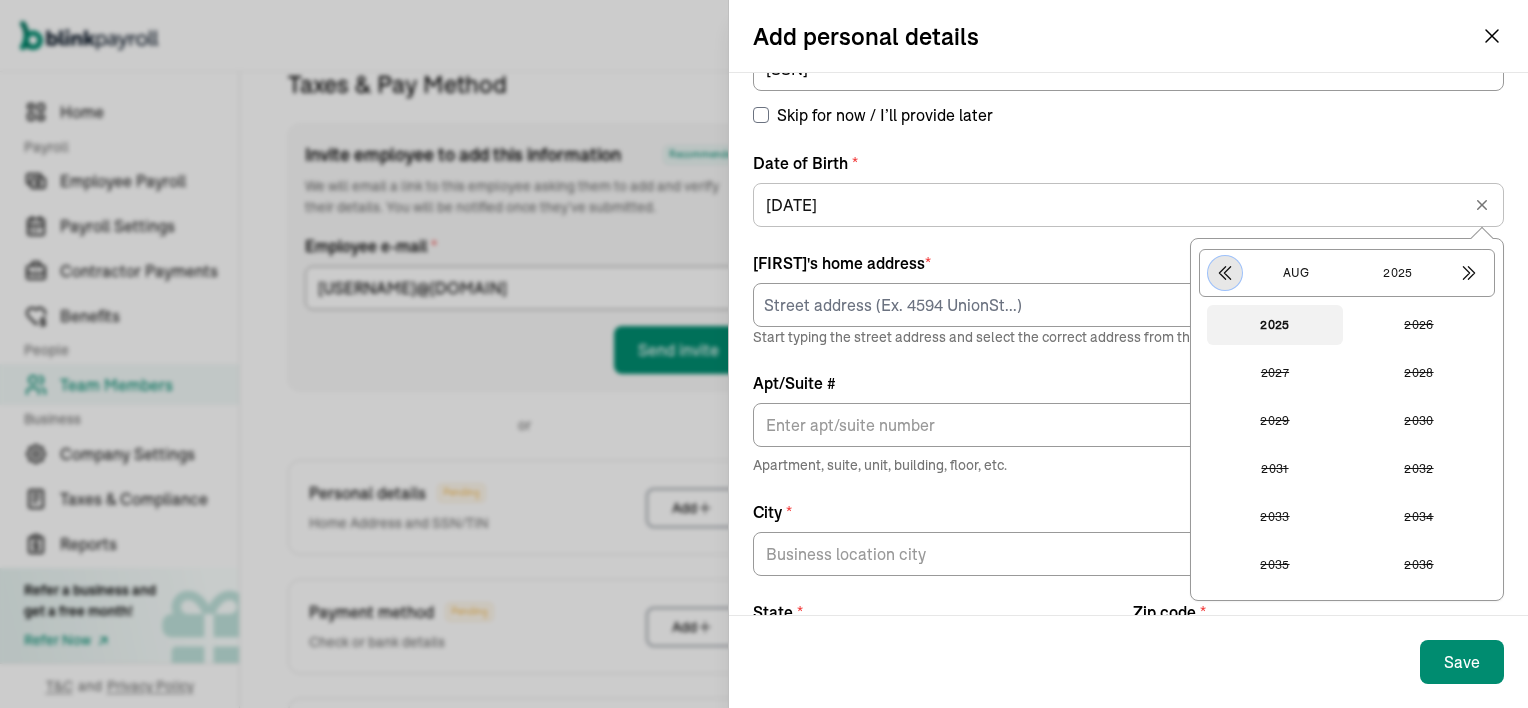 click 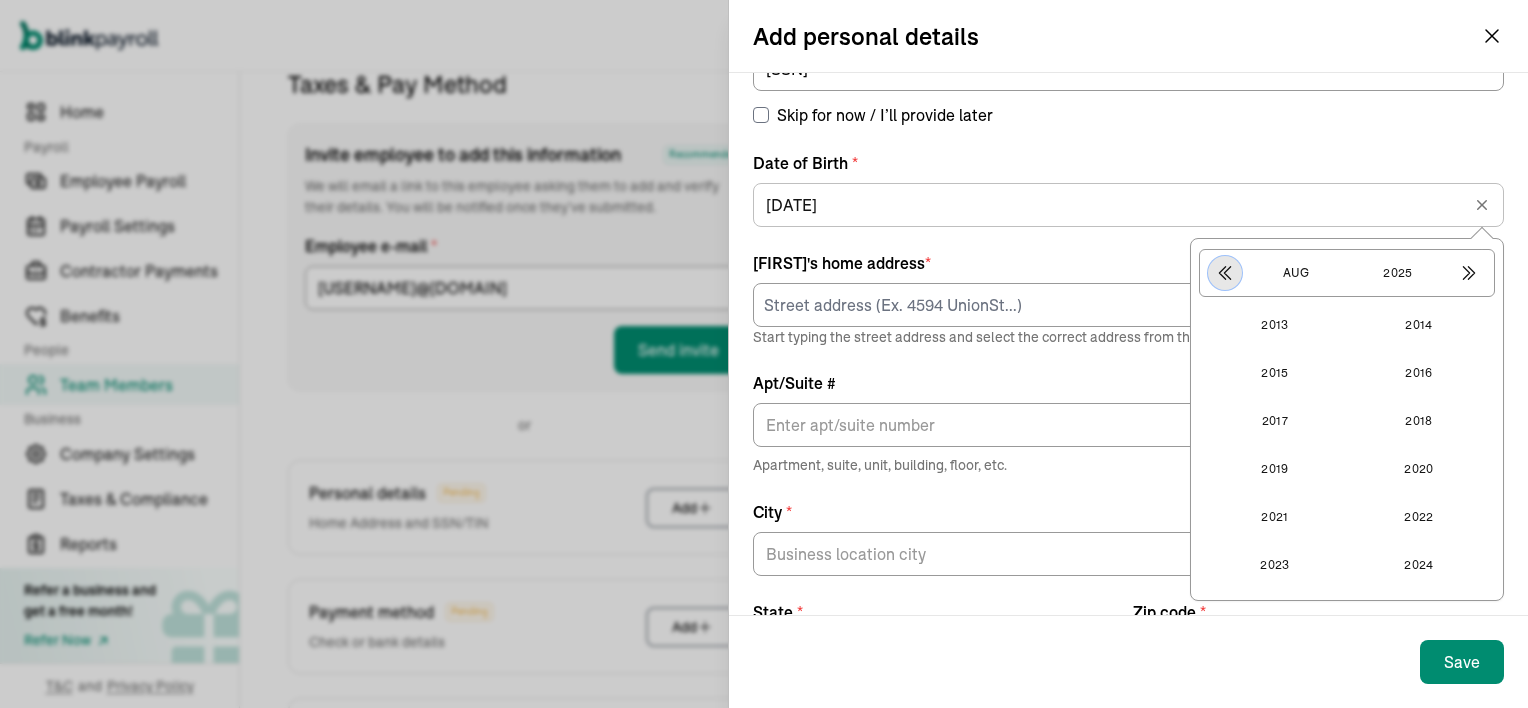 click 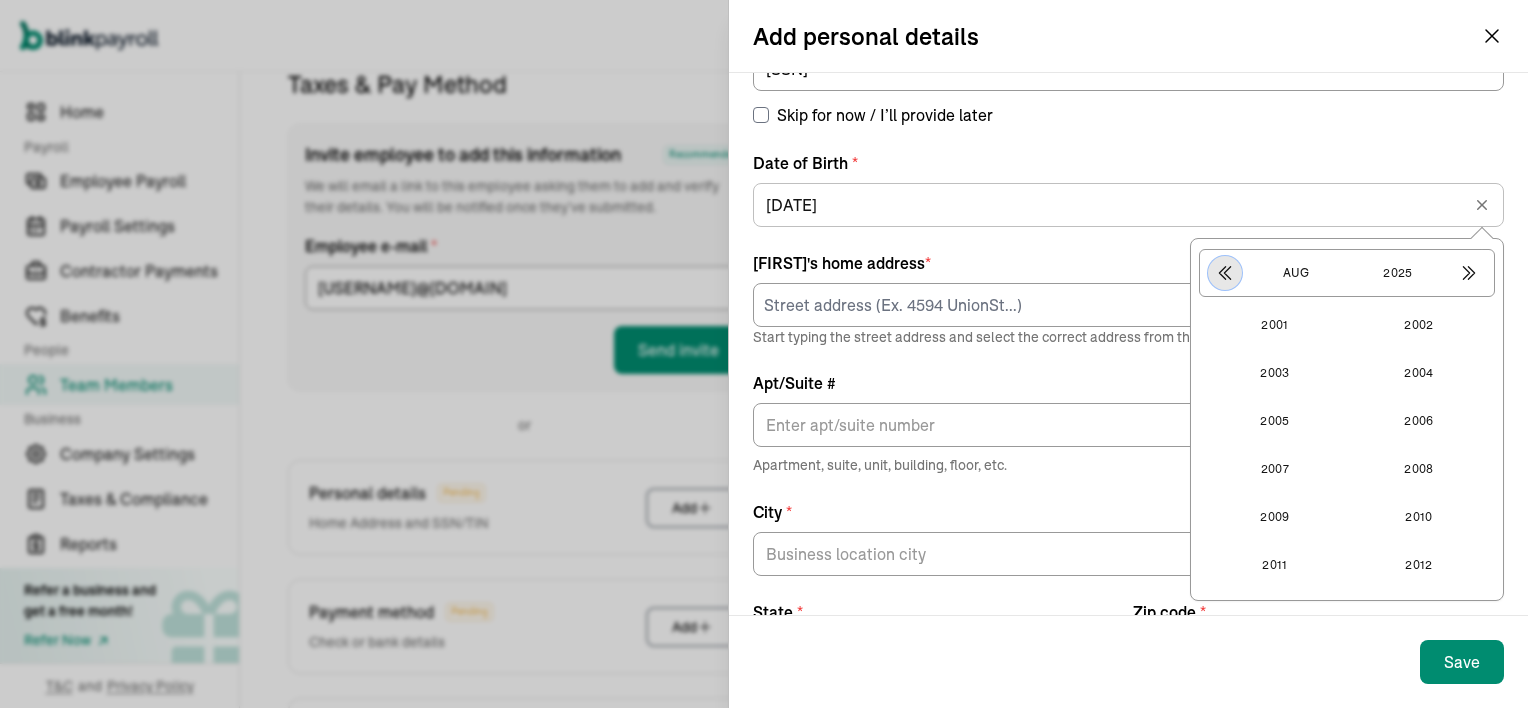 click 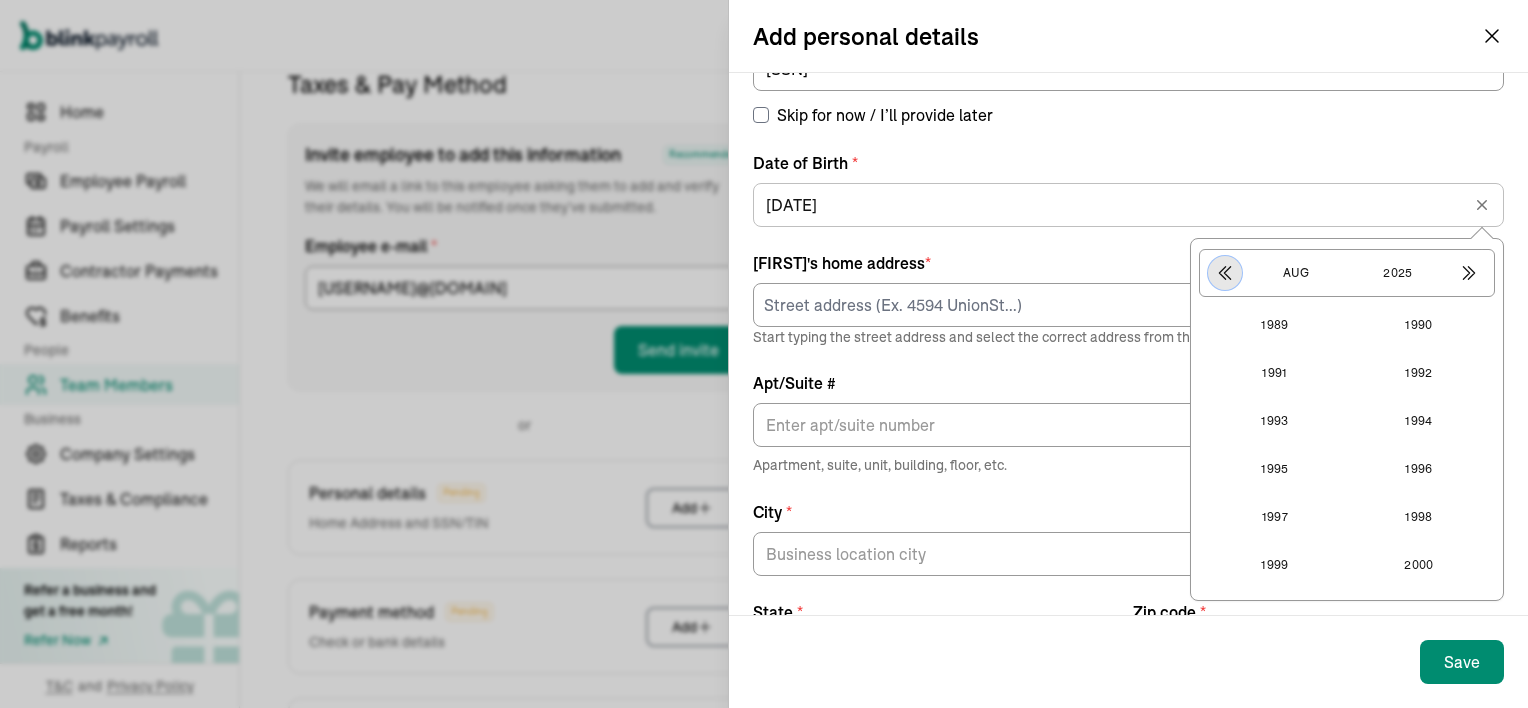click 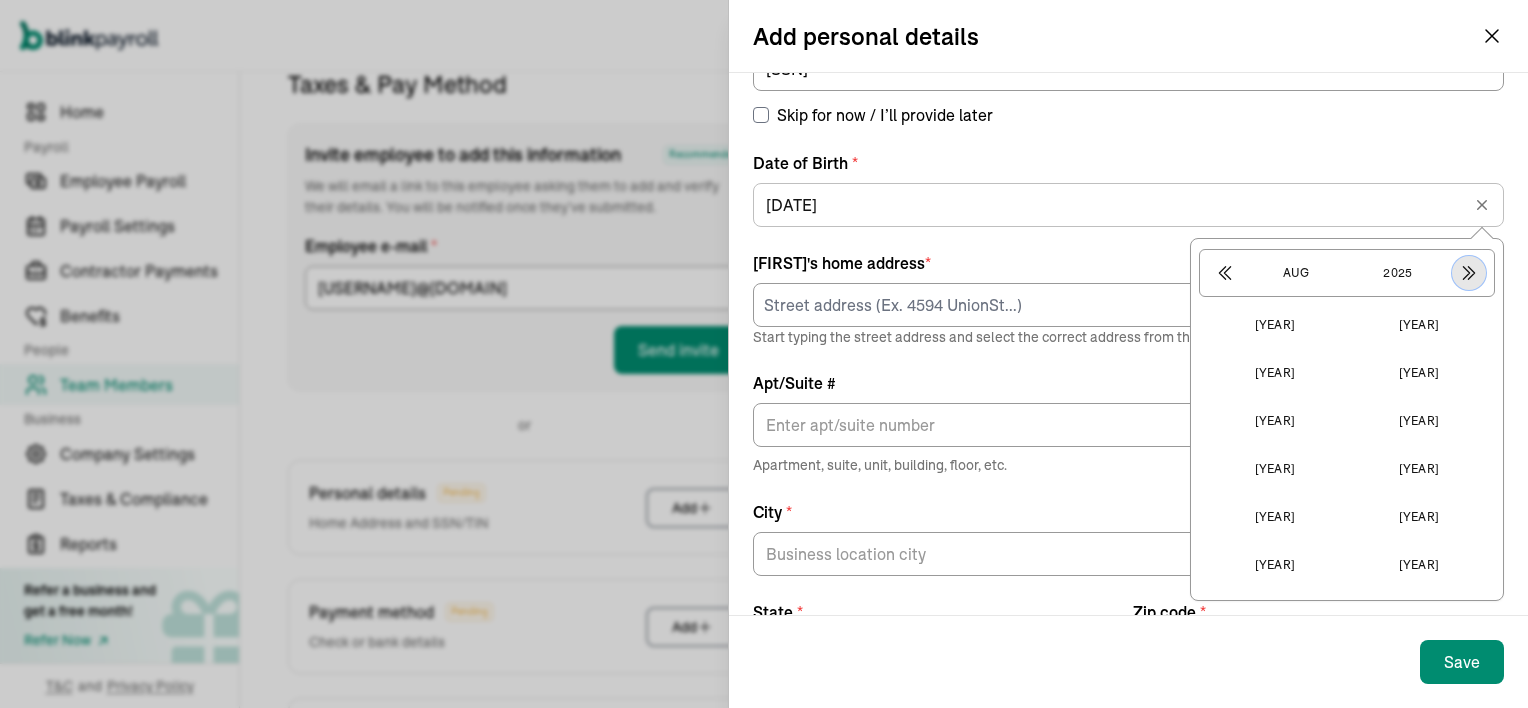 click 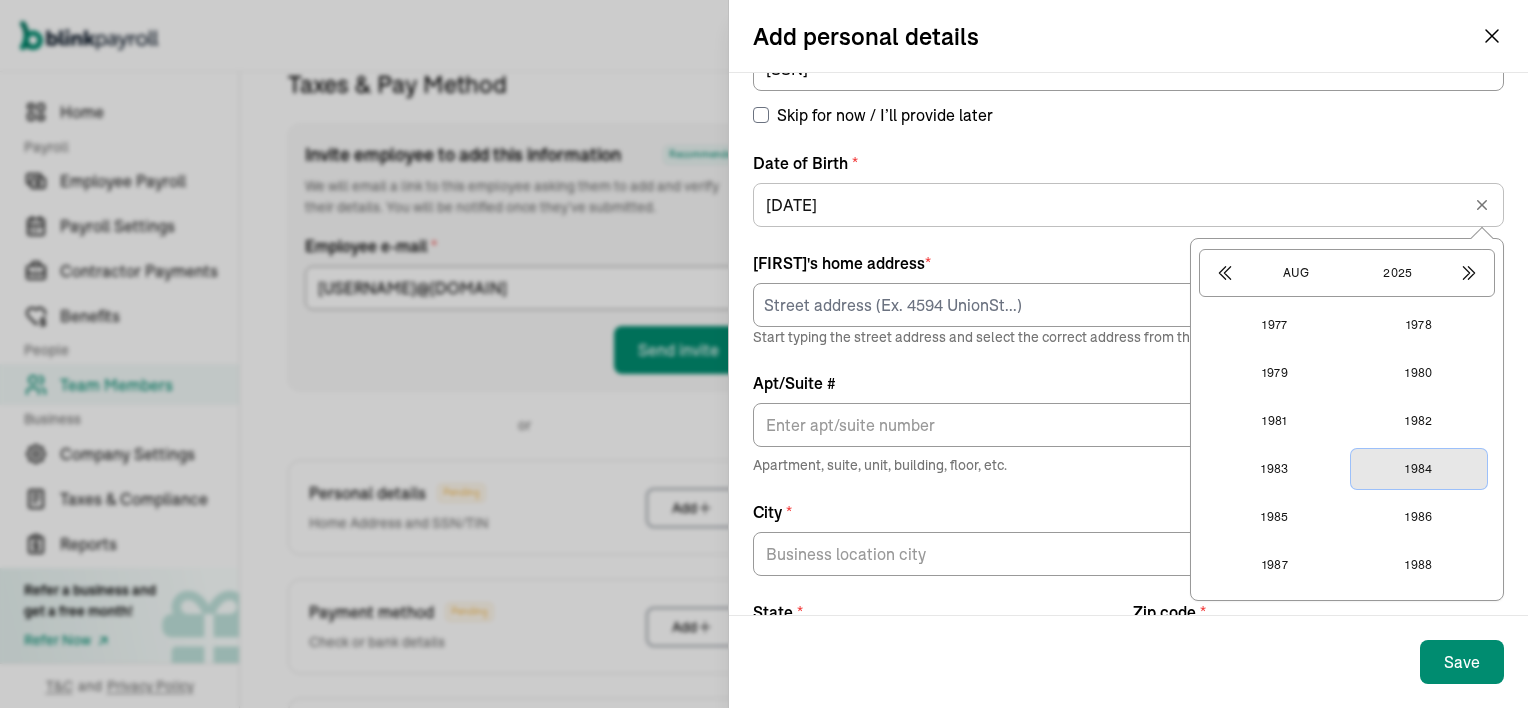 click on "1984" at bounding box center [1419, 469] 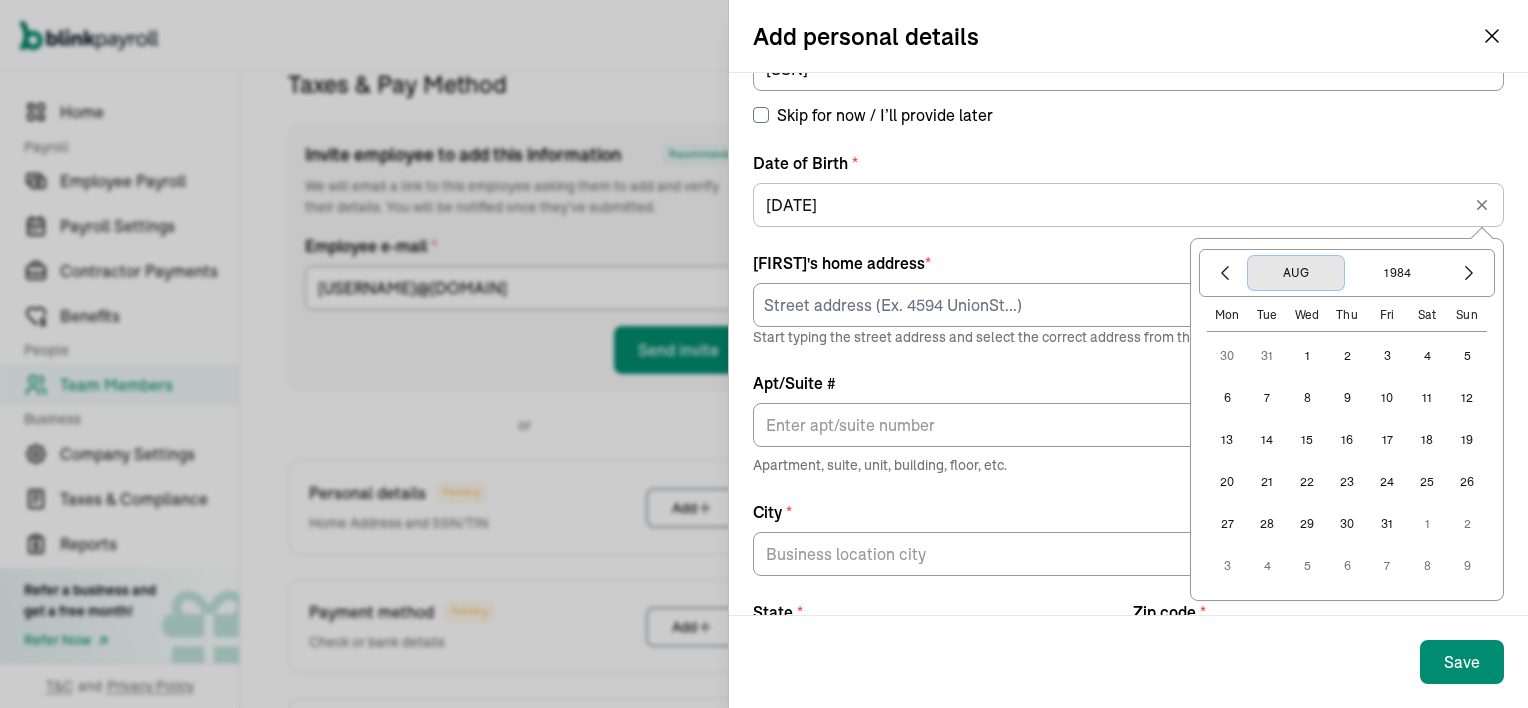 click on "Aug" at bounding box center (1296, 273) 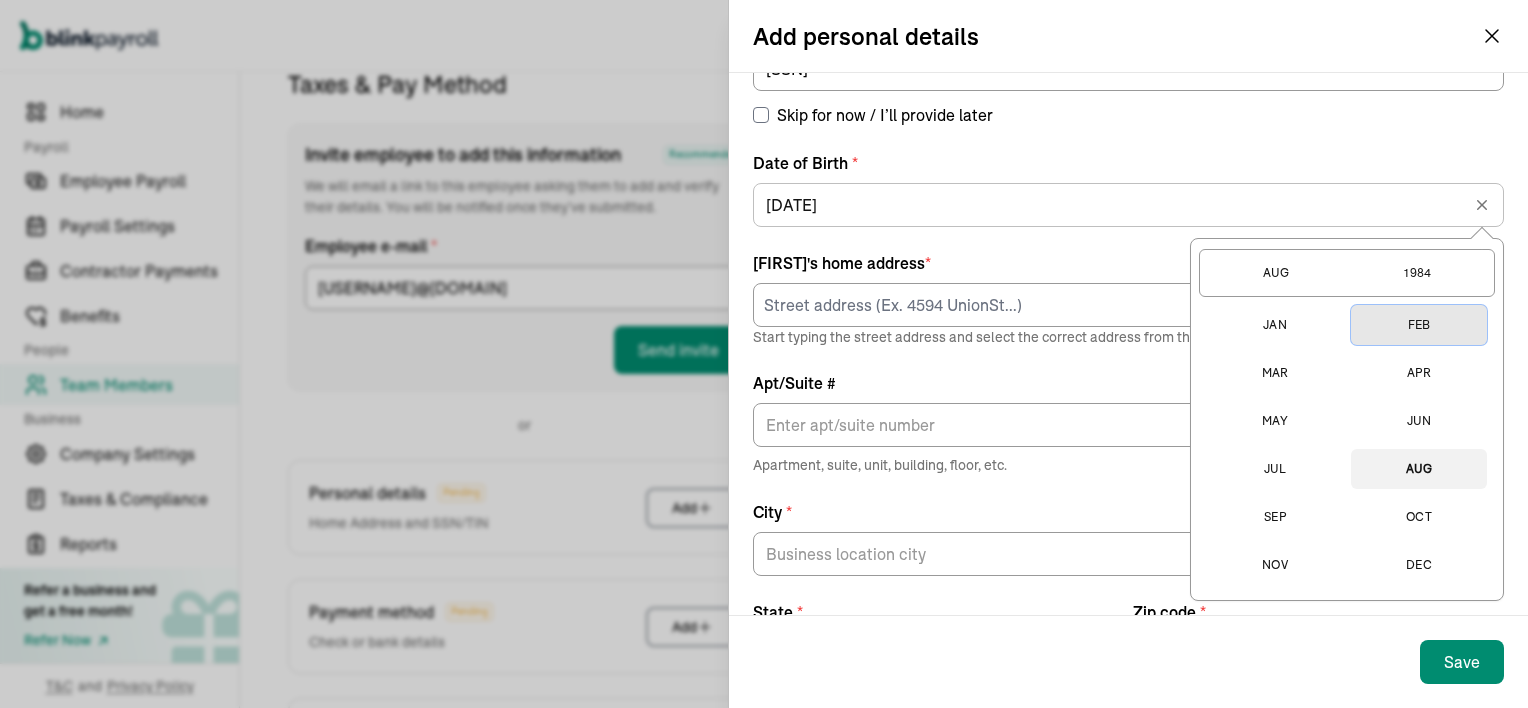 click on "Feb" at bounding box center [1419, 325] 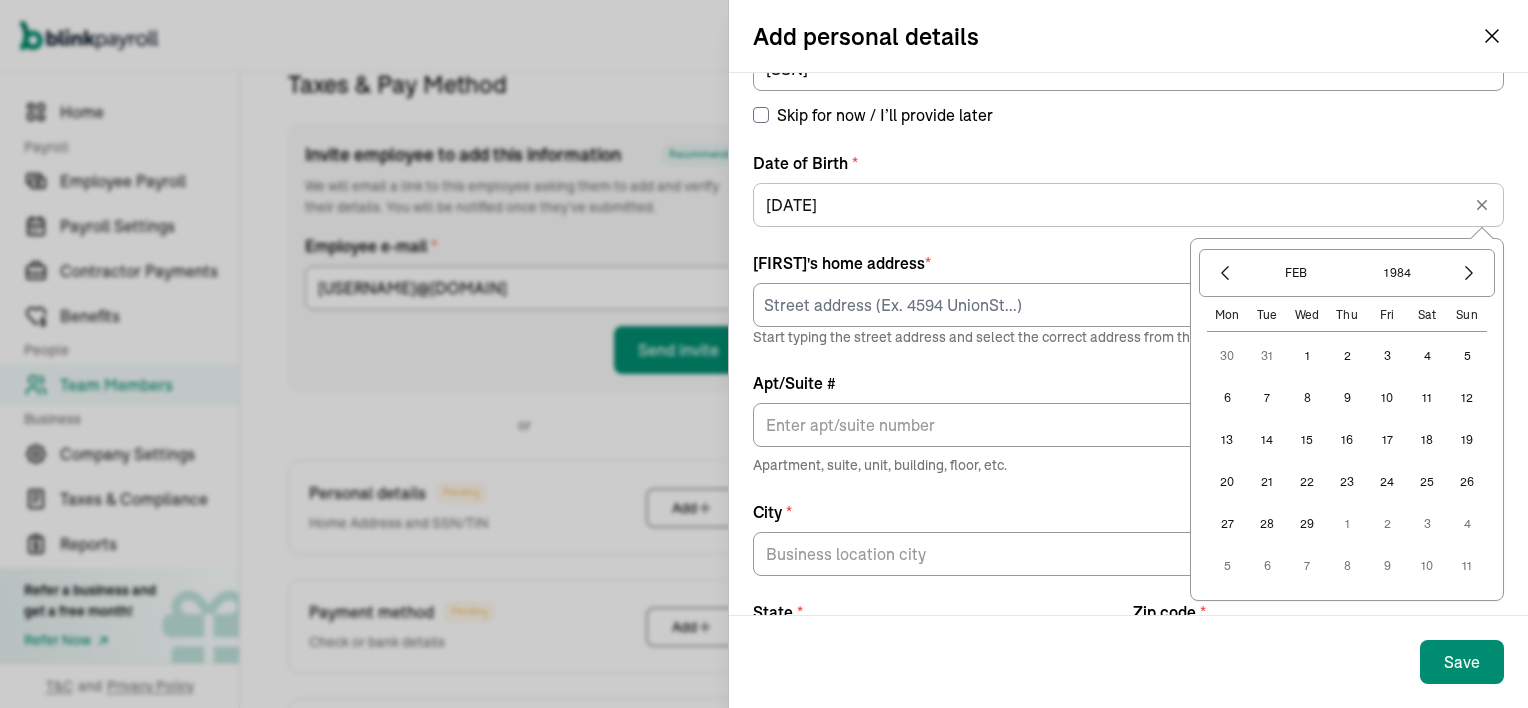 click on "15" at bounding box center [1307, 440] 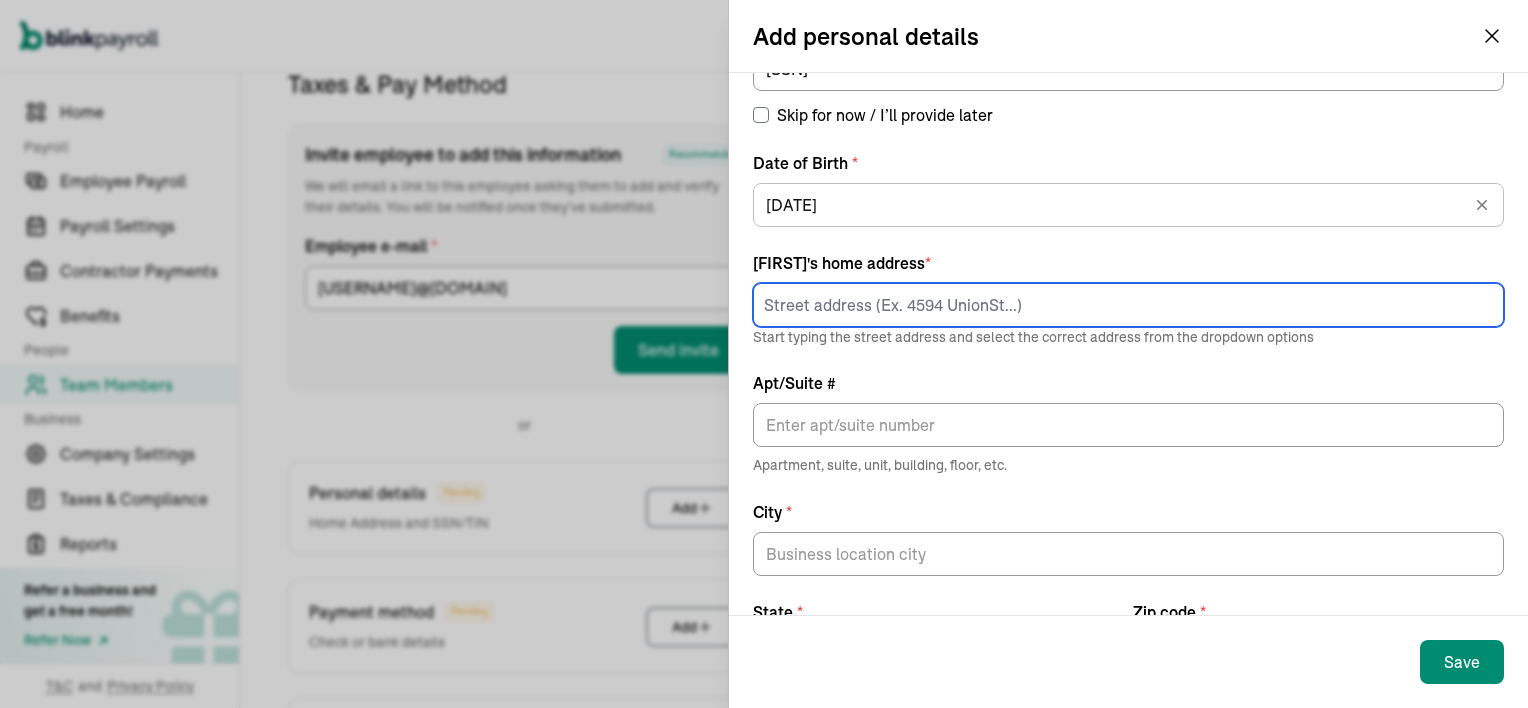 click at bounding box center (1128, 305) 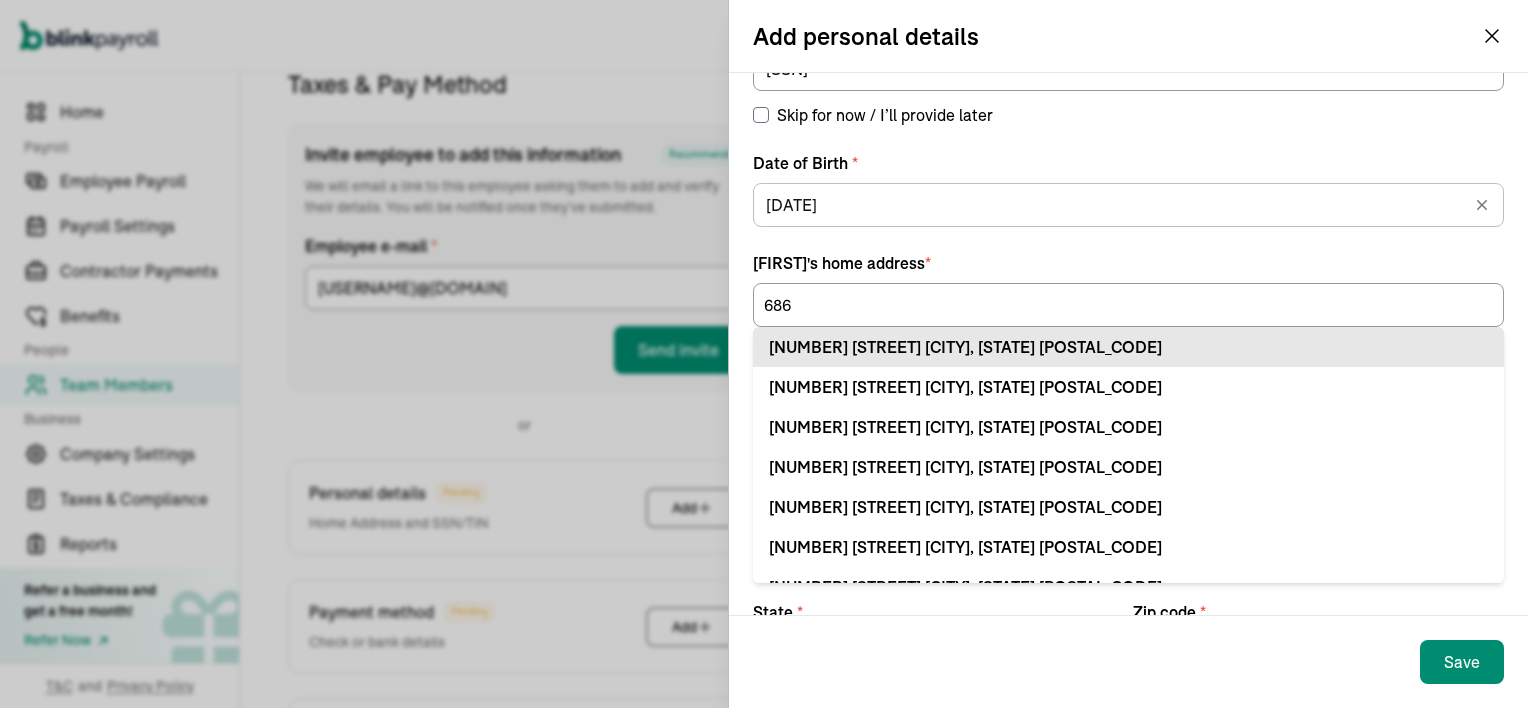 click on "[NUMBER] [STREET] [CITY], [STATE] [POSTAL_CODE]" at bounding box center [1128, 347] 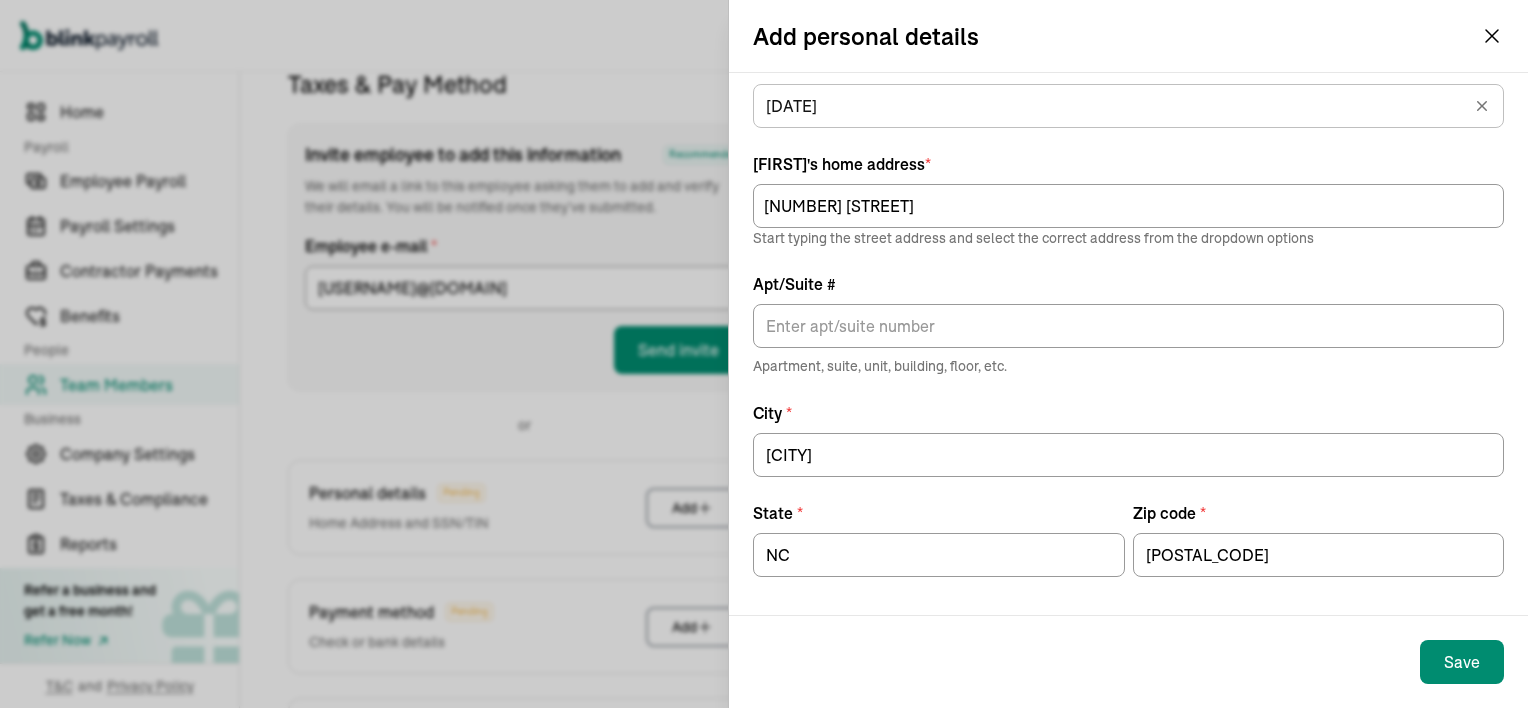scroll, scrollTop: 182, scrollLeft: 0, axis: vertical 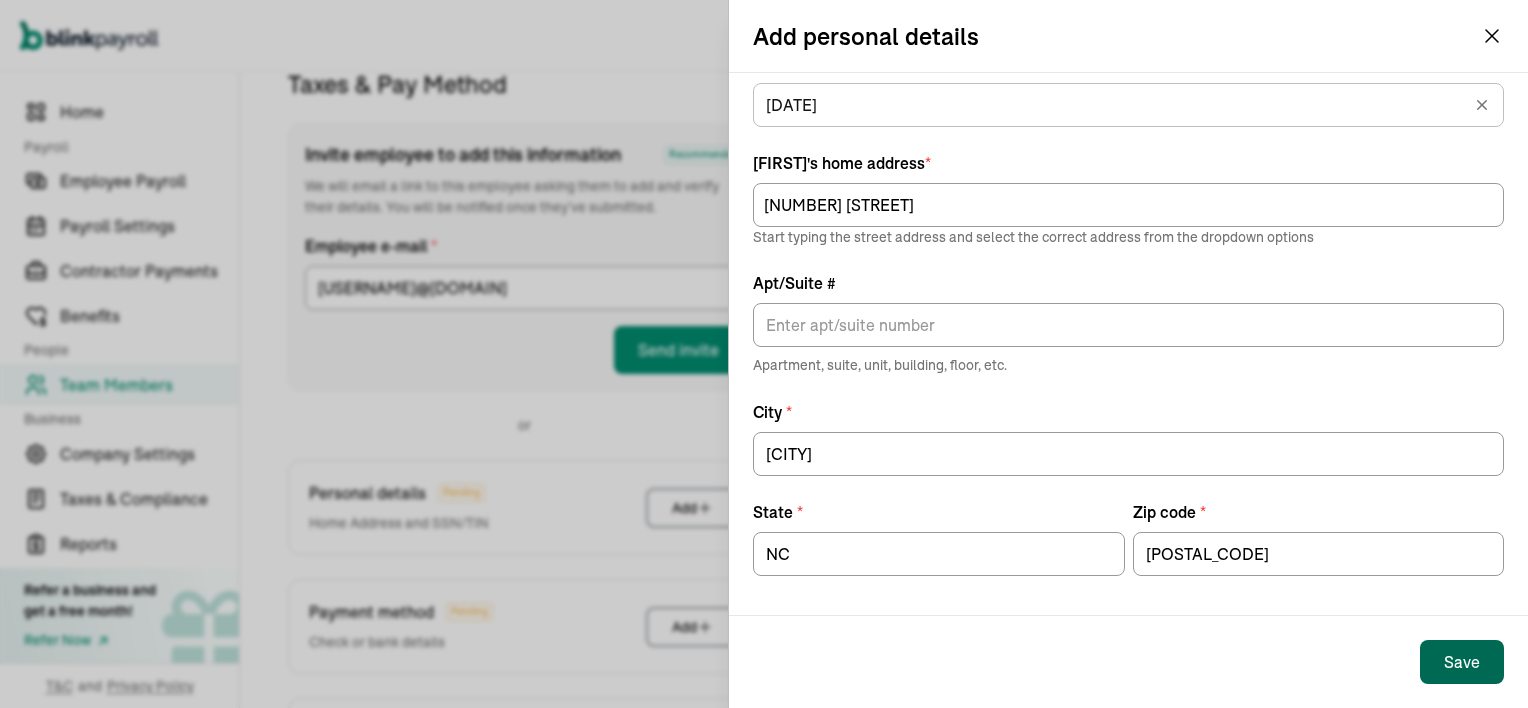 click on "Save" at bounding box center [1462, 662] 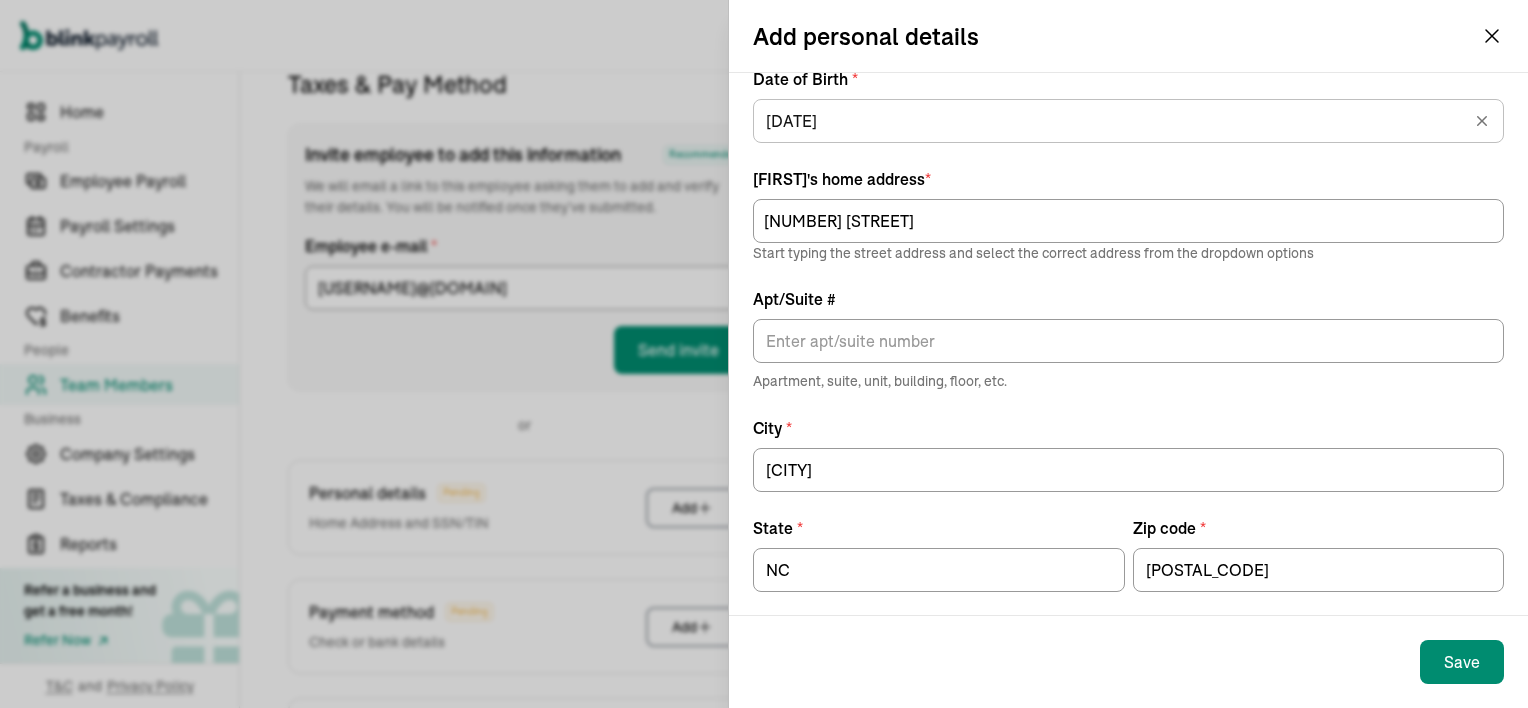 scroll, scrollTop: 146, scrollLeft: 0, axis: vertical 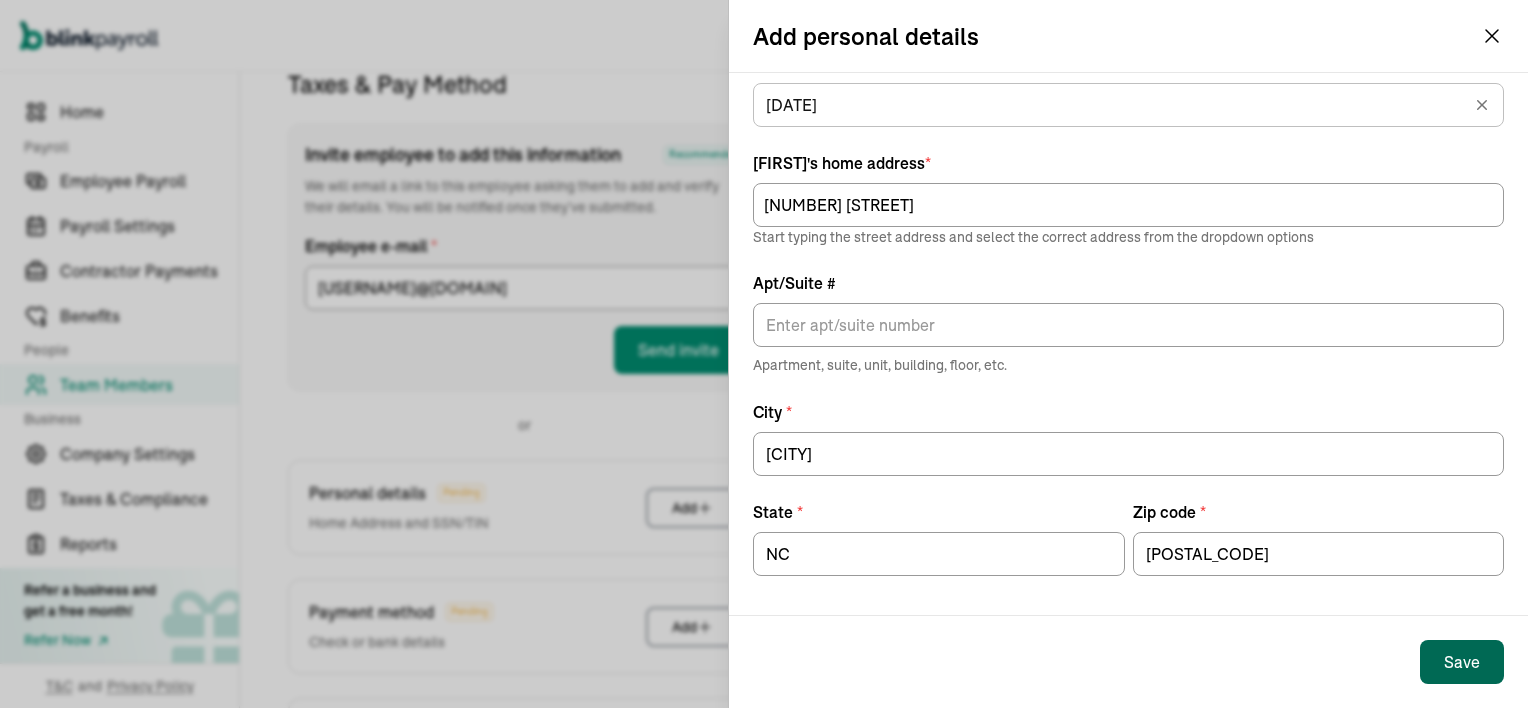 click on "Save" at bounding box center [1462, 662] 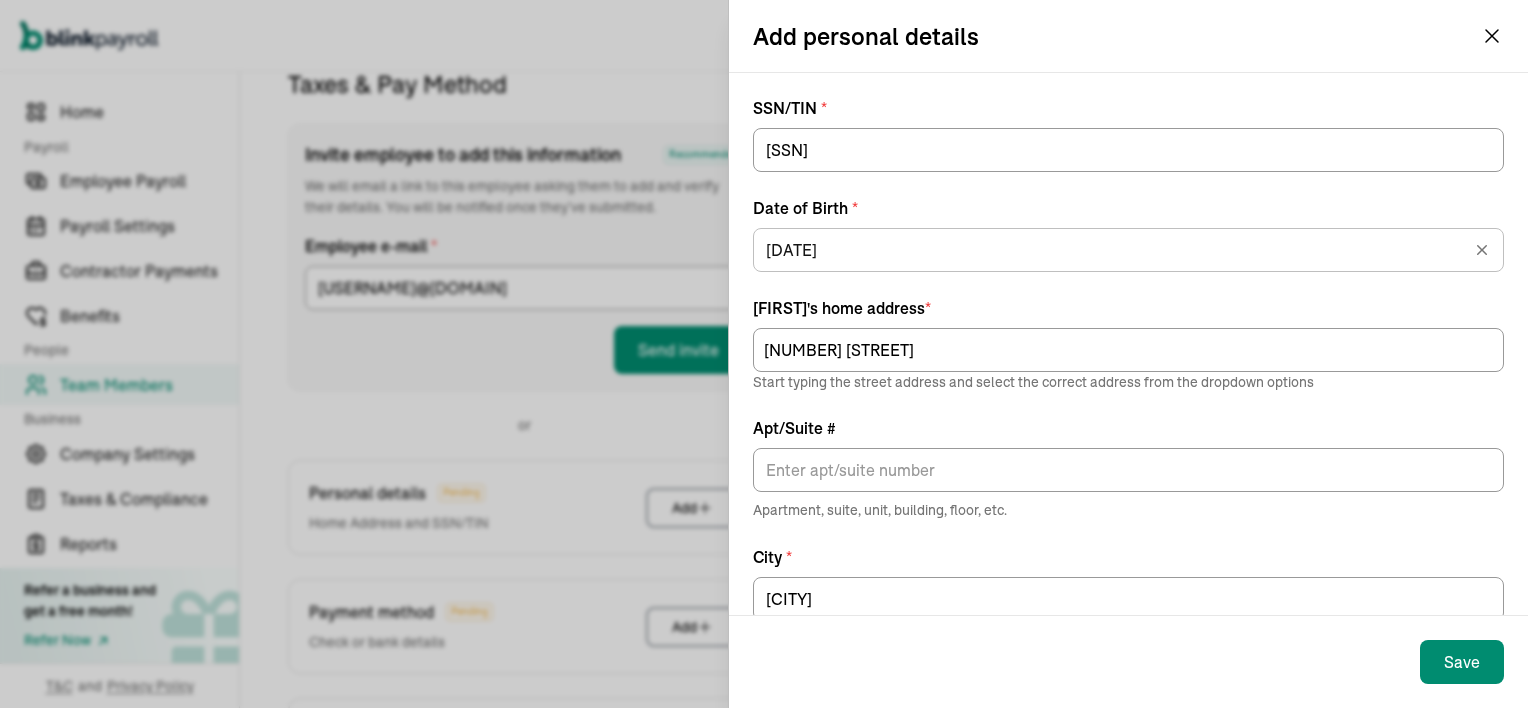 scroll, scrollTop: 0, scrollLeft: 0, axis: both 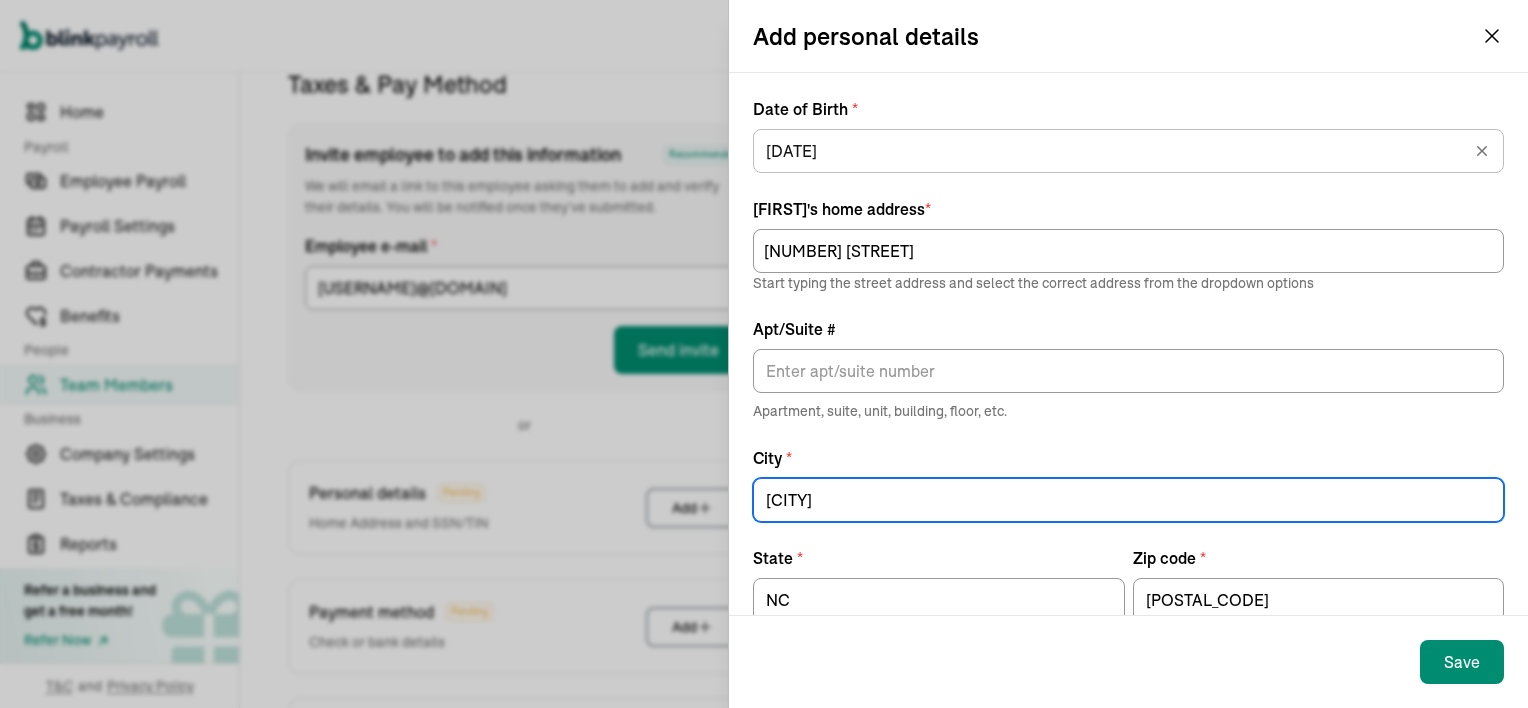 click on "[CITY]" at bounding box center [1128, 500] 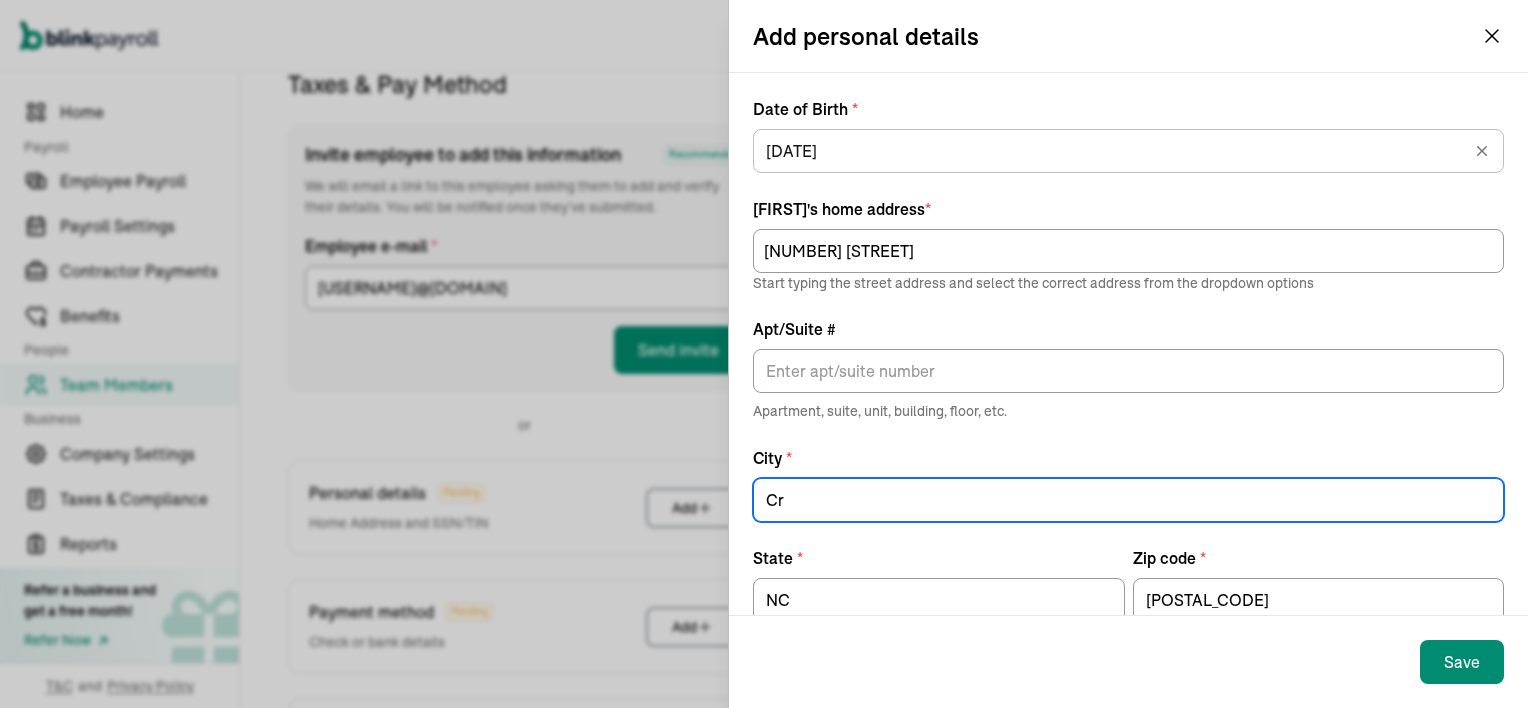 type on "C" 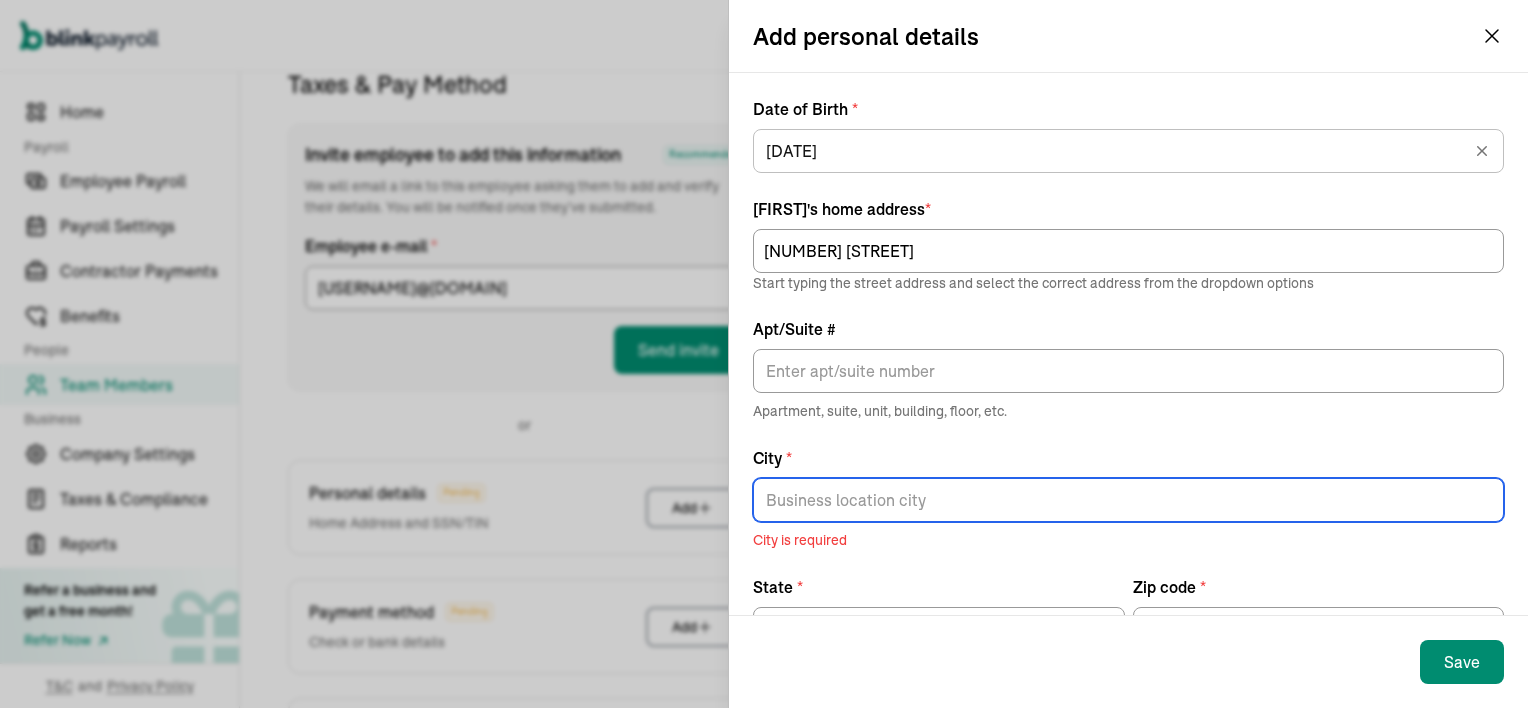 click on "City   *" at bounding box center [1128, 500] 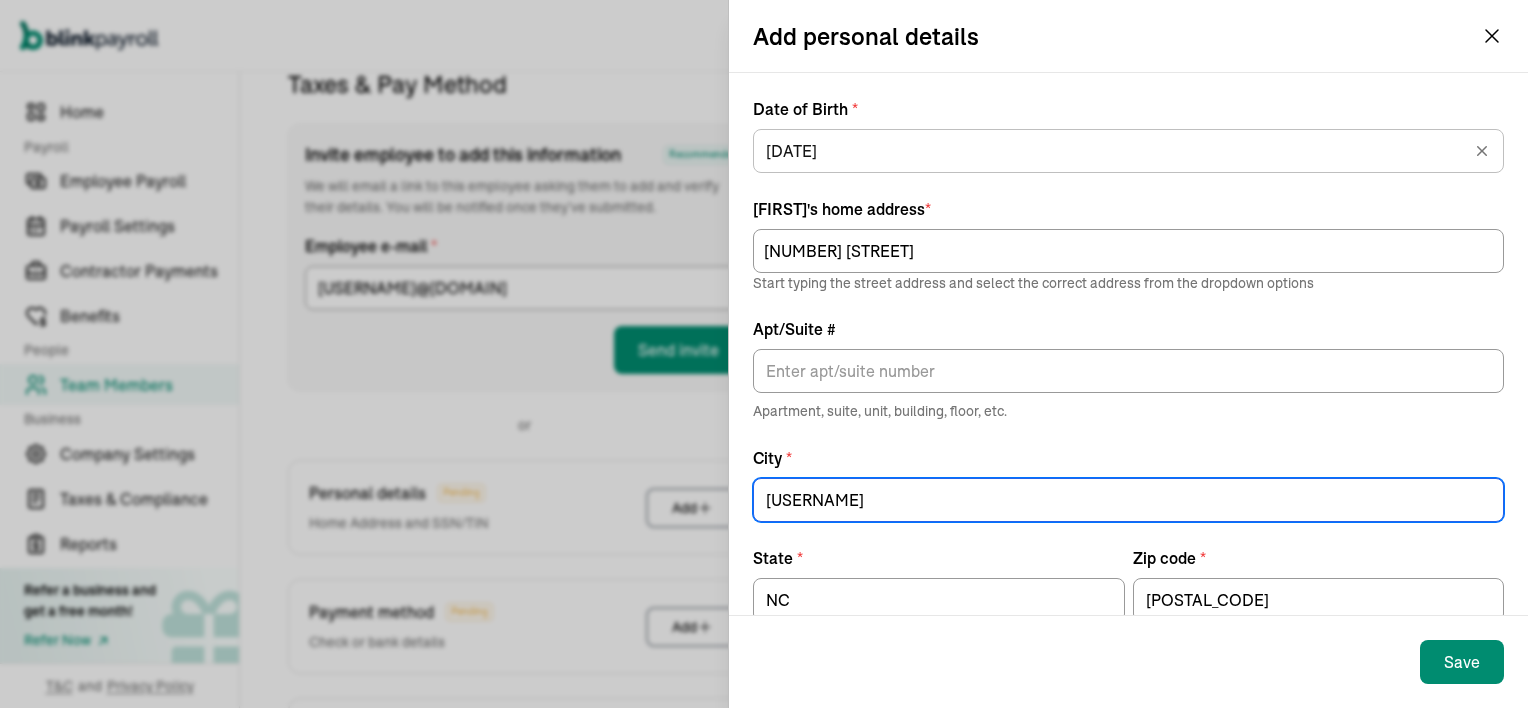 scroll, scrollTop: 146, scrollLeft: 0, axis: vertical 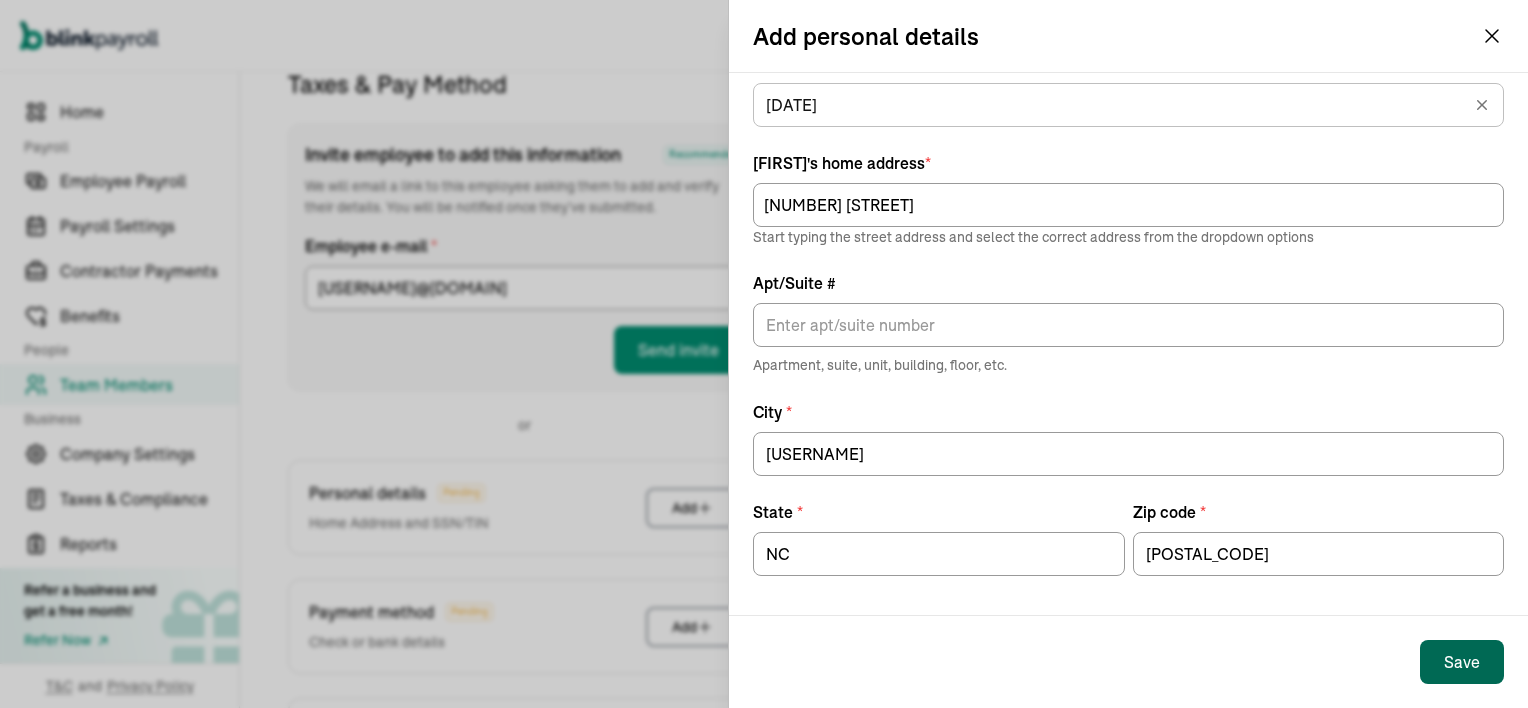 click on "Save" at bounding box center (1462, 662) 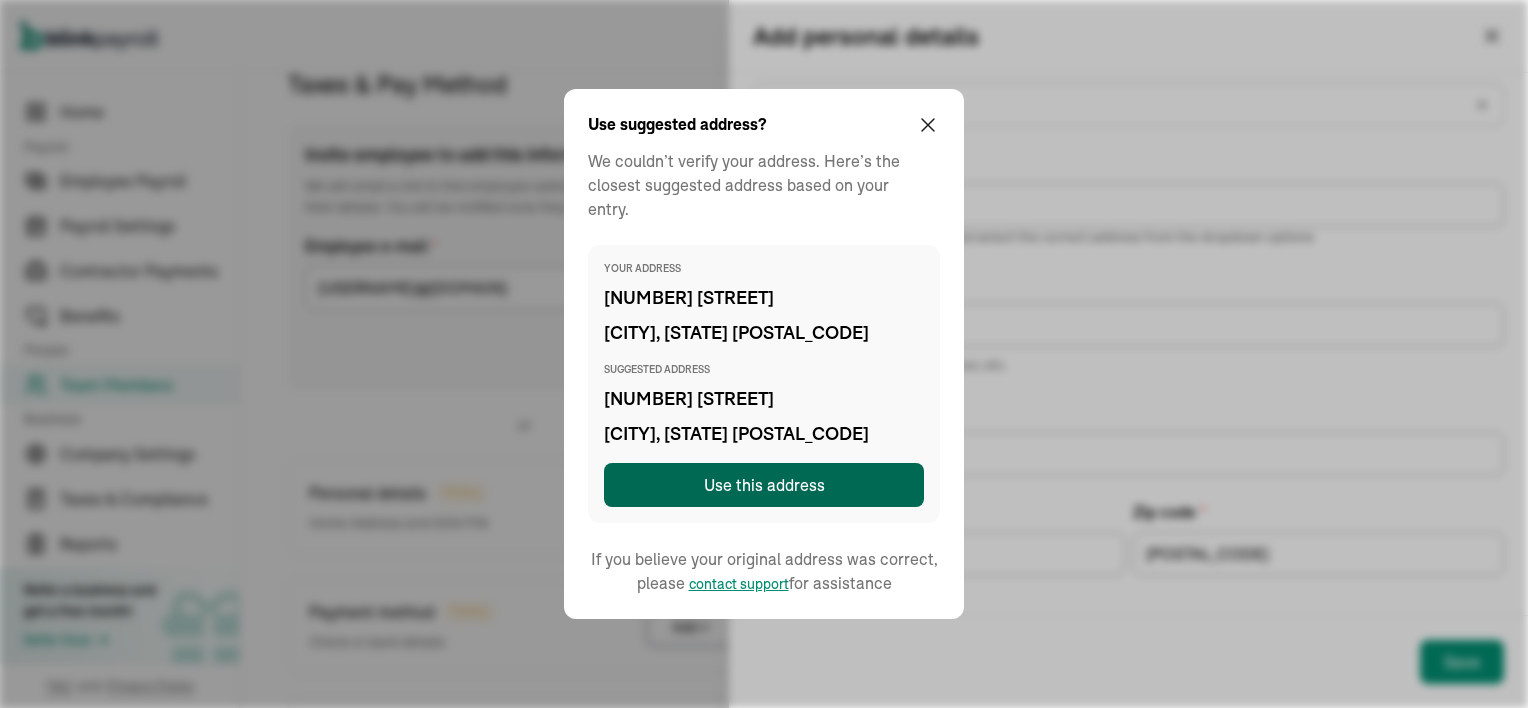 type on "[CITY]" 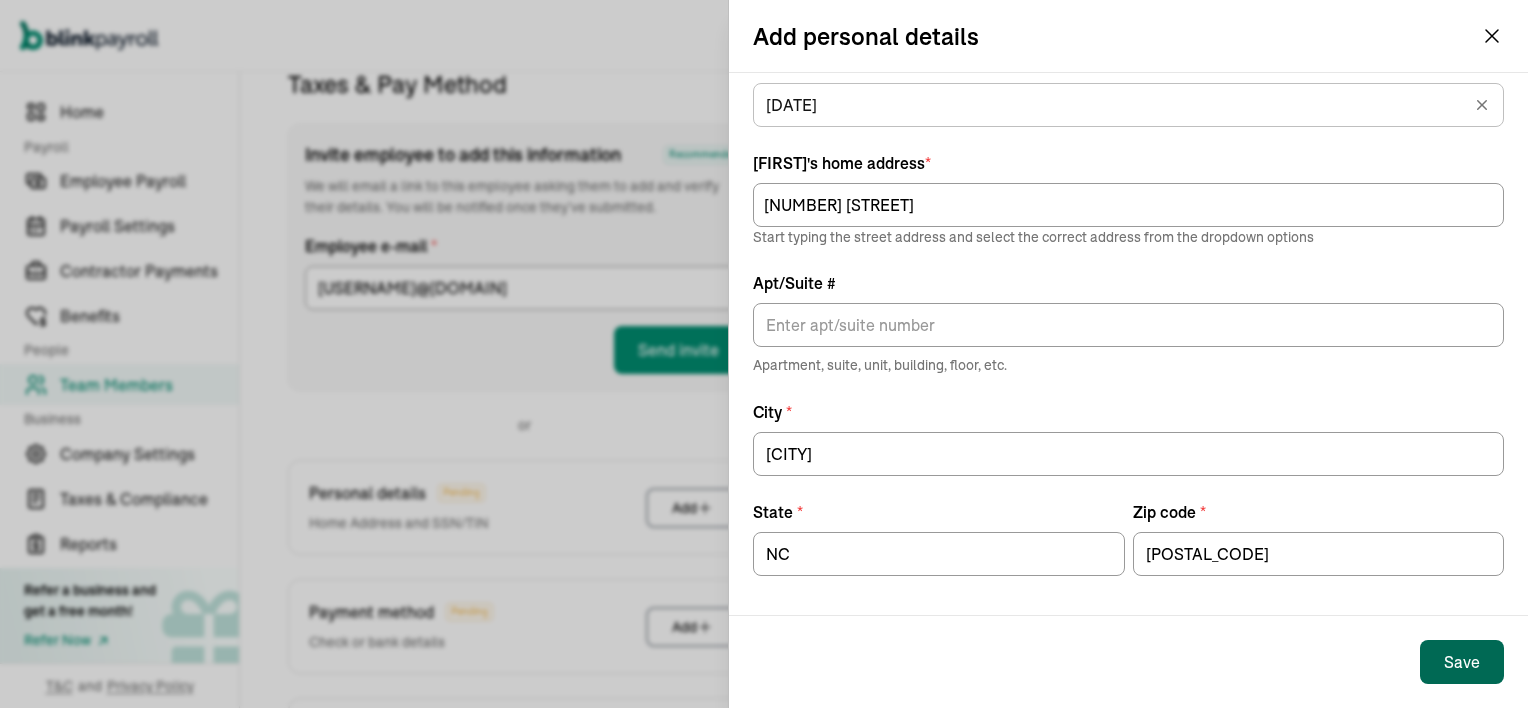 click on "Save" at bounding box center [1462, 662] 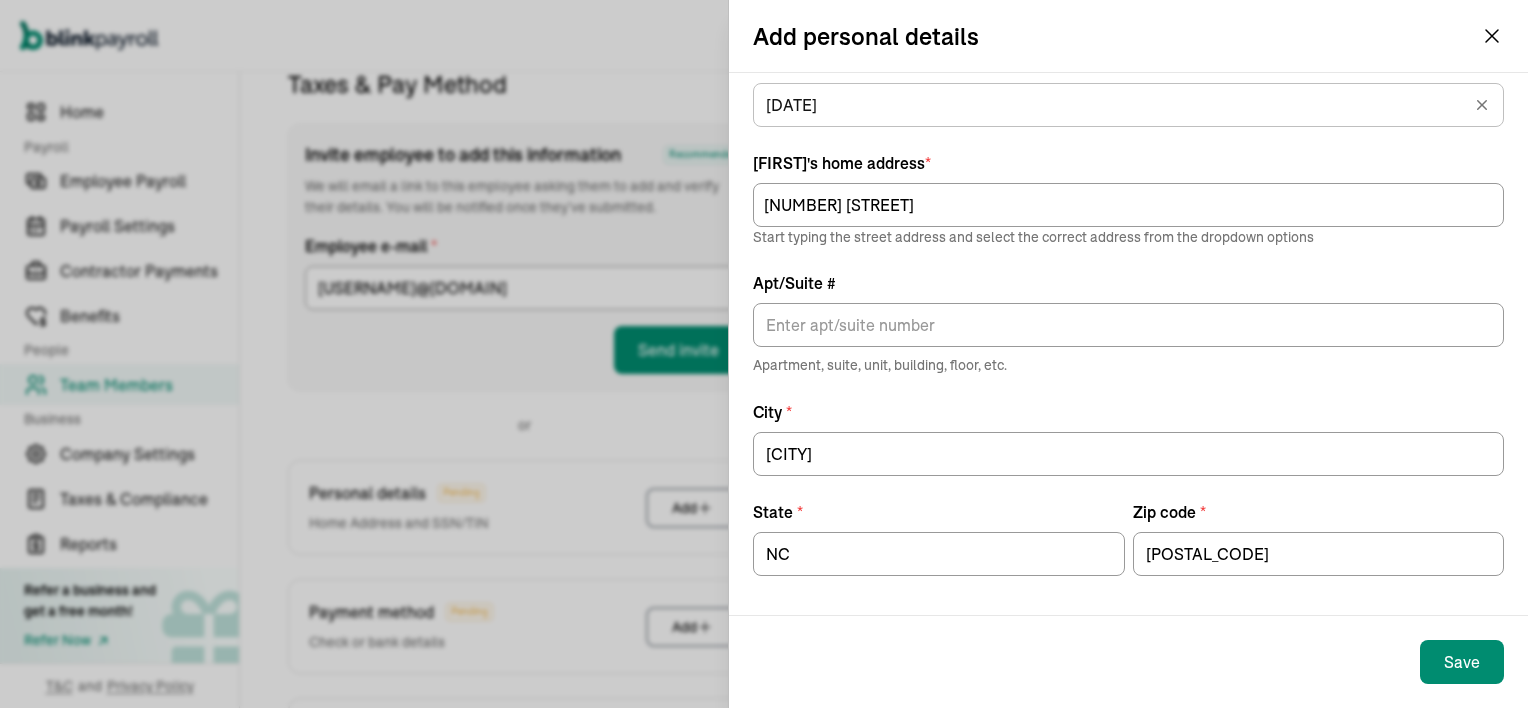 click on "Add personal details SSN/TIN   * [SSN] Date of Birth * [DATE] Feb [YEAR] Mon Tue Wed Thu Fri Sat Sun 30 31 1 2 3 4 5 6 7 8 9 10 11 12 13 14 15 16 17 18 19 20 21 22 23 24 25 26 27 28 29 1 2 3 4 5 6 7 8 9 10 11 Brandon 's home address * [NUMBER] [STREET] Start typing the street address and select the correct address from the dropdown options Apt/Suite #   Apartment, suite, unit, building, floor, etc. City   *  [CITY] State   *  [STATE] Zip code   *  [POSTAL_CODE] Save" at bounding box center [764, 354] 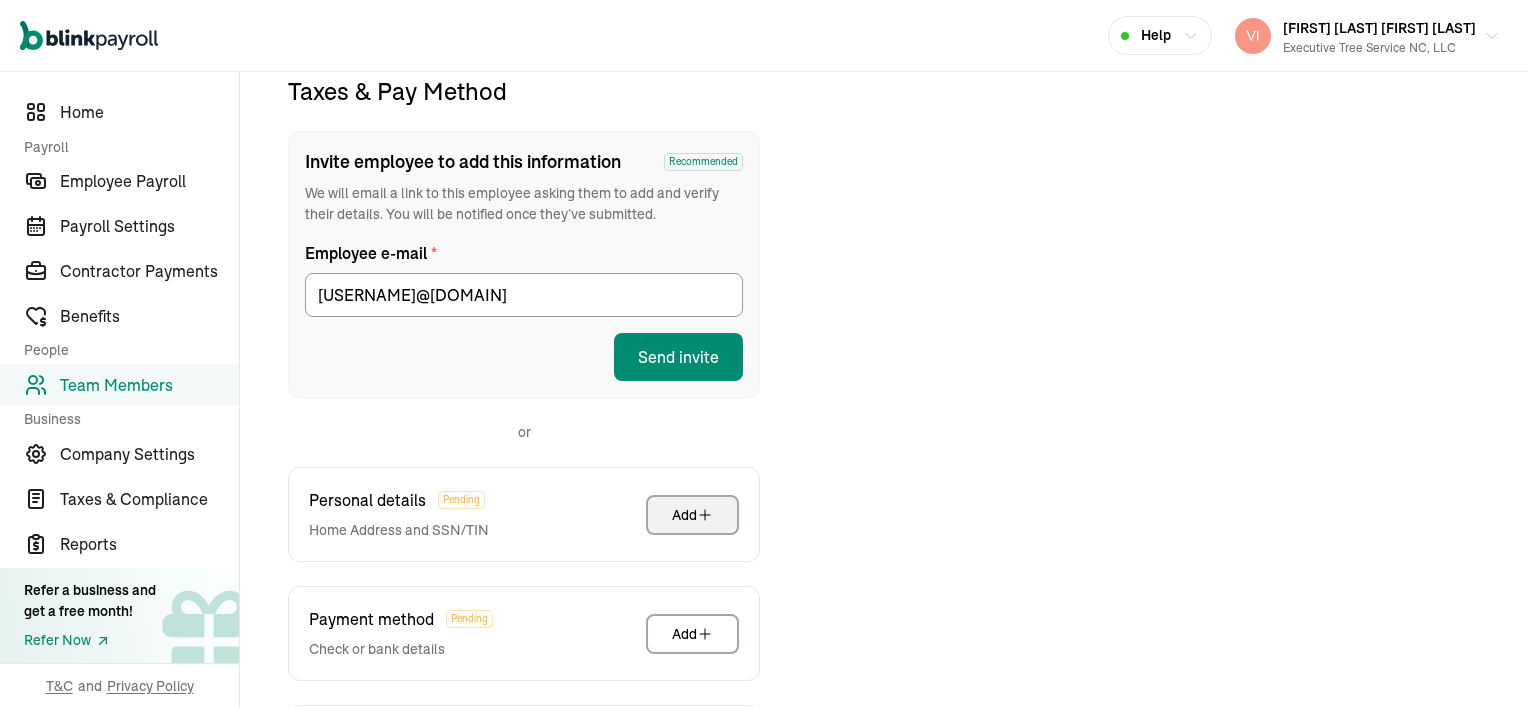 scroll, scrollTop: 236, scrollLeft: 0, axis: vertical 